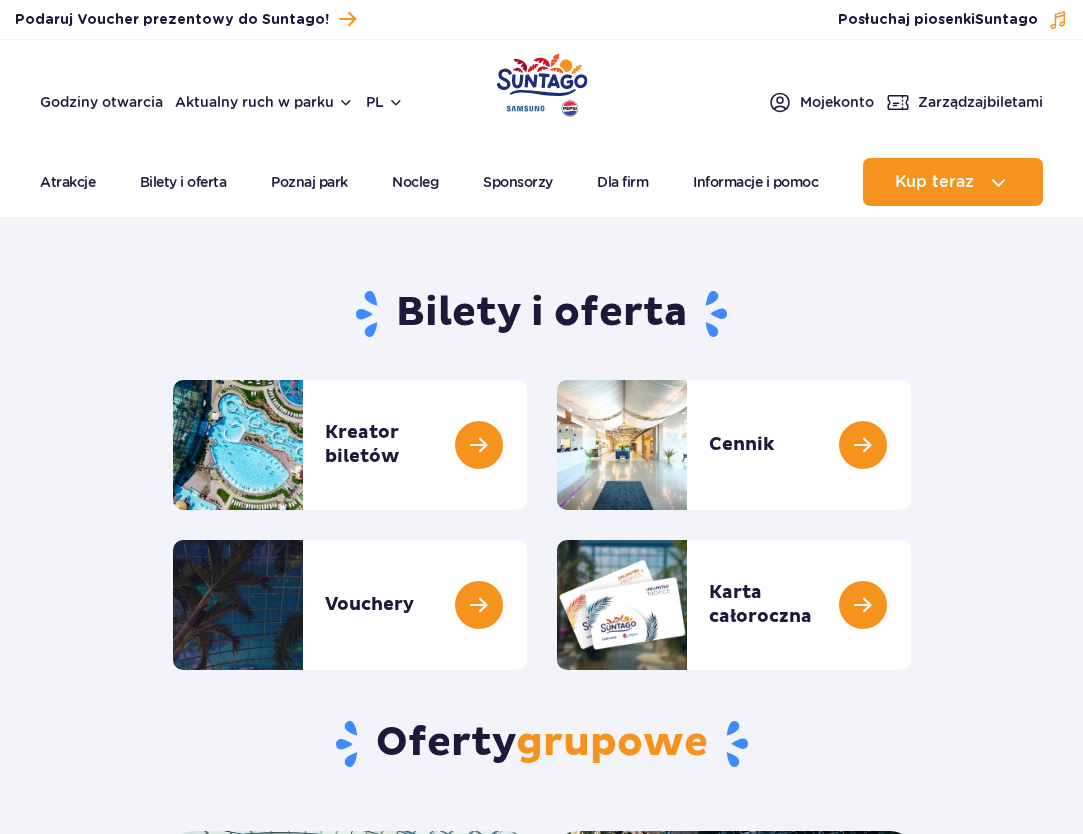 scroll, scrollTop: 0, scrollLeft: 0, axis: both 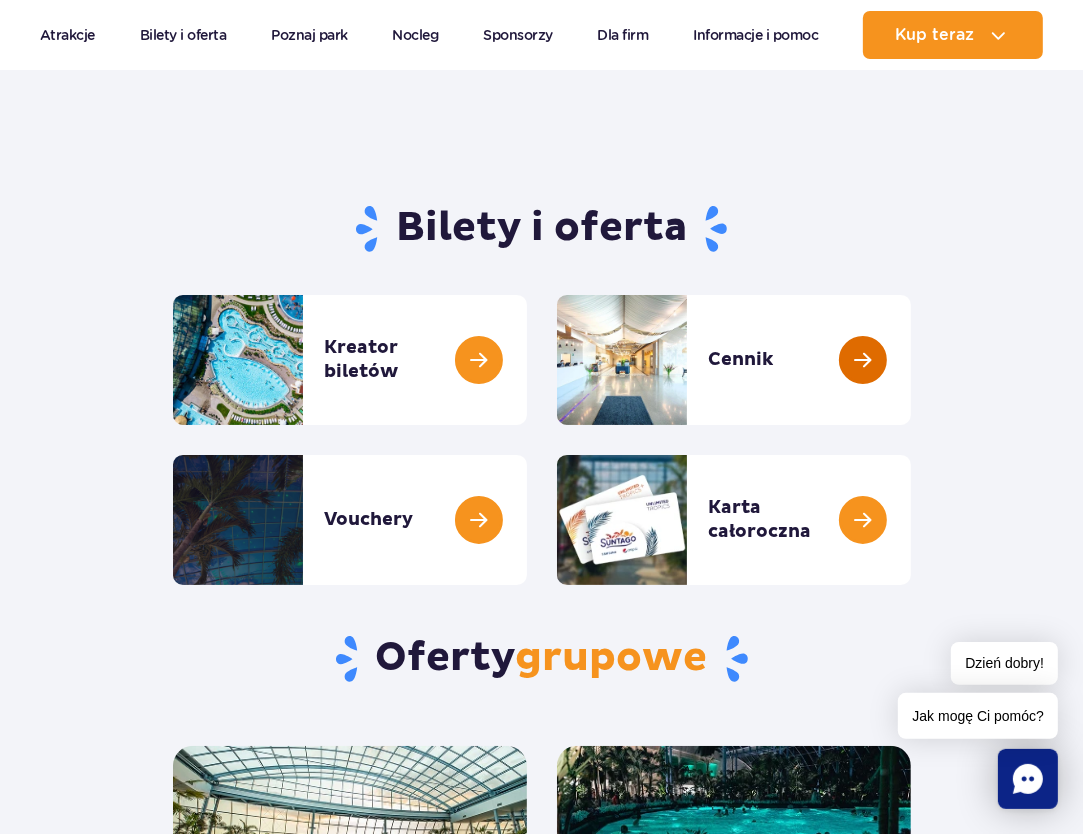 click at bounding box center (911, 360) 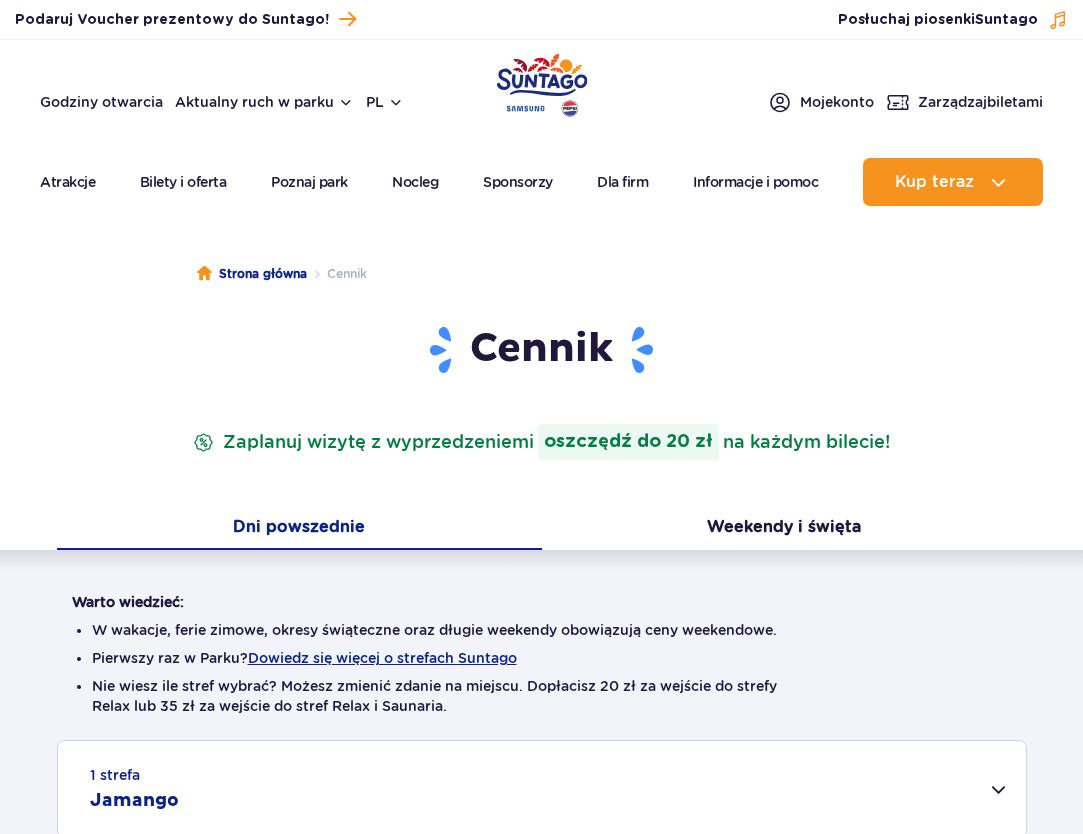 scroll, scrollTop: 0, scrollLeft: 0, axis: both 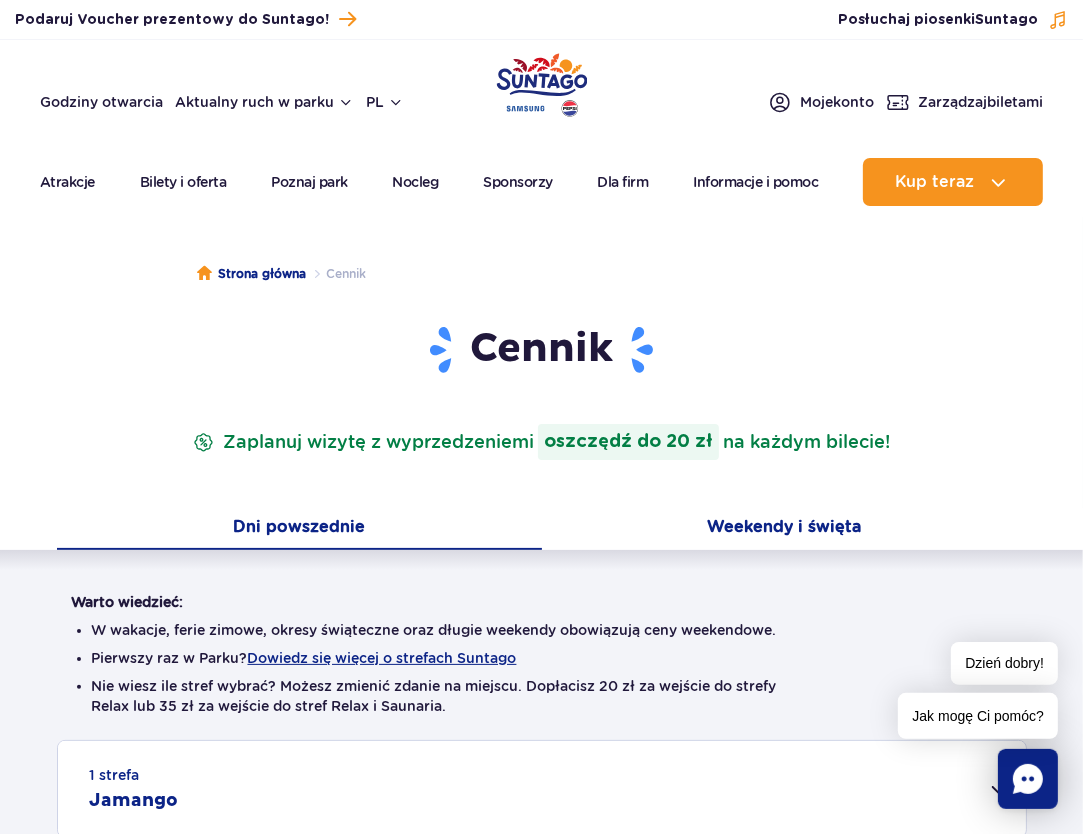 click on "Weekendy i święta" at bounding box center [784, 529] 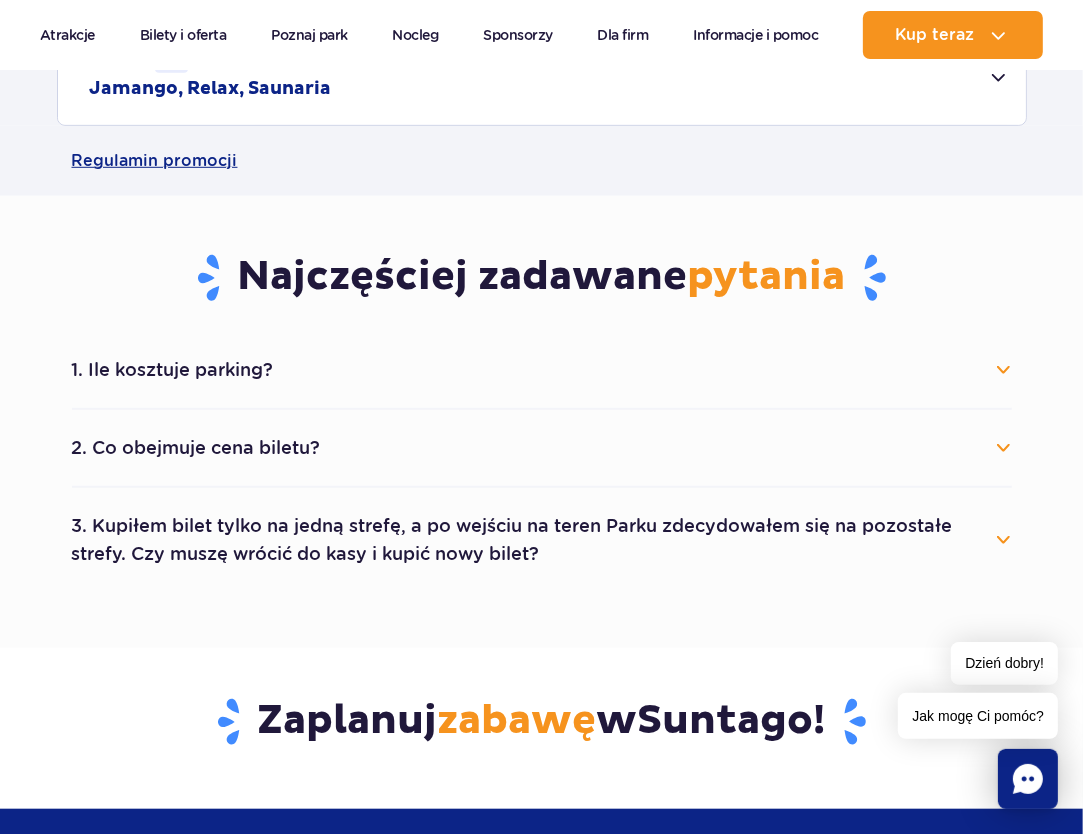 scroll, scrollTop: 968, scrollLeft: 0, axis: vertical 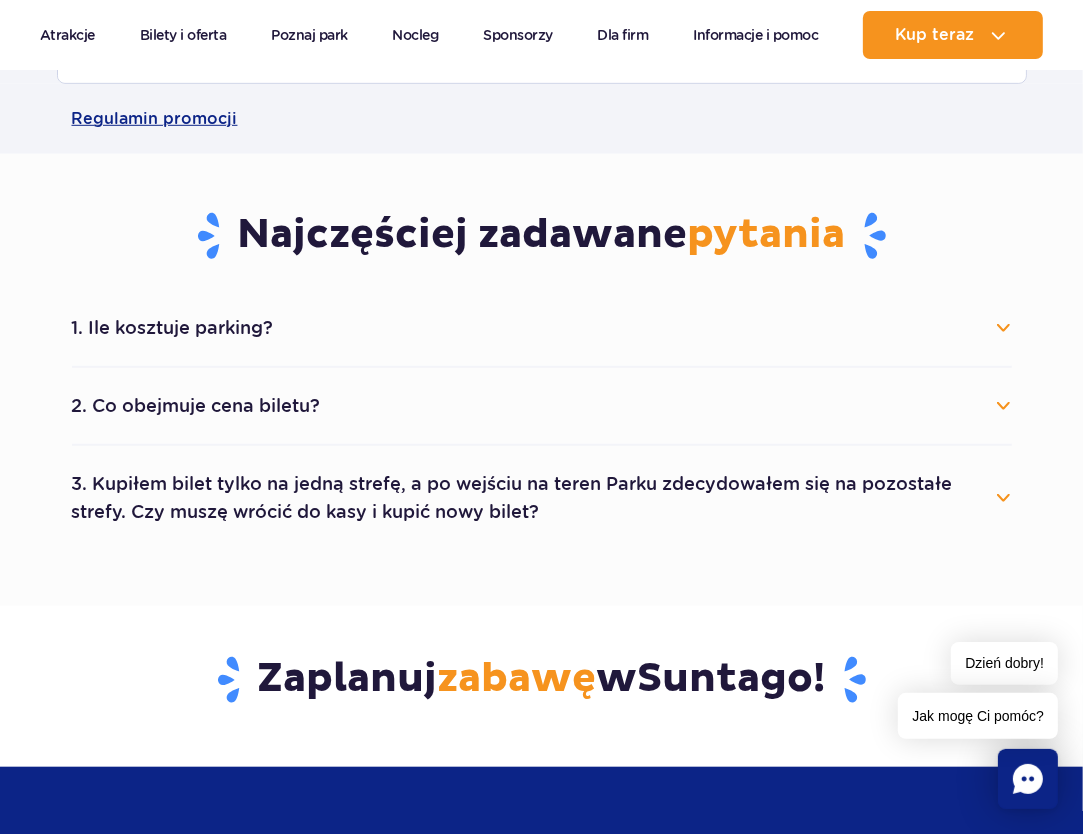 click on "1. Ile kosztuje parking?" at bounding box center [542, 328] 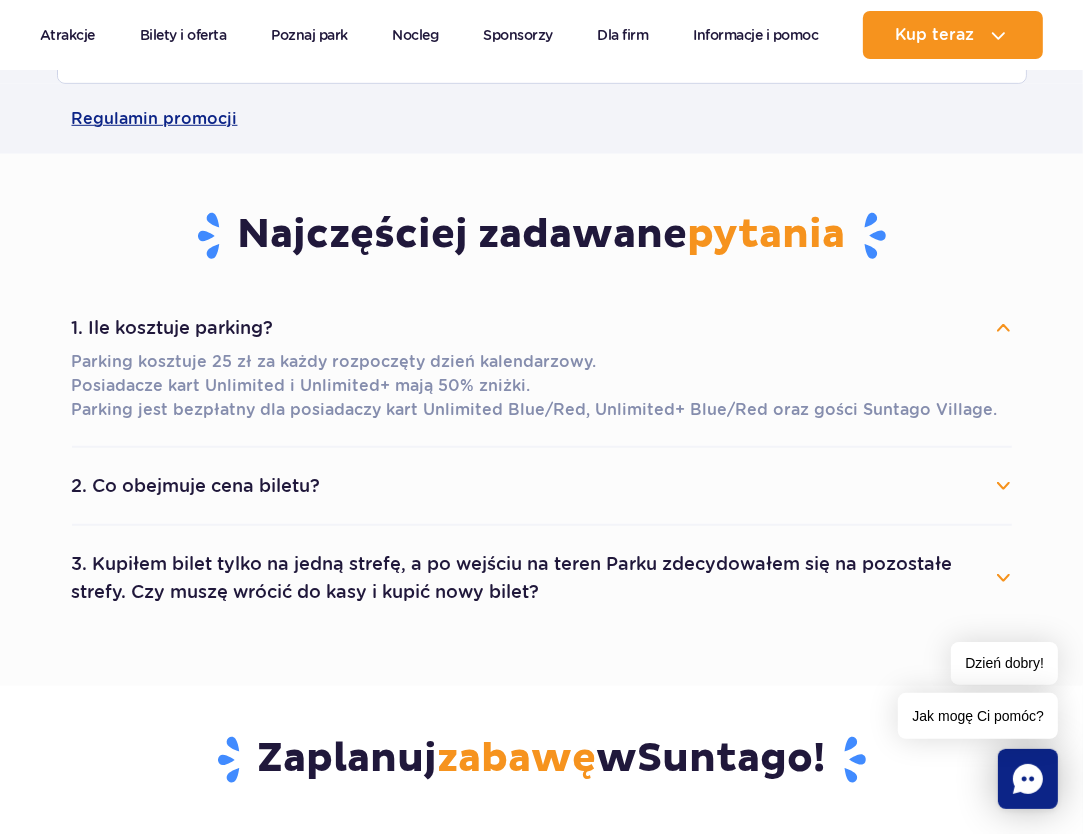 click on "1. Ile kosztuje parking?" at bounding box center (542, 328) 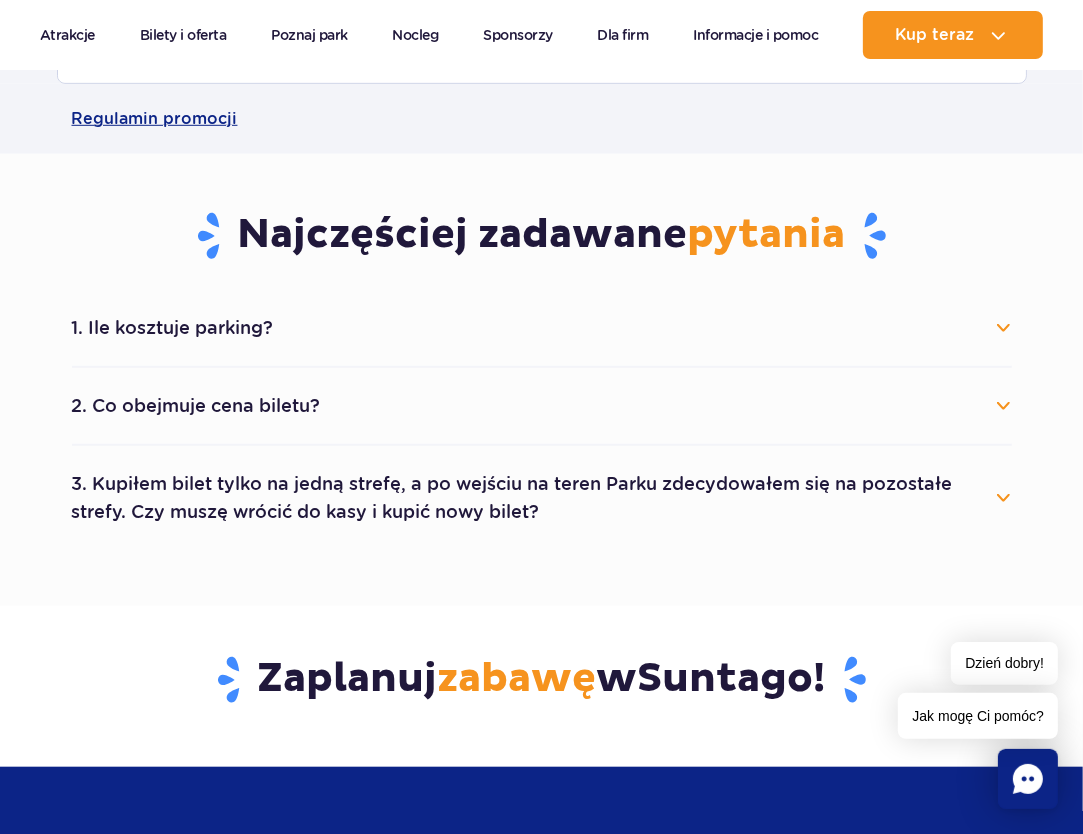 click on "2. Co obejmuje cena biletu?" at bounding box center [542, 406] 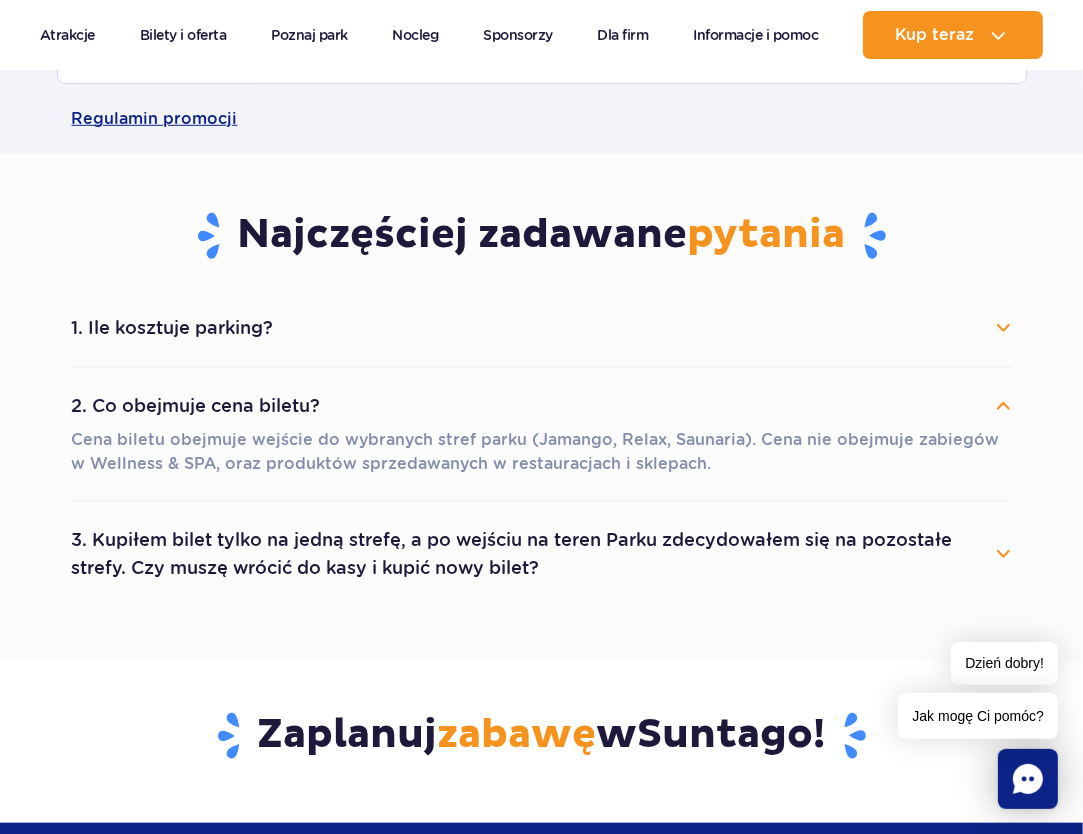 click on "2. Co obejmuje cena biletu?" at bounding box center [542, 406] 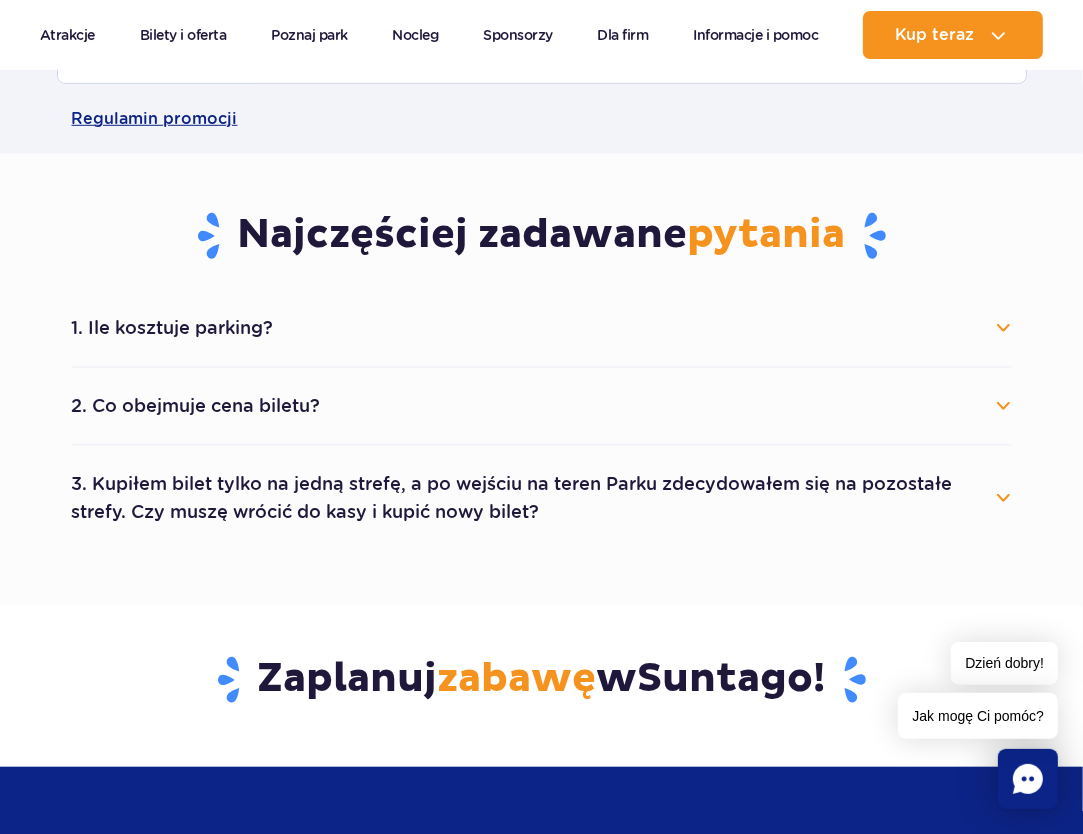 click on "3. Kupiłem bilet tylko na jedną strefę, a po wejściu na teren Parku zdecydowałem się na pozostałe strefy. Czy muszę wrócić do kasy i kupić nowy bilet?" at bounding box center [542, 498] 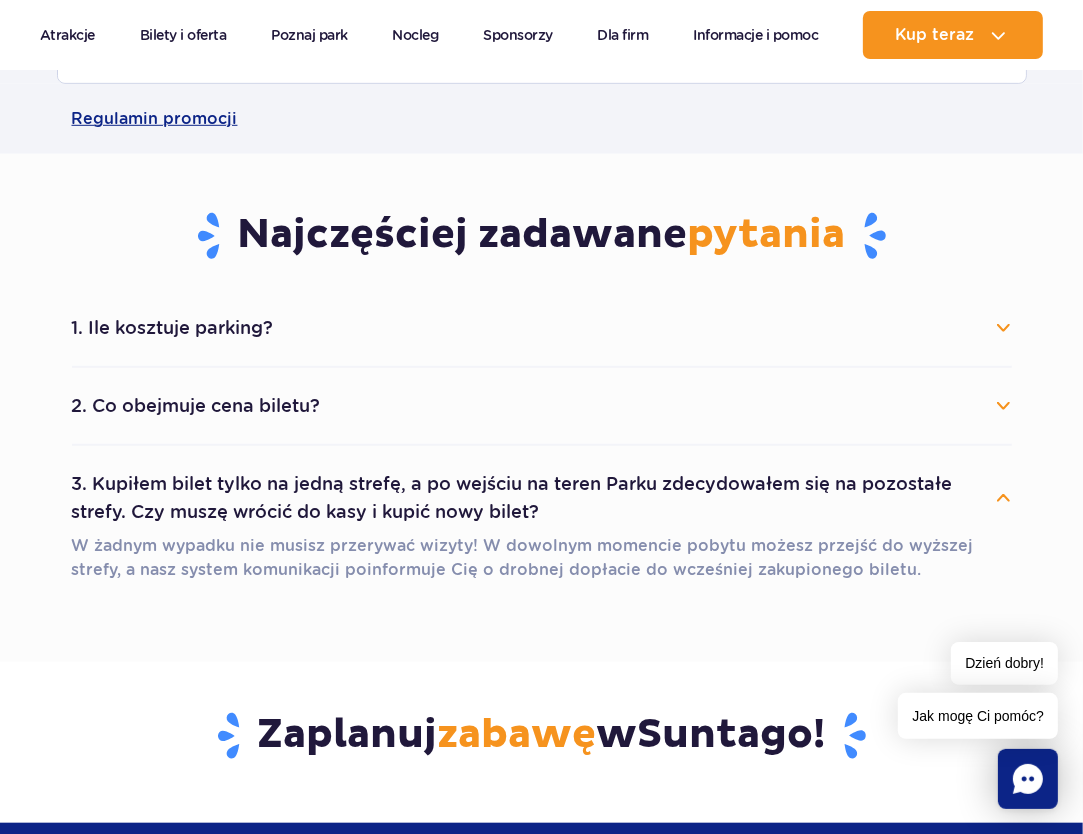 click on "3. Kupiłem bilet tylko na jedną strefę, a po wejściu na teren Parku zdecydowałem się na pozostałe strefy. Czy muszę wrócić do kasy i kupić nowy bilet?" at bounding box center [542, 498] 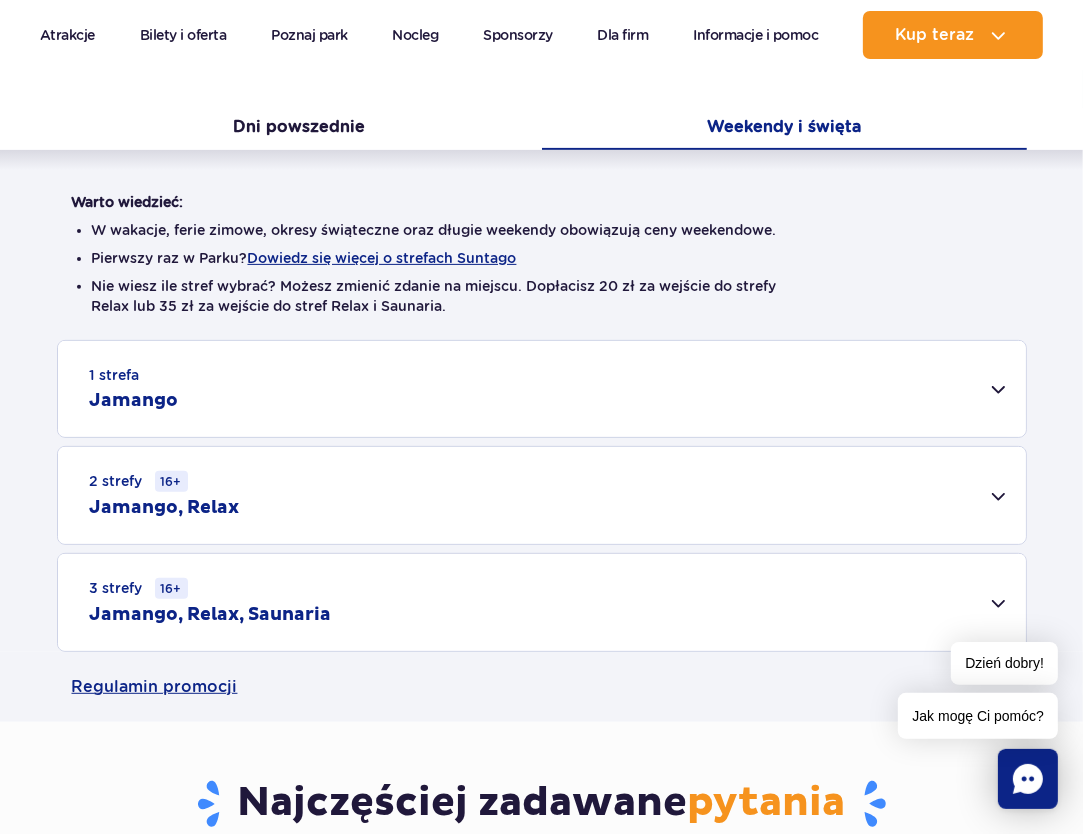 scroll, scrollTop: 348, scrollLeft: 0, axis: vertical 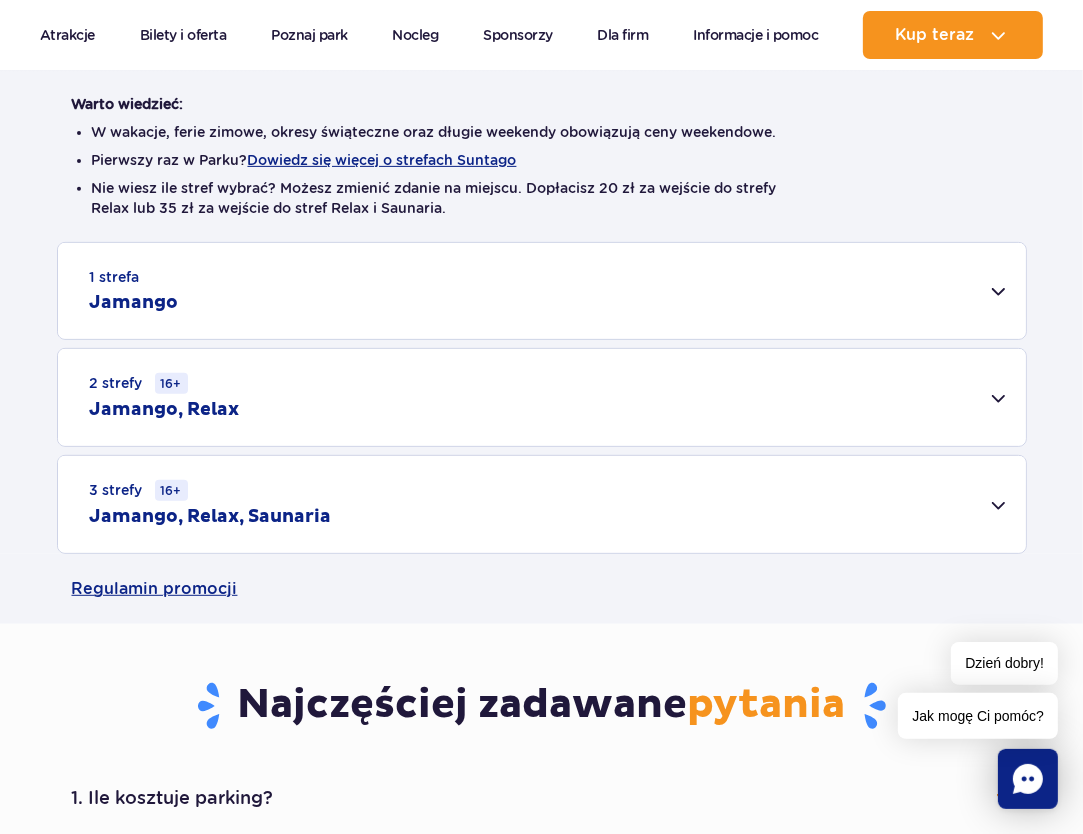 click on "2 strefy  16+
Jamango, Relax" at bounding box center (542, 397) 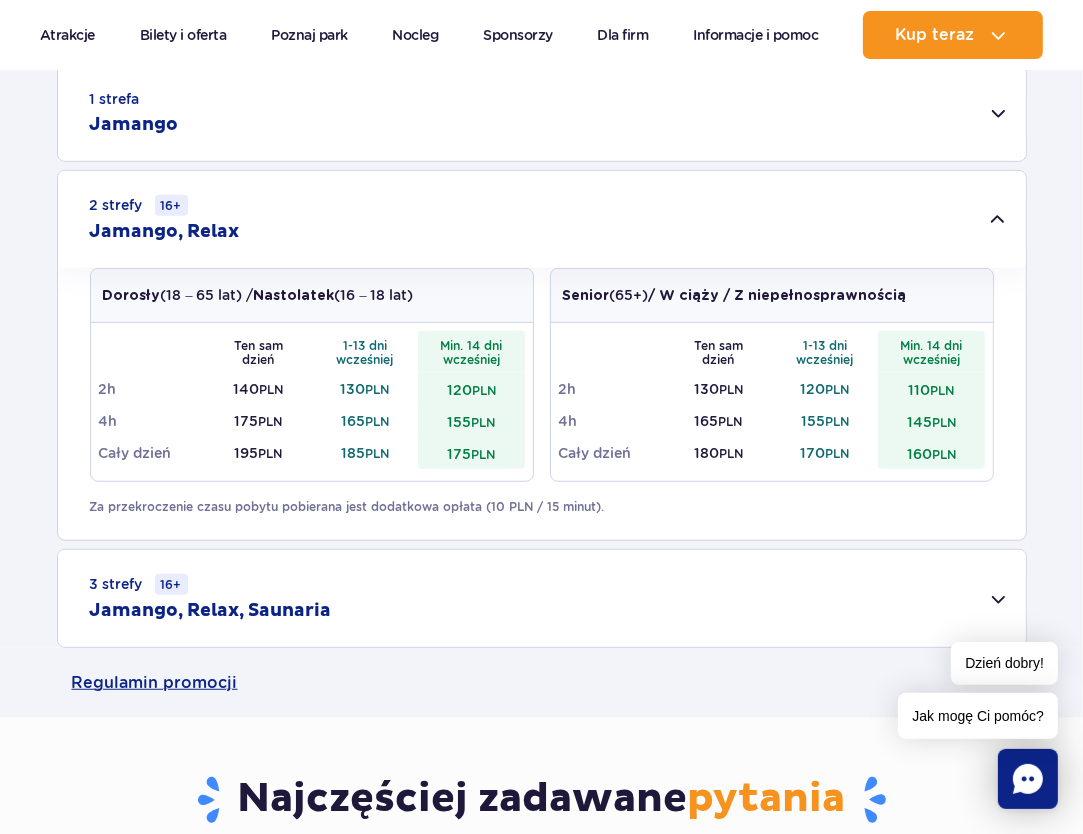 scroll, scrollTop: 681, scrollLeft: 0, axis: vertical 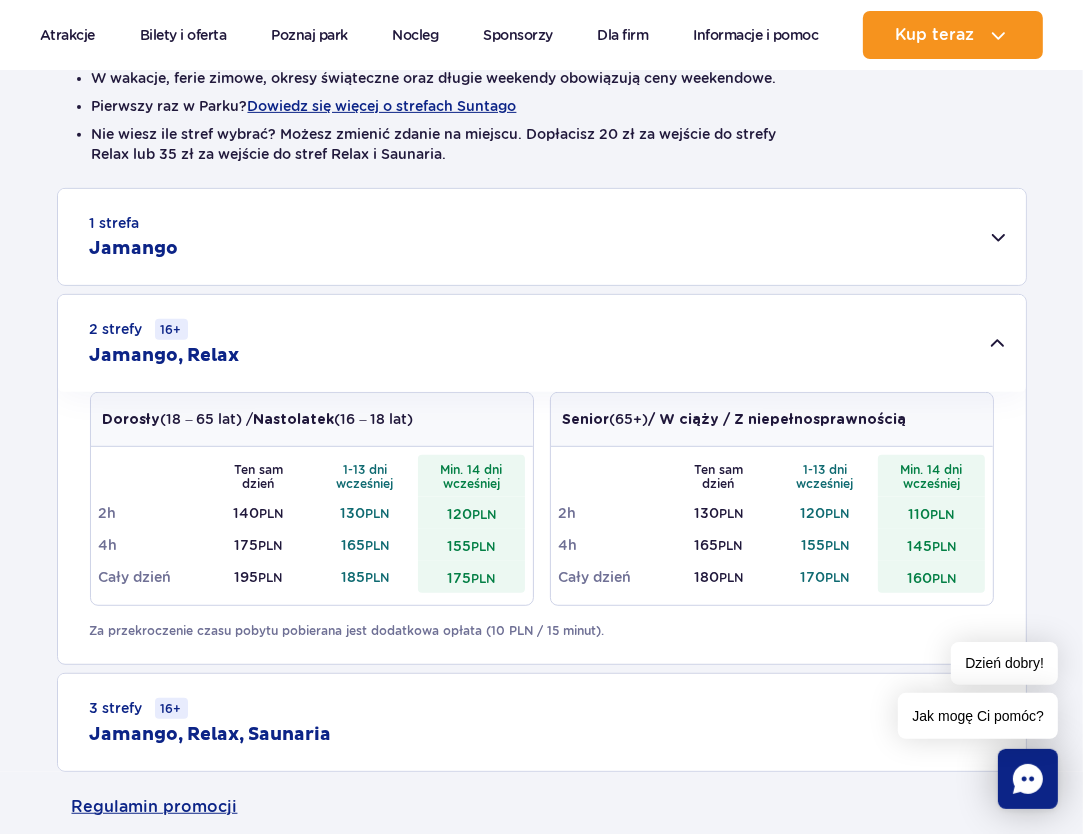 click on "1 strefa
Jamango" at bounding box center (542, 237) 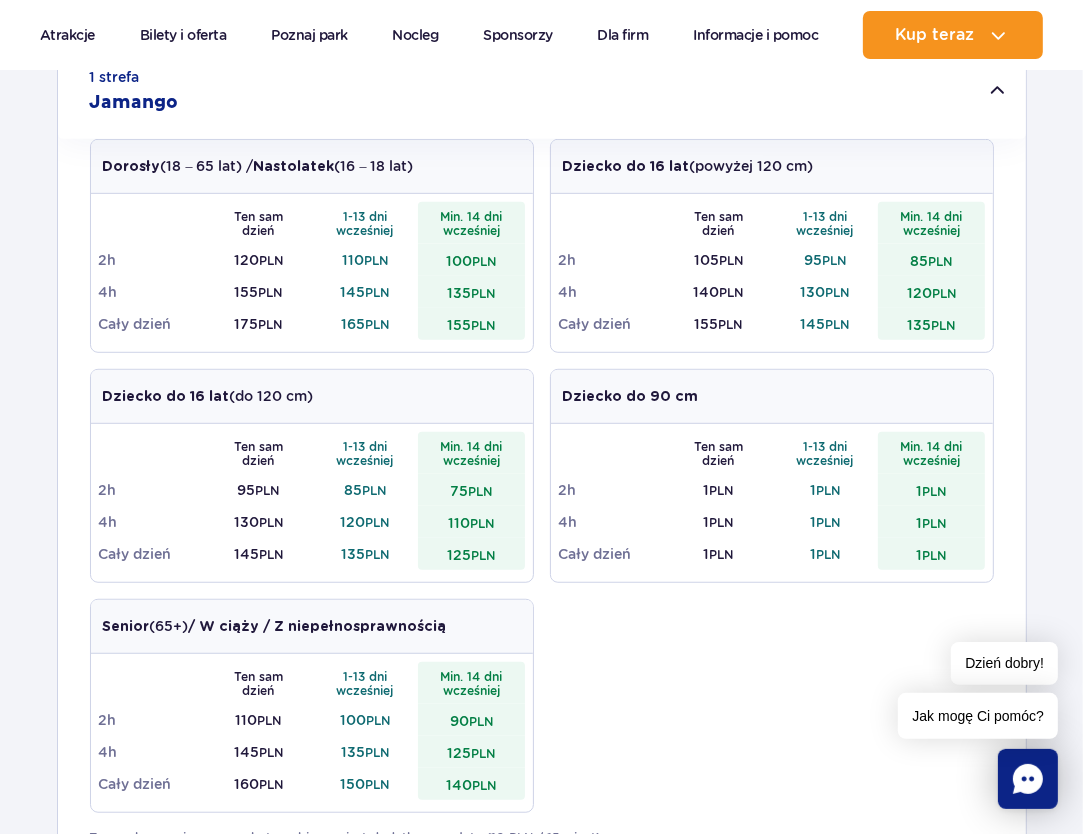 scroll, scrollTop: 630, scrollLeft: 0, axis: vertical 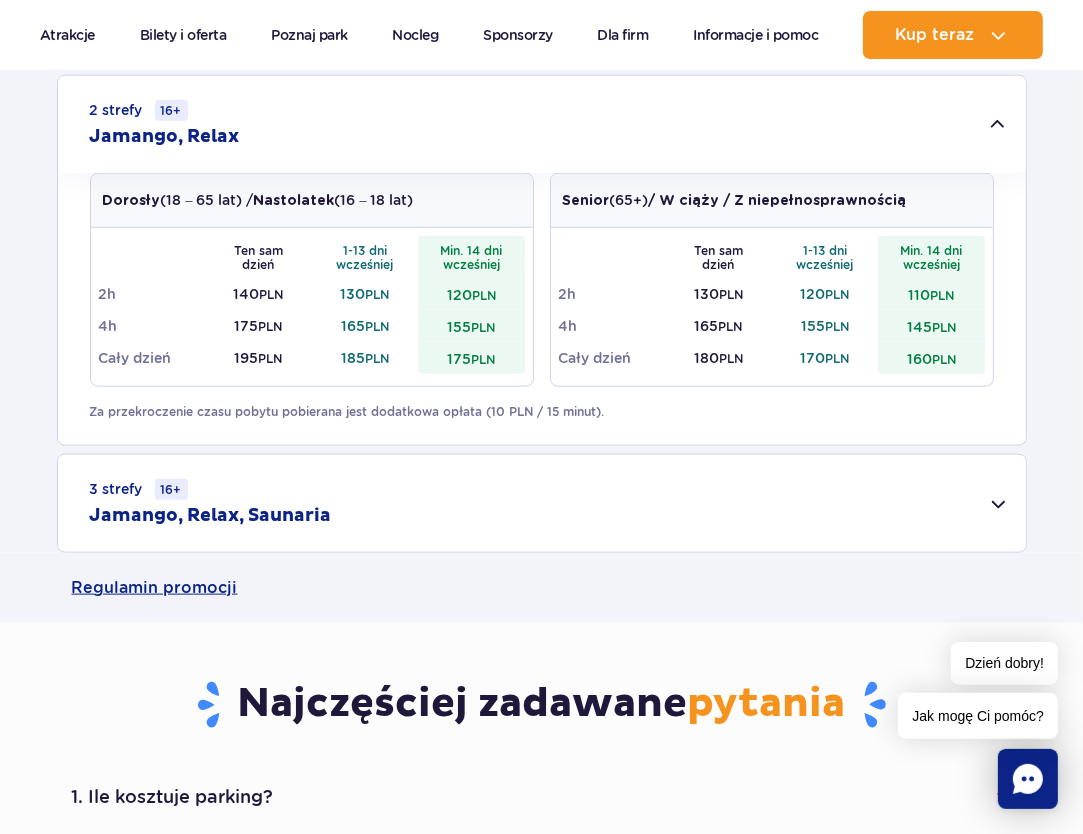click on "3 strefy  16+
Jamango, Relax, Saunaria" at bounding box center (542, 503) 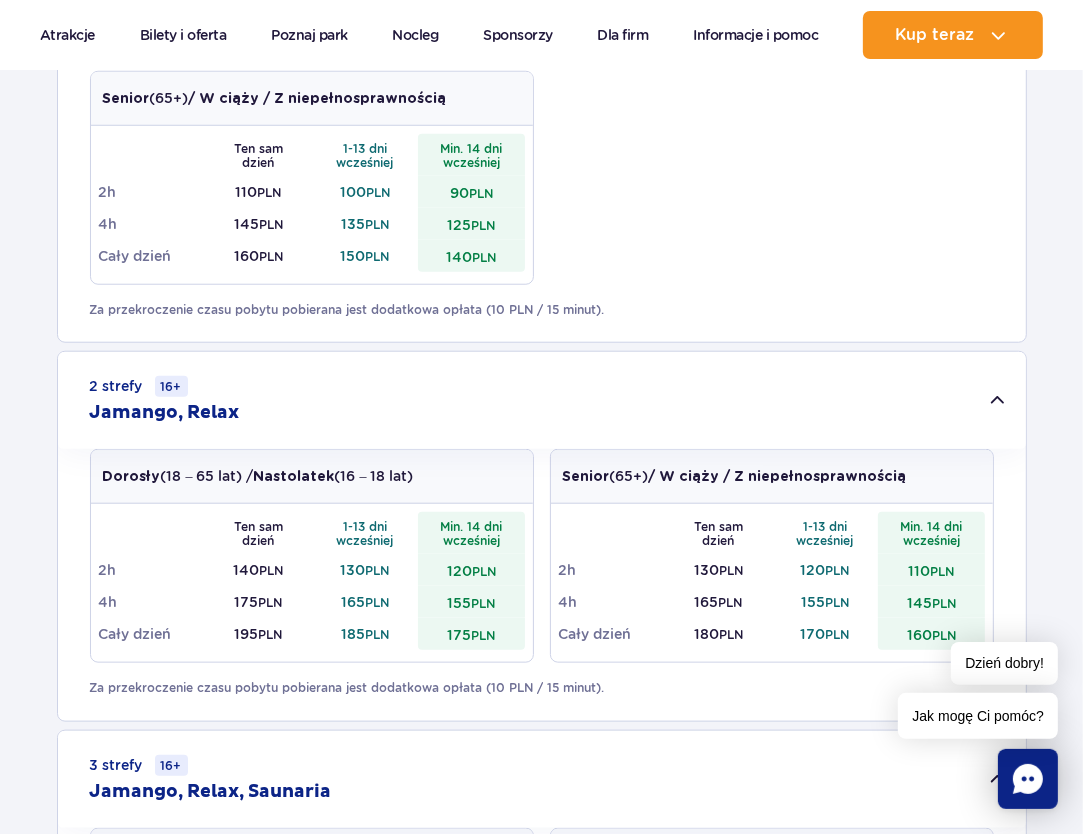 scroll, scrollTop: 1200, scrollLeft: 0, axis: vertical 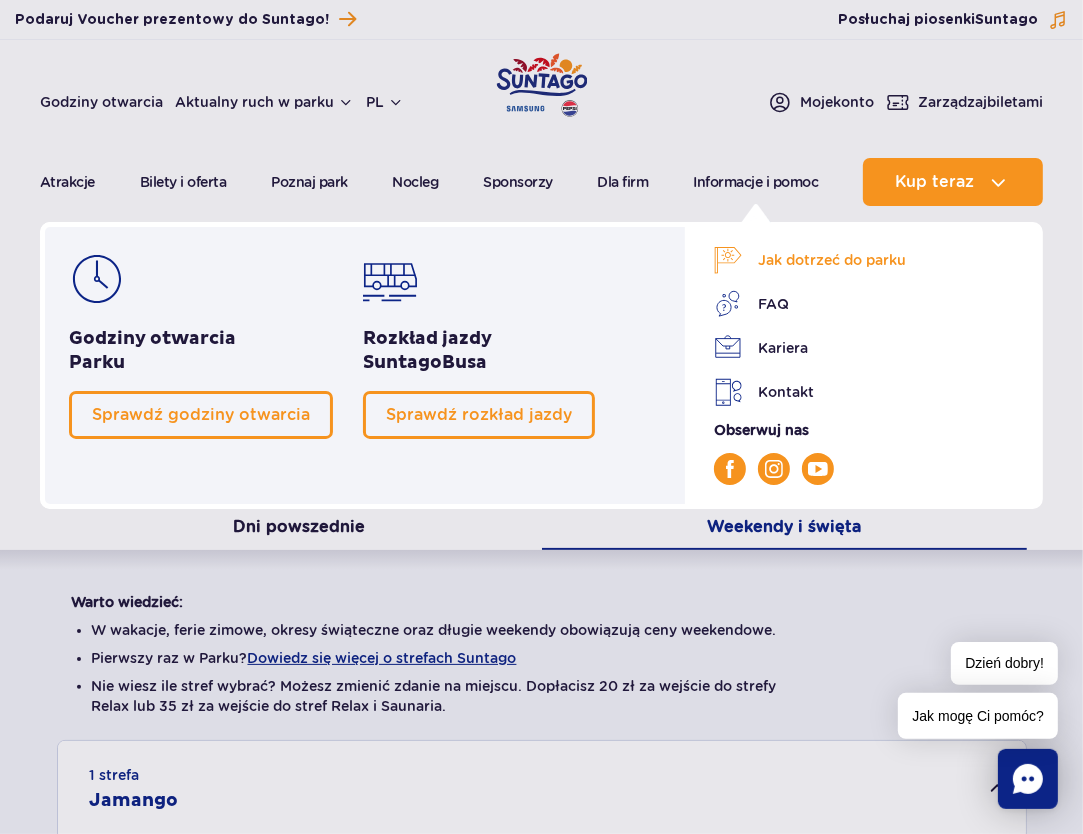 click on "Jak dotrzeć do parku" at bounding box center [866, 260] 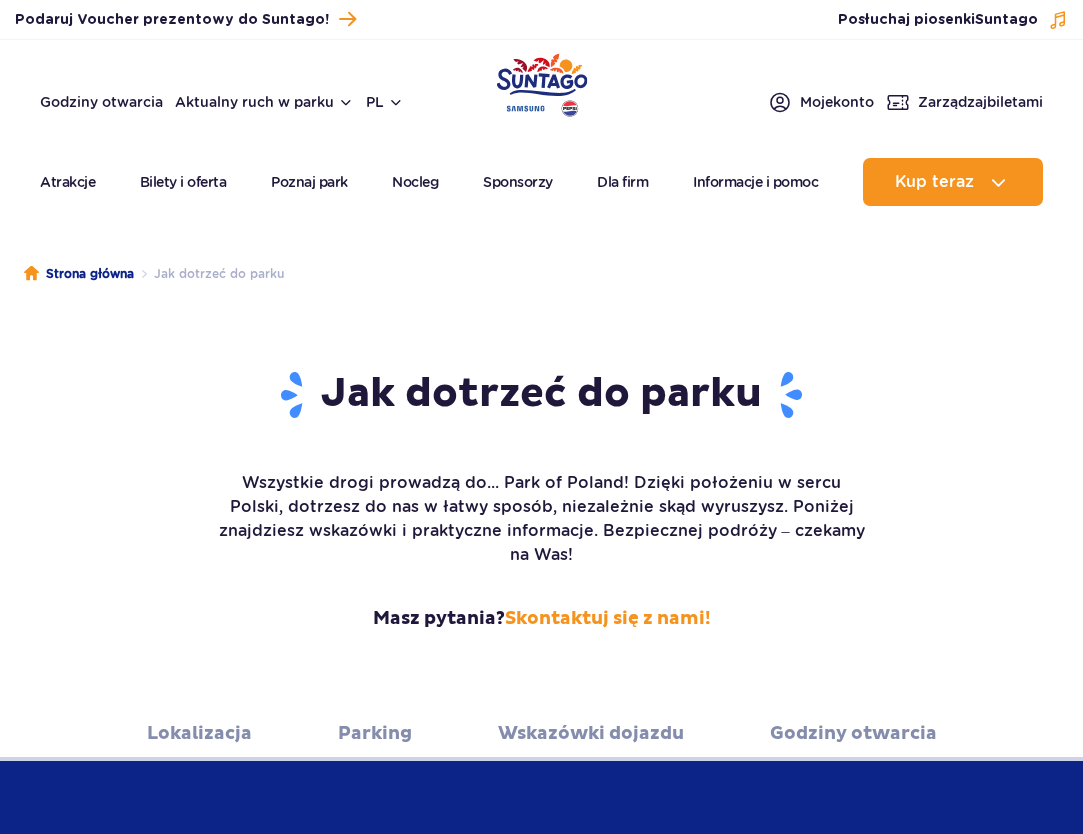 scroll, scrollTop: 0, scrollLeft: 0, axis: both 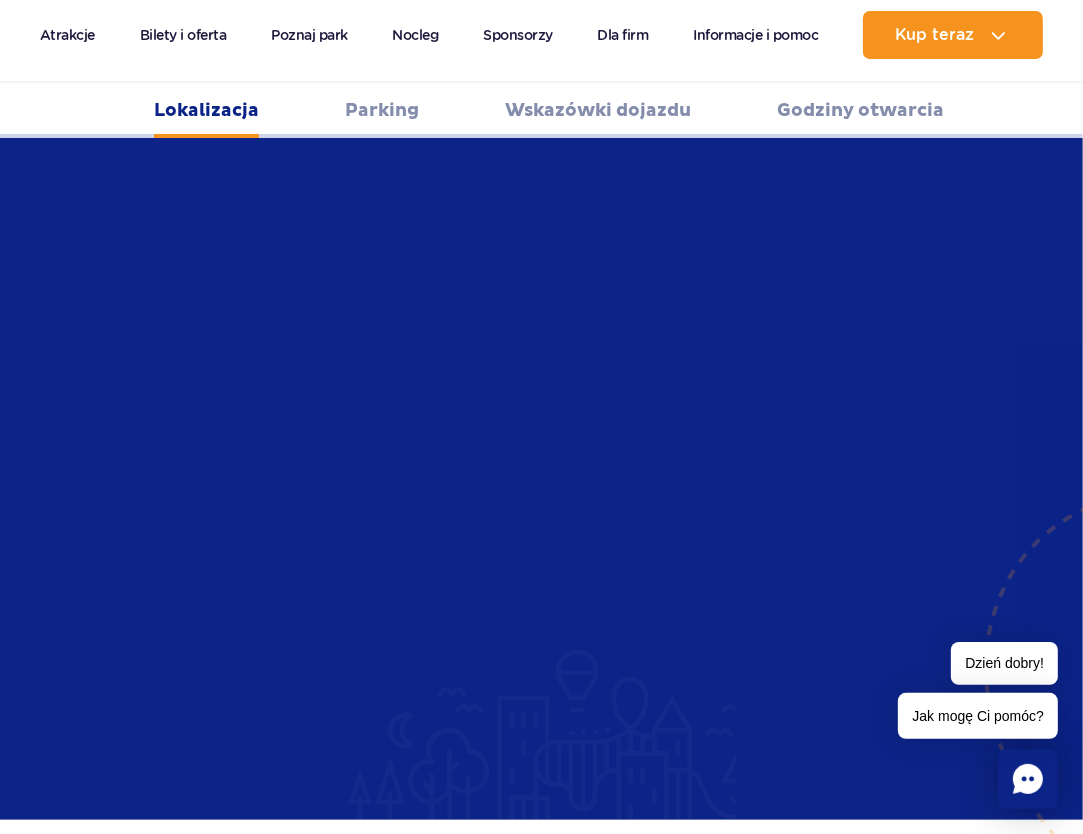 click on "Parking" at bounding box center [382, 110] 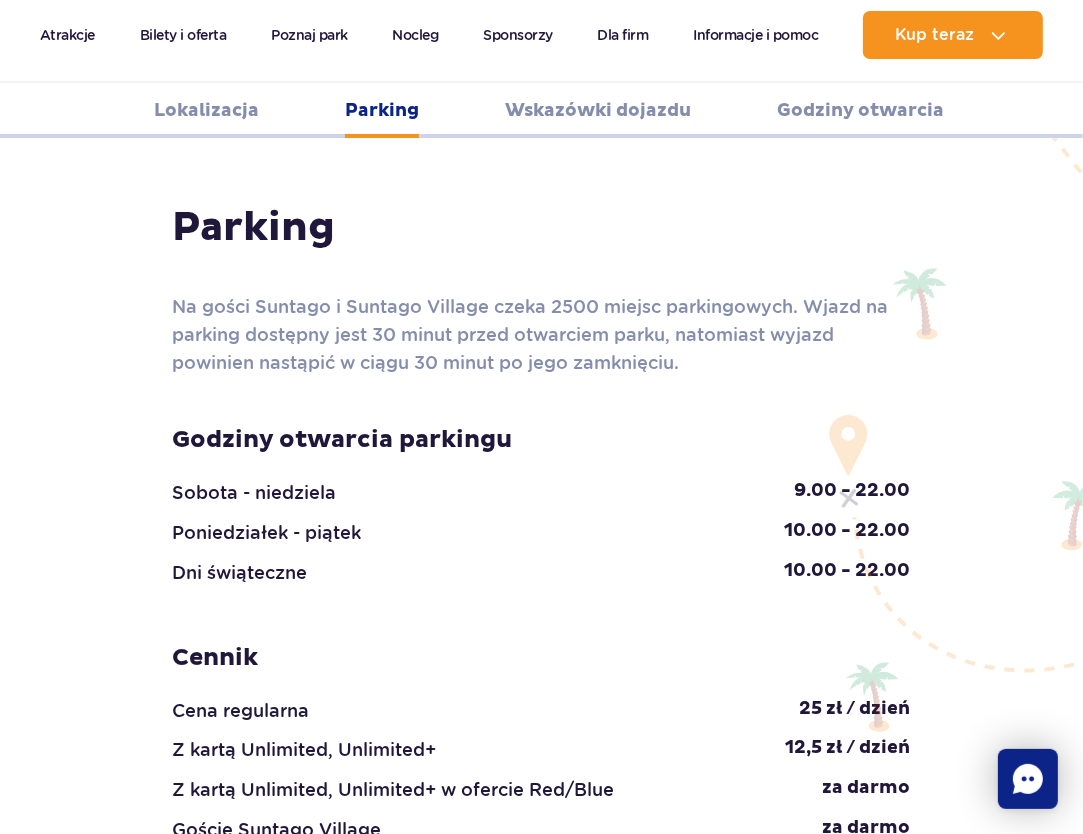 scroll, scrollTop: 1985, scrollLeft: 0, axis: vertical 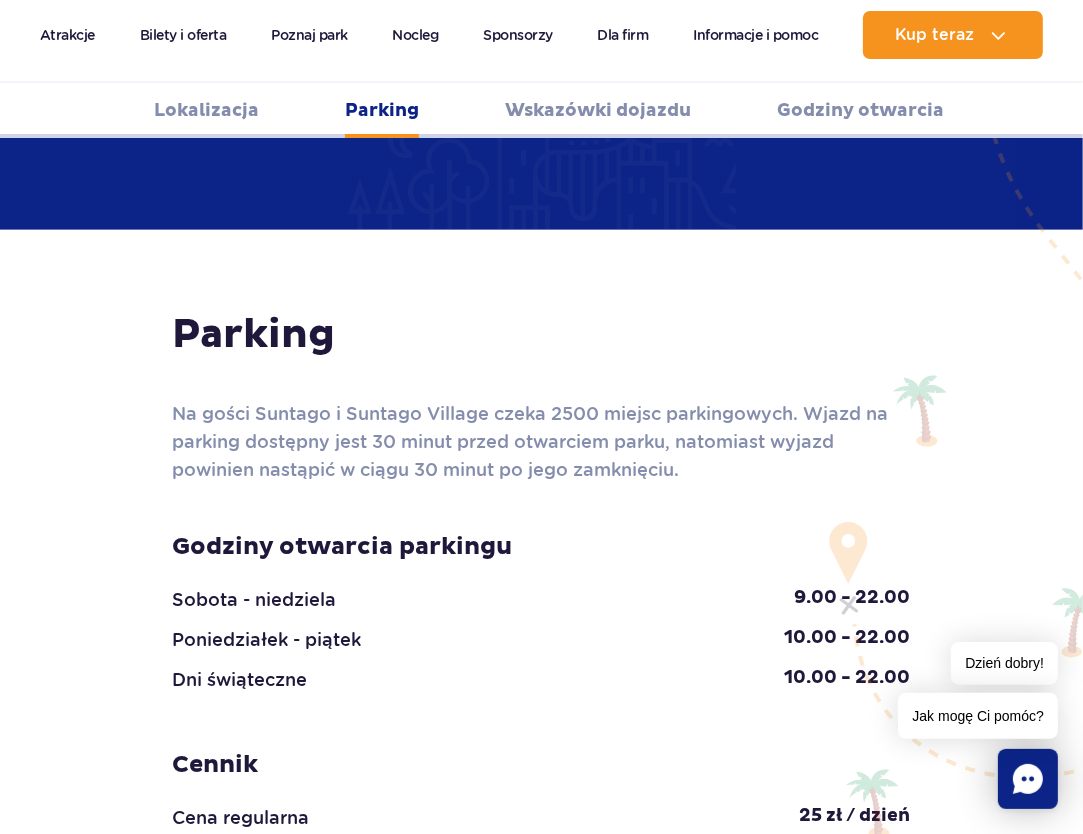 click on "Wskazówki dojazdu" at bounding box center (598, 110) 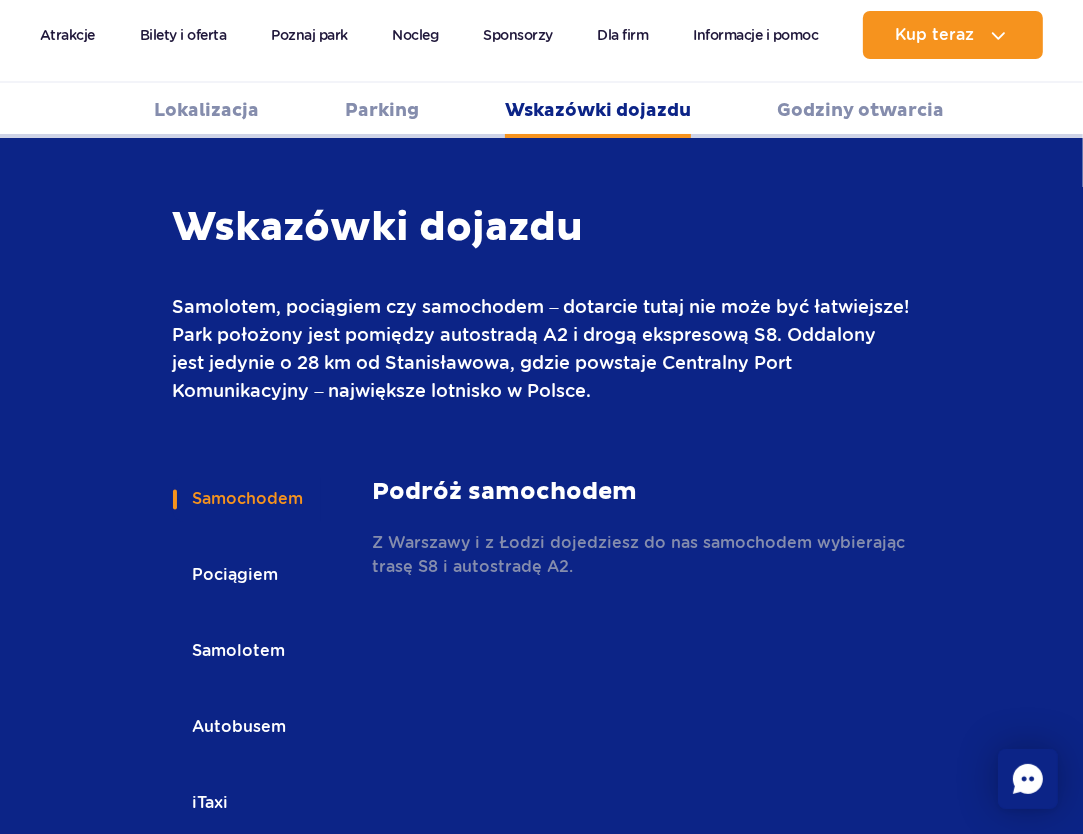 scroll, scrollTop: 2865, scrollLeft: 0, axis: vertical 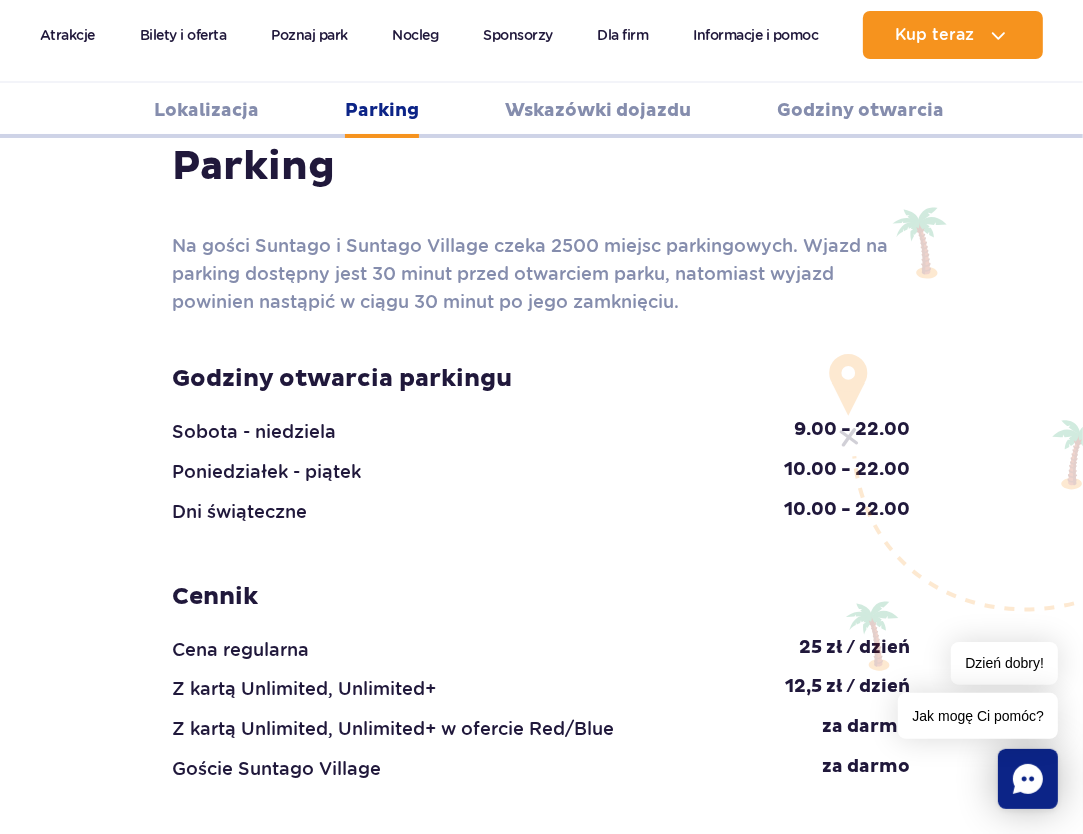 click on "Wskazówki dojazdu" at bounding box center (598, 110) 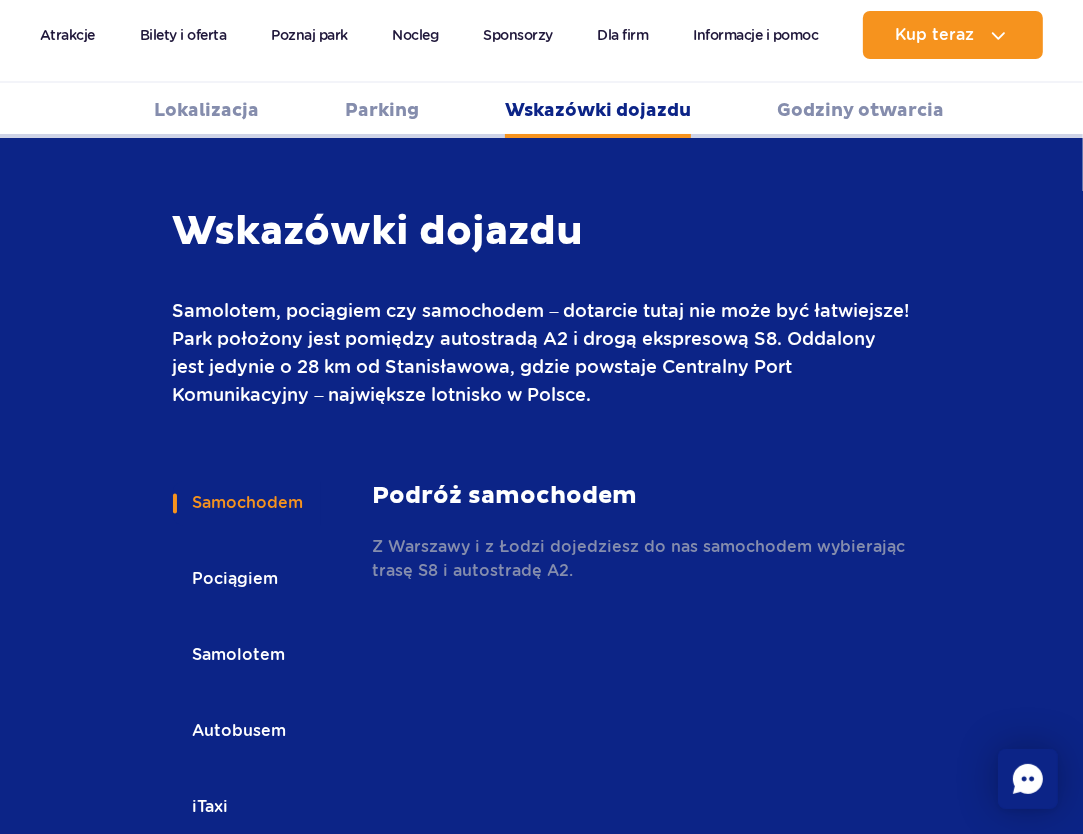 scroll, scrollTop: 2865, scrollLeft: 0, axis: vertical 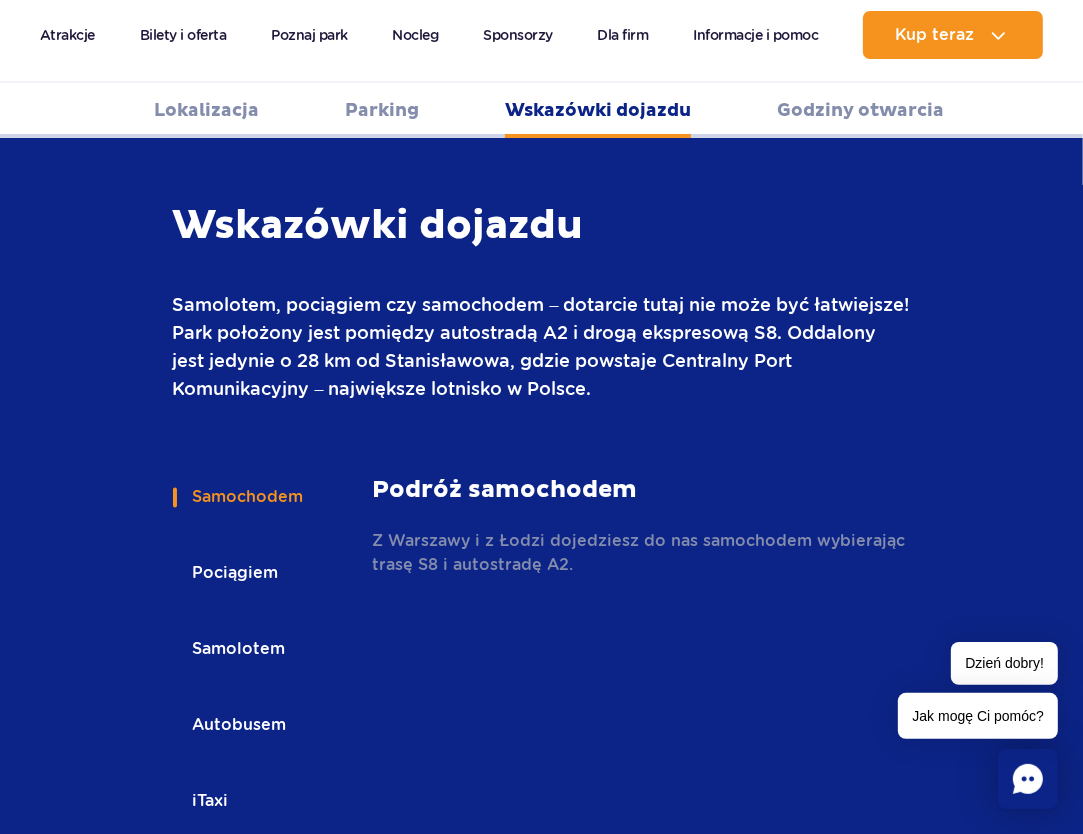 click on "Godziny otwarcia" at bounding box center (860, 110) 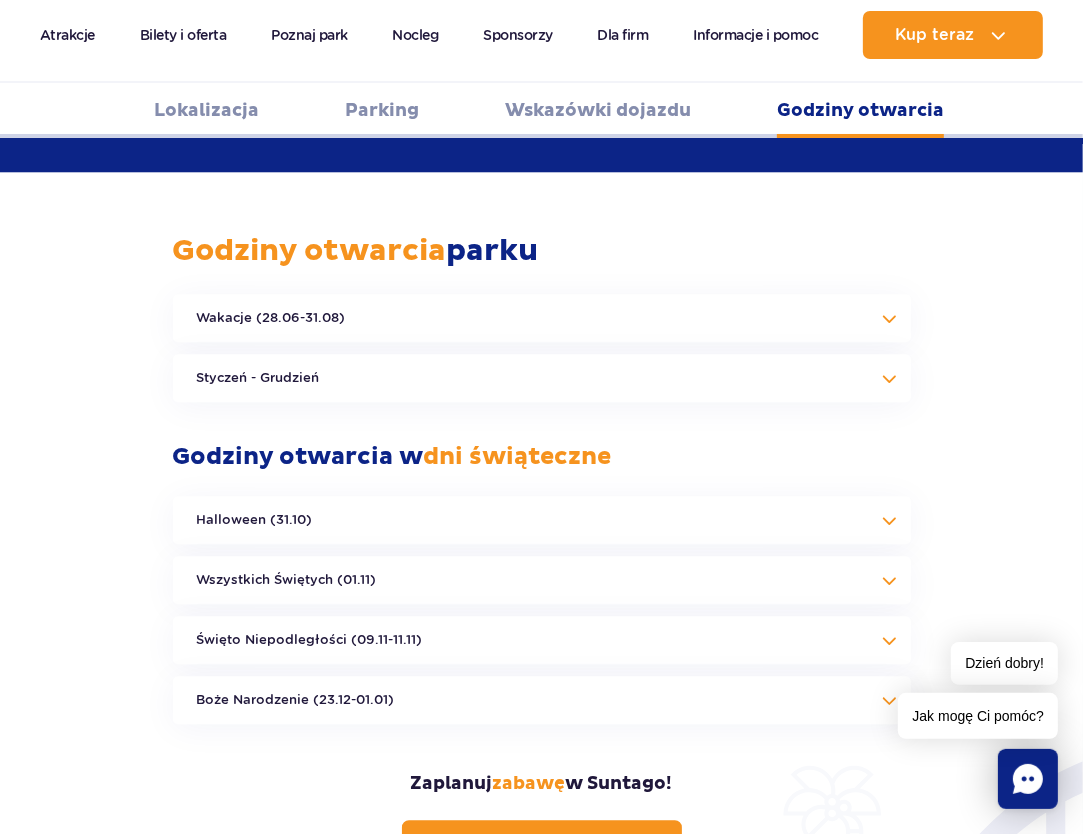 scroll, scrollTop: 3697, scrollLeft: 0, axis: vertical 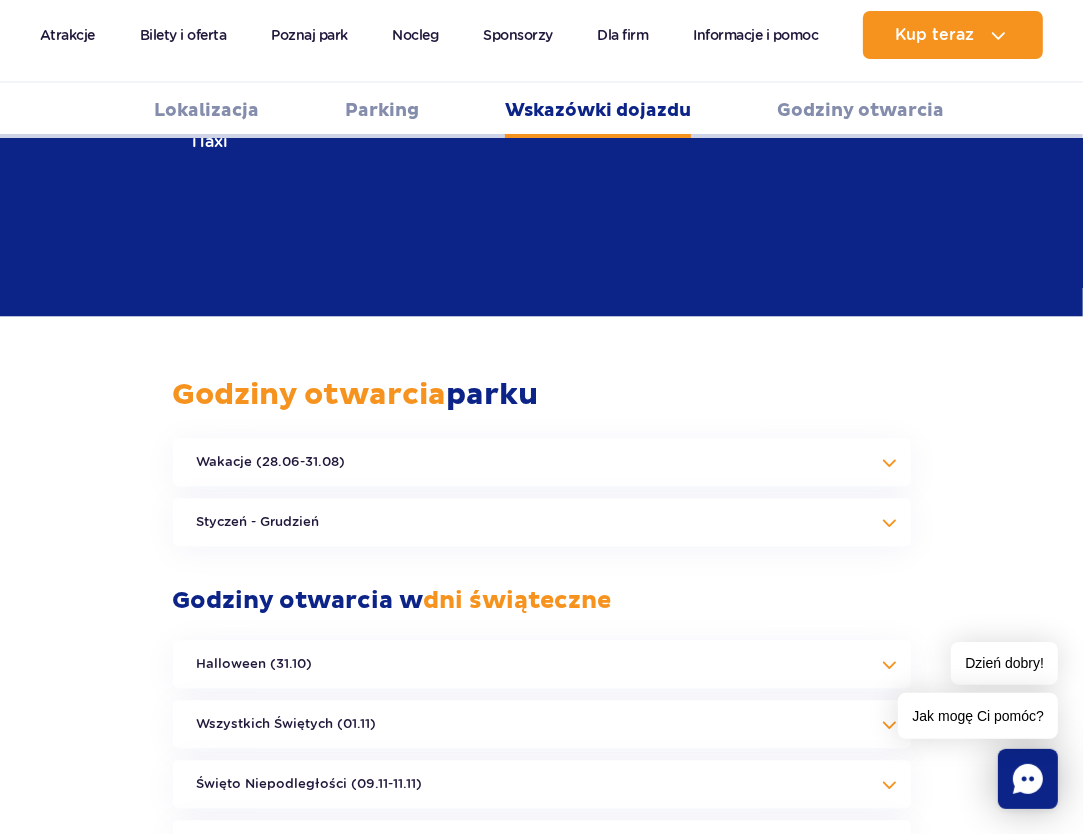 click on "Wakacje (28.06-31.08)" at bounding box center [542, 462] 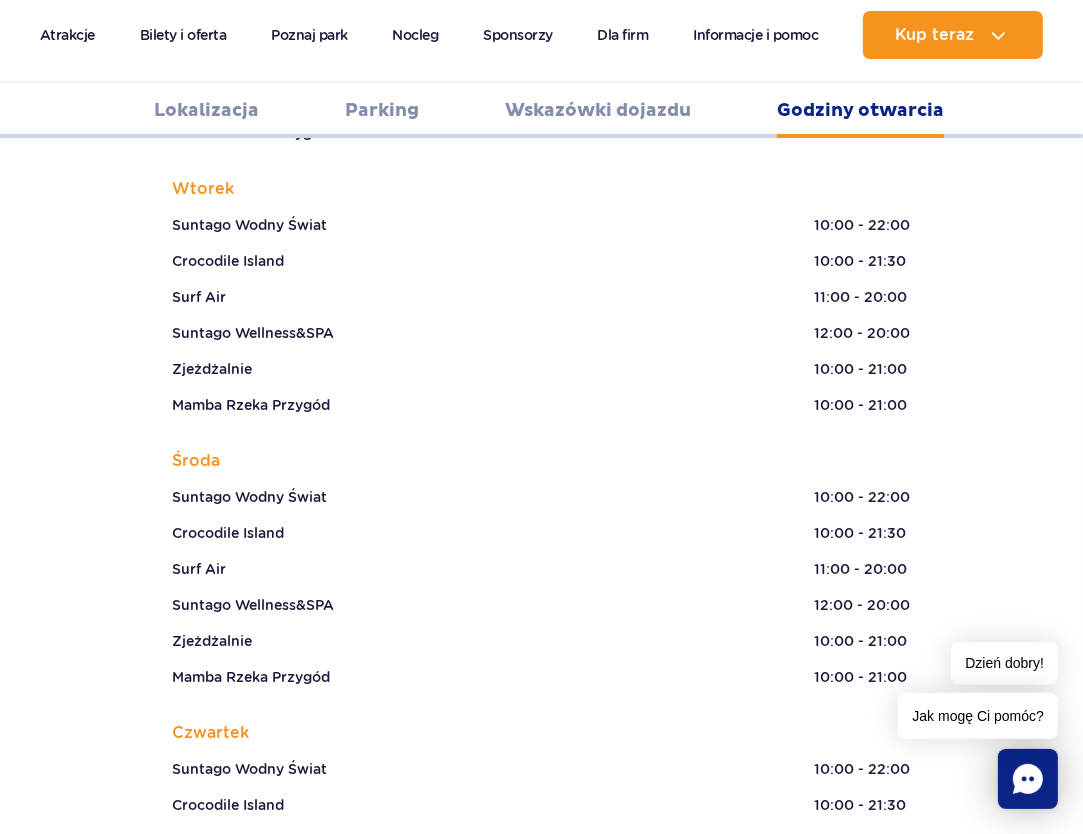 scroll, scrollTop: 4180, scrollLeft: 0, axis: vertical 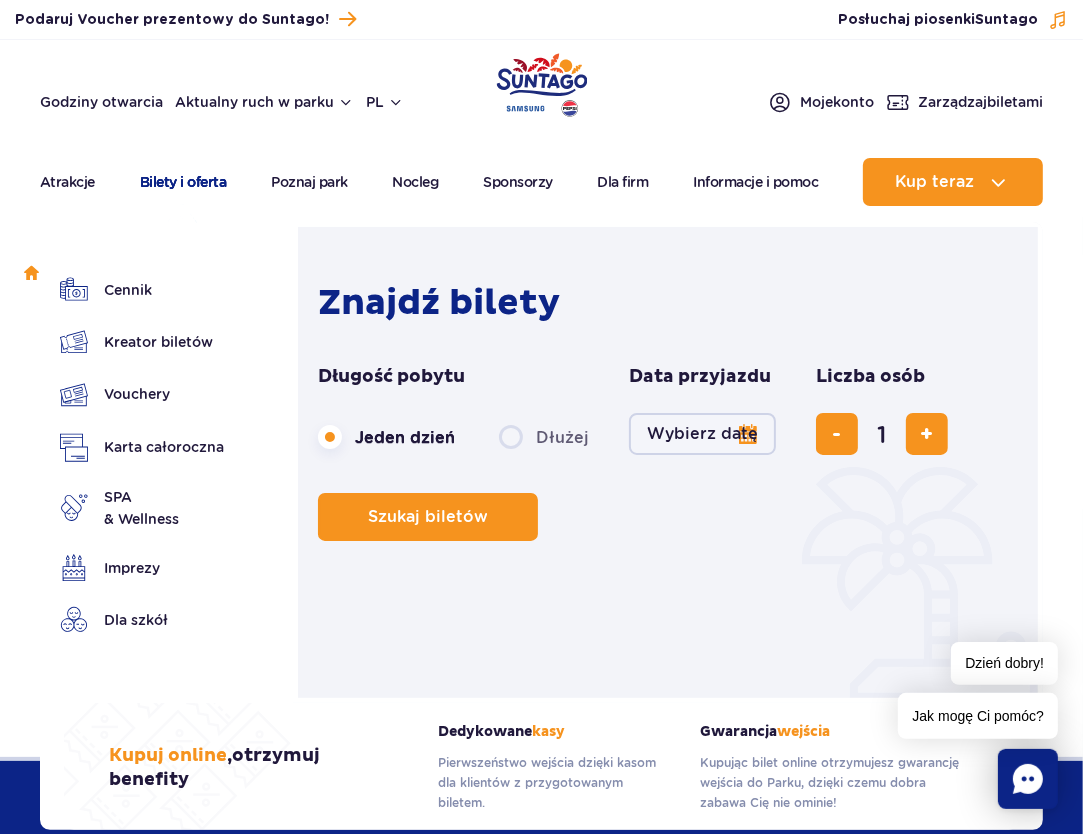 click on "Bilety i oferta" at bounding box center [183, 182] 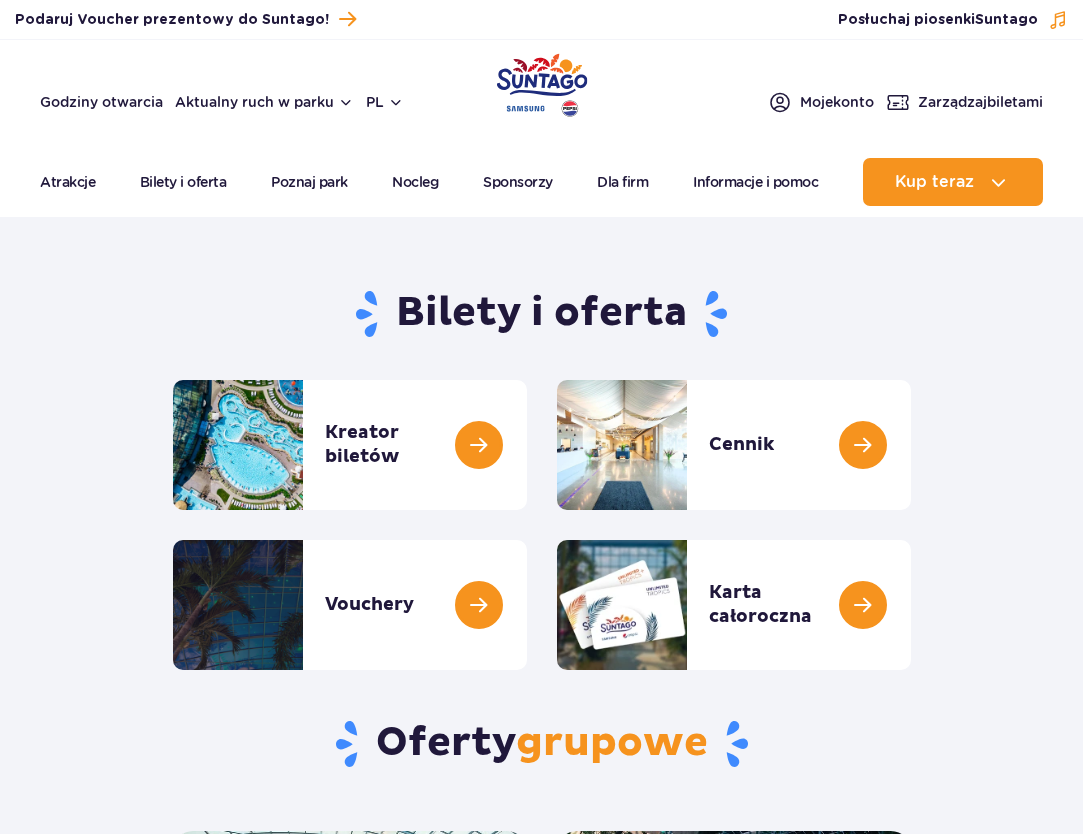 scroll, scrollTop: 0, scrollLeft: 0, axis: both 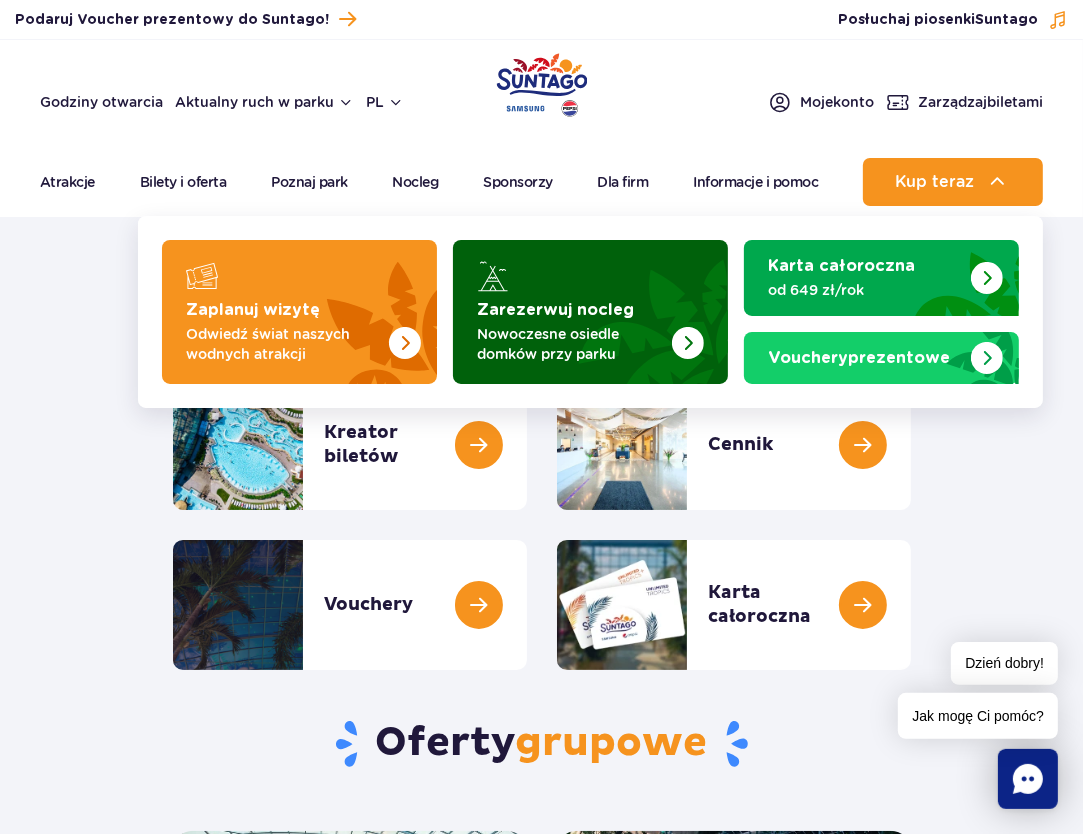 click on "Nowoczesne osiedle domków przy parku" at bounding box center [574, 344] 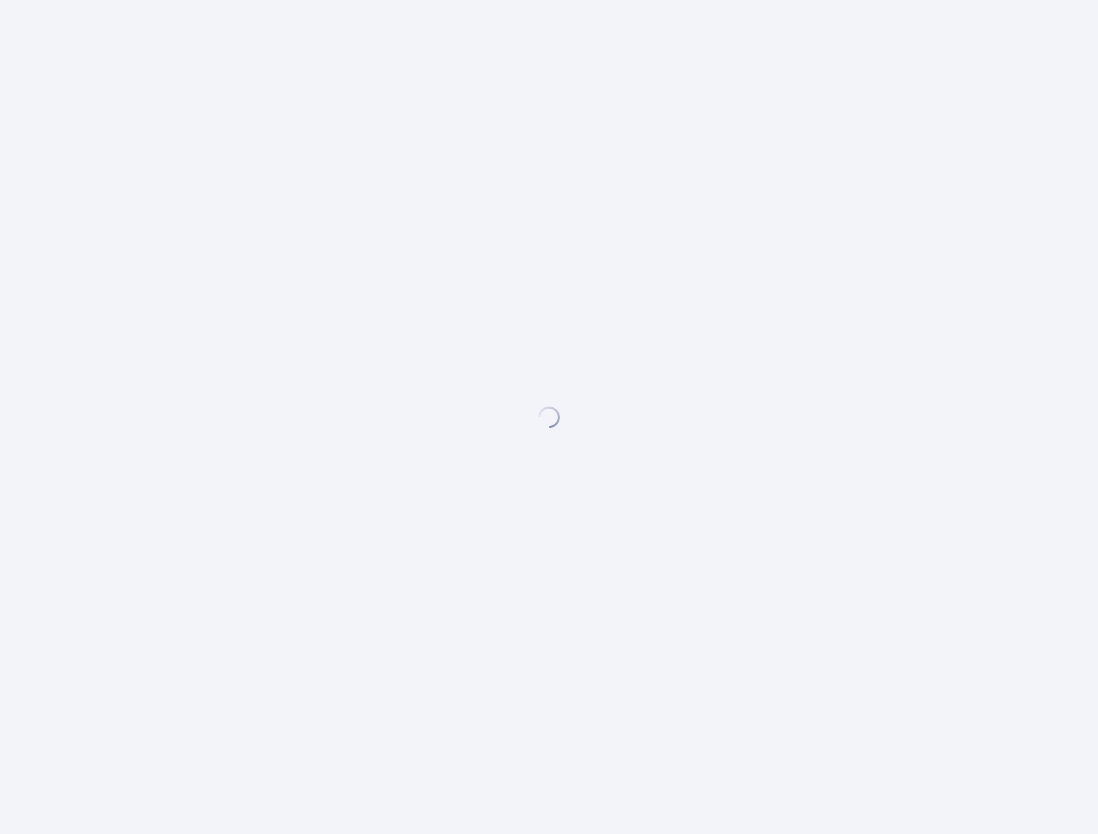 scroll, scrollTop: 0, scrollLeft: 0, axis: both 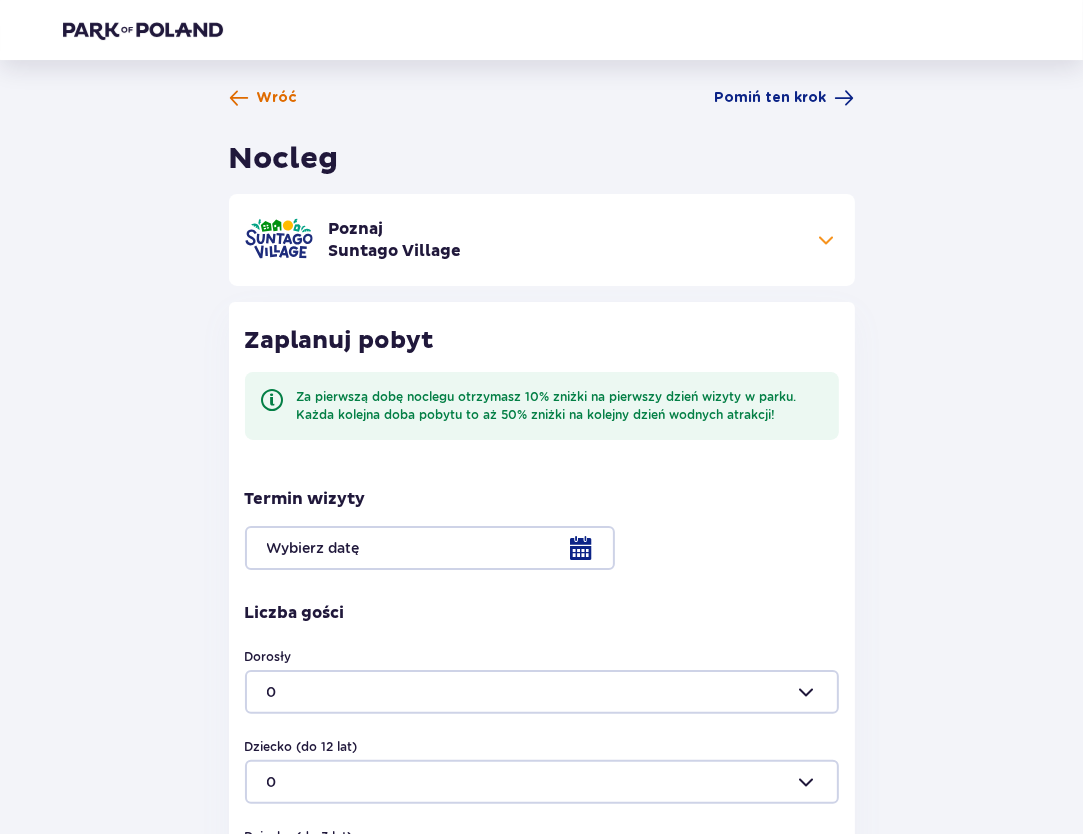click on "Wróć" at bounding box center [277, 98] 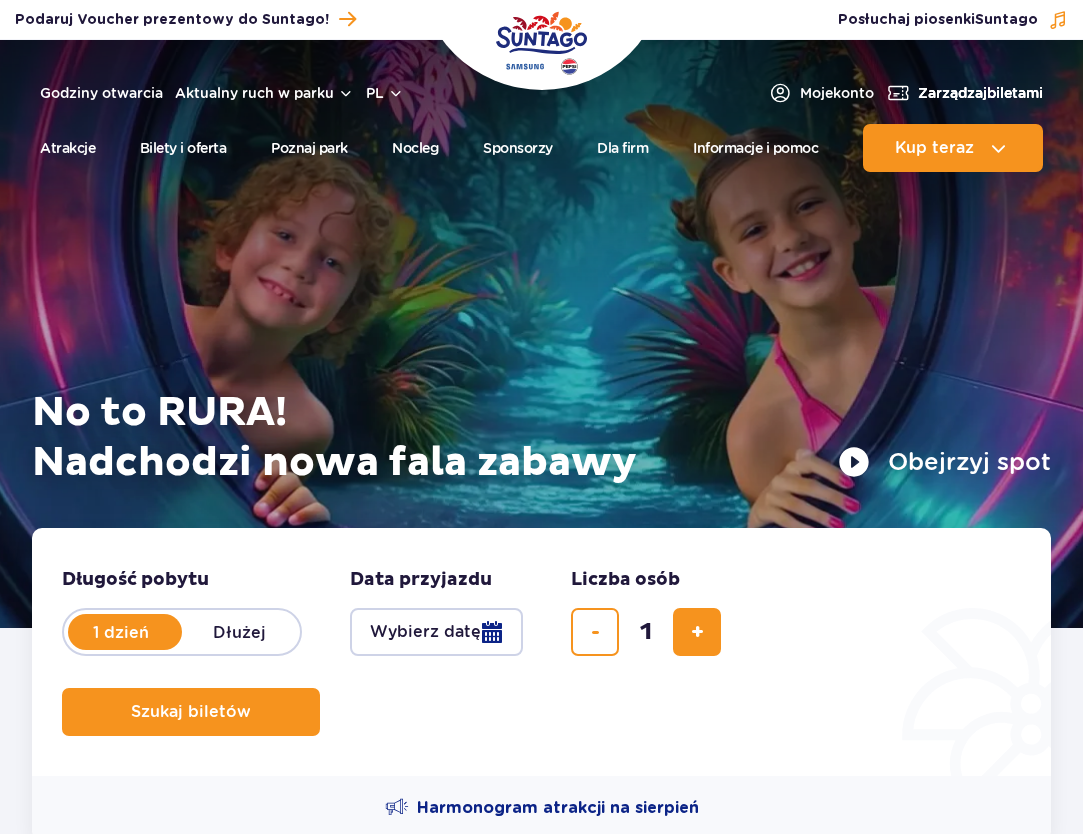 scroll, scrollTop: 0, scrollLeft: 0, axis: both 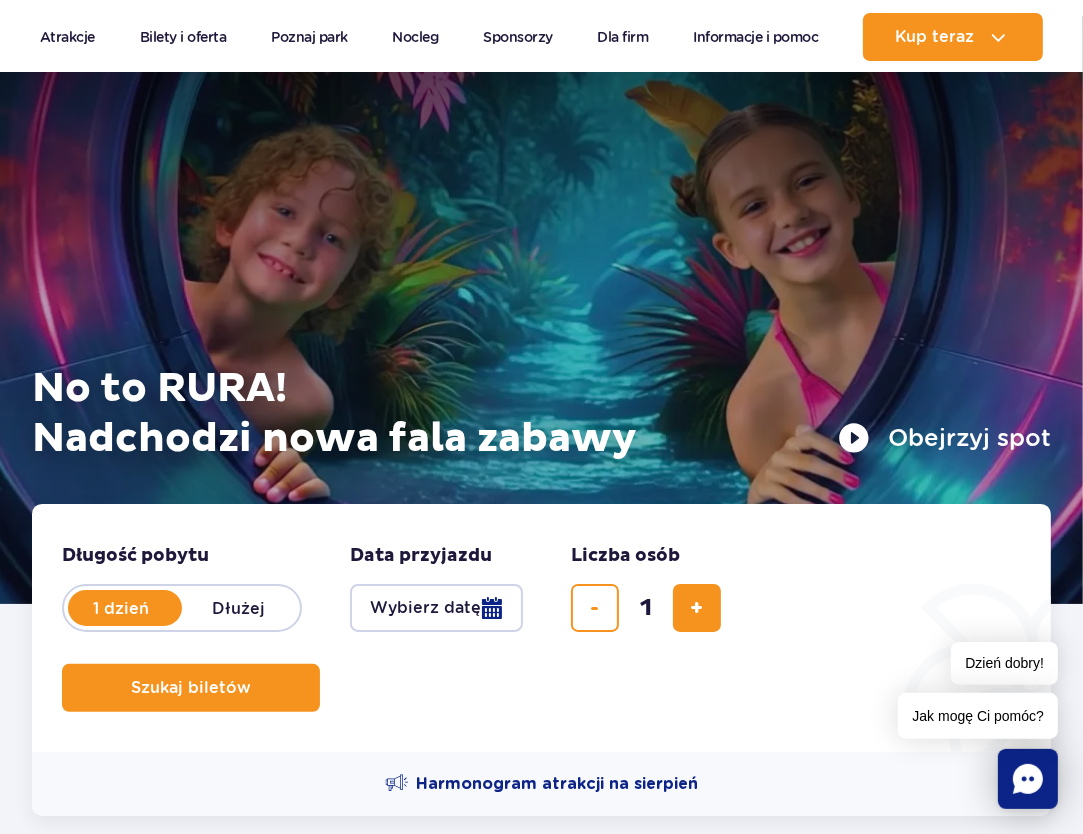 click on "Wybierz datę" at bounding box center (436, 608) 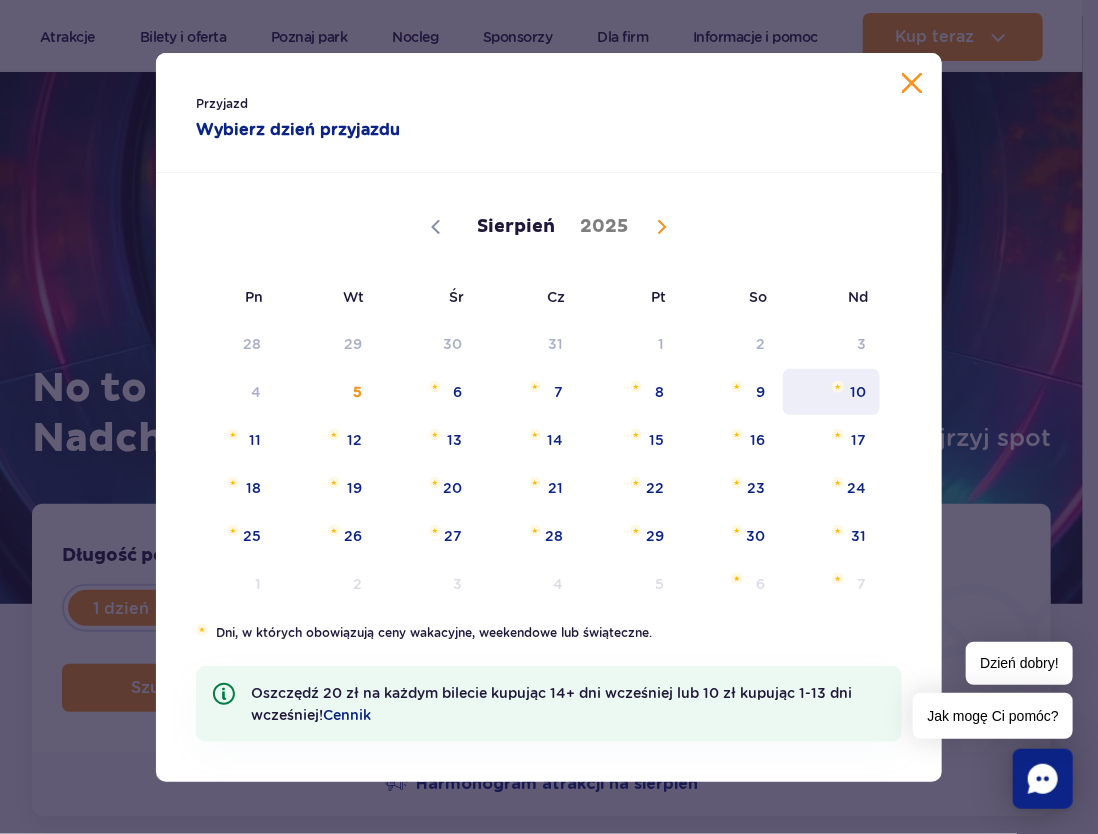 click on "10" at bounding box center [831, 392] 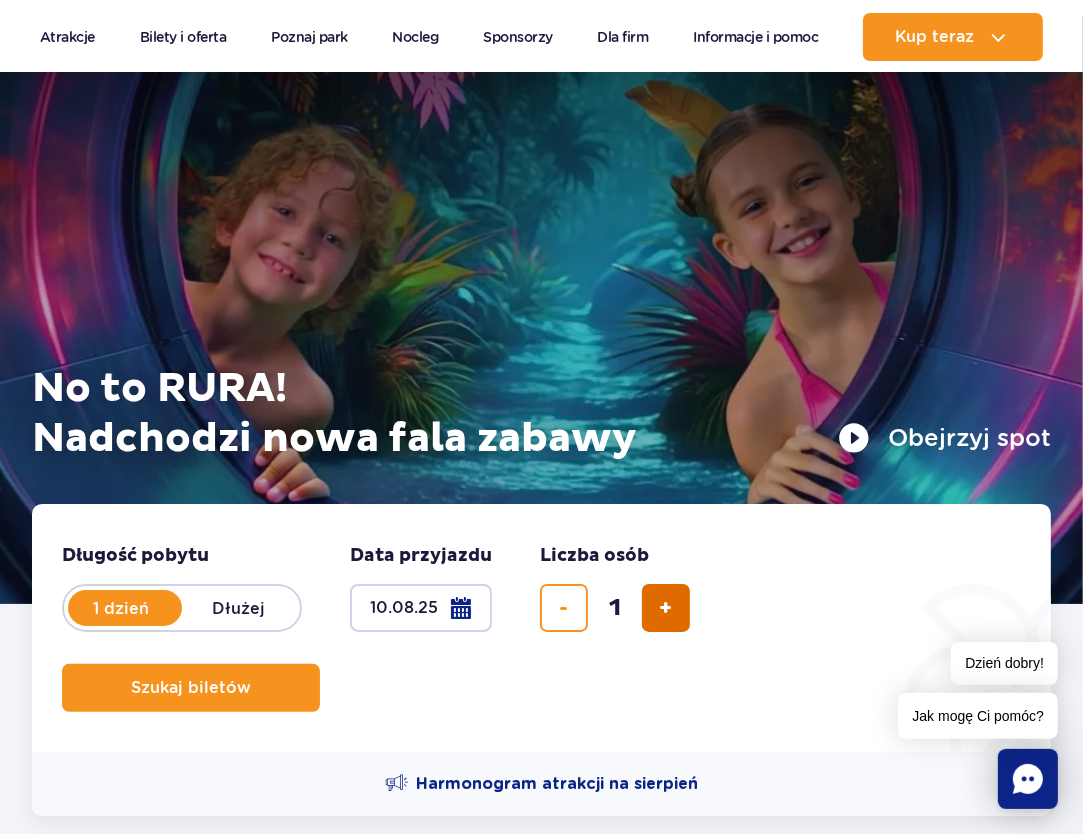 click at bounding box center (666, 608) 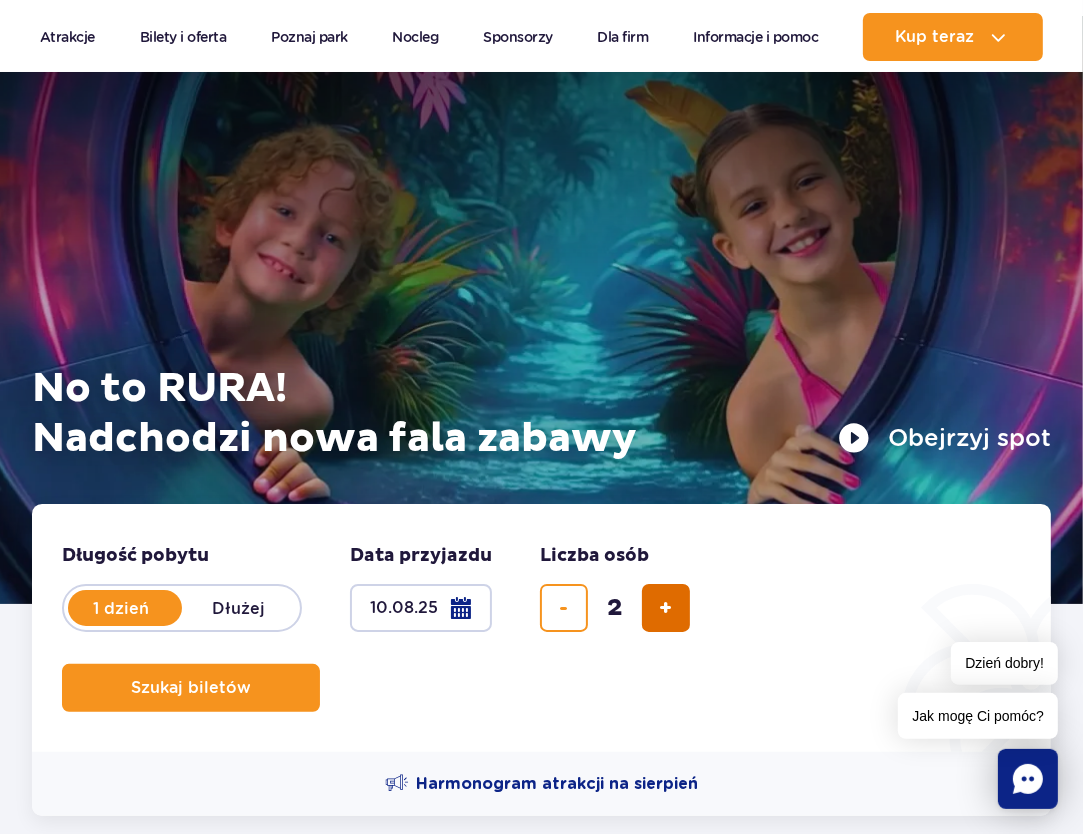 click at bounding box center (666, 608) 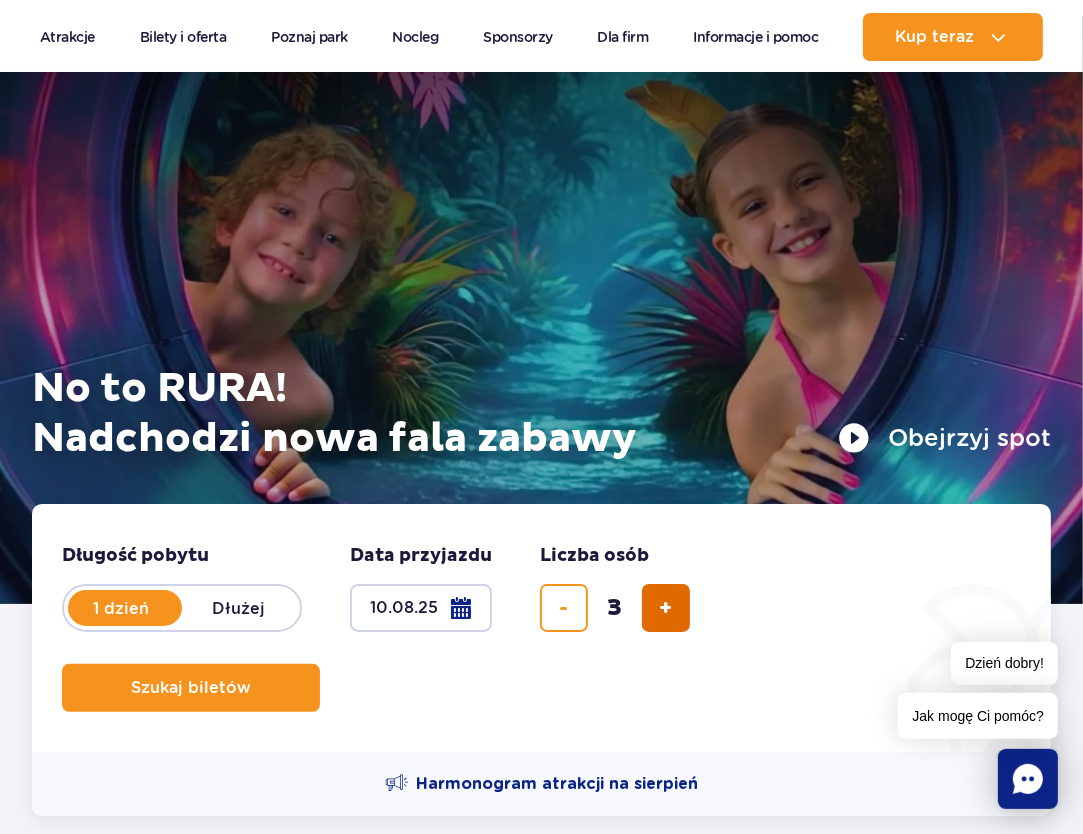 click at bounding box center [666, 608] 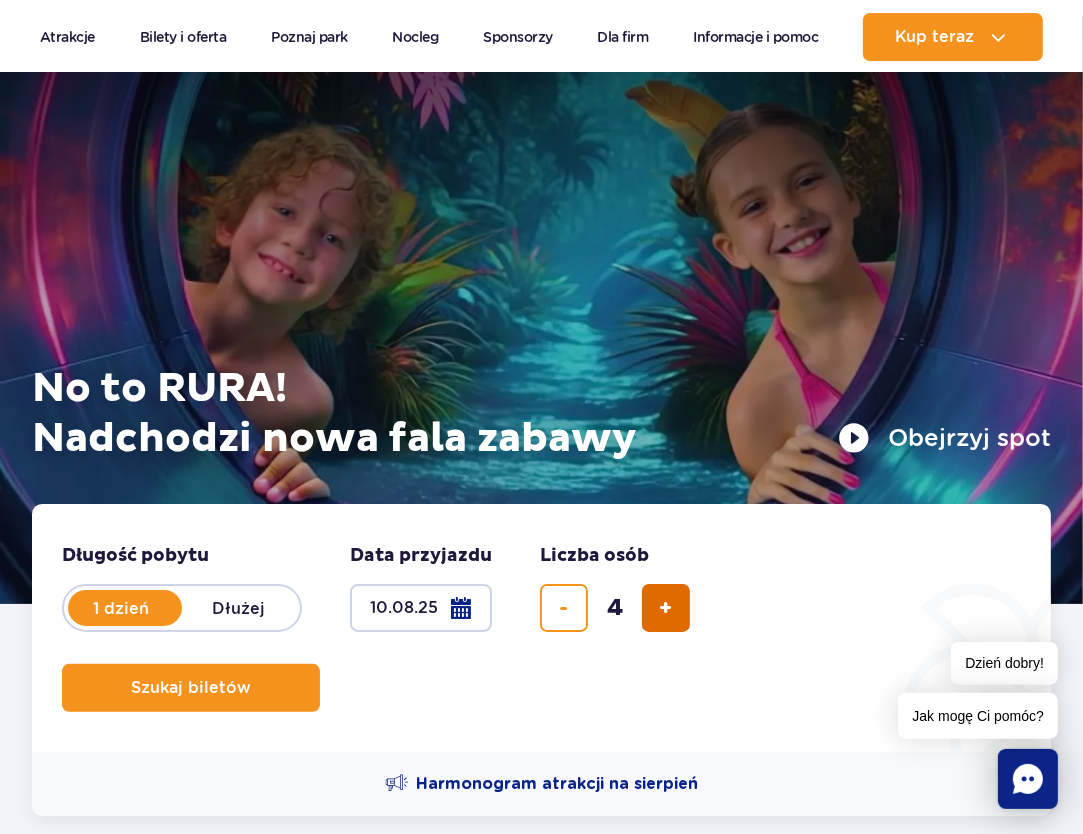 click at bounding box center [666, 608] 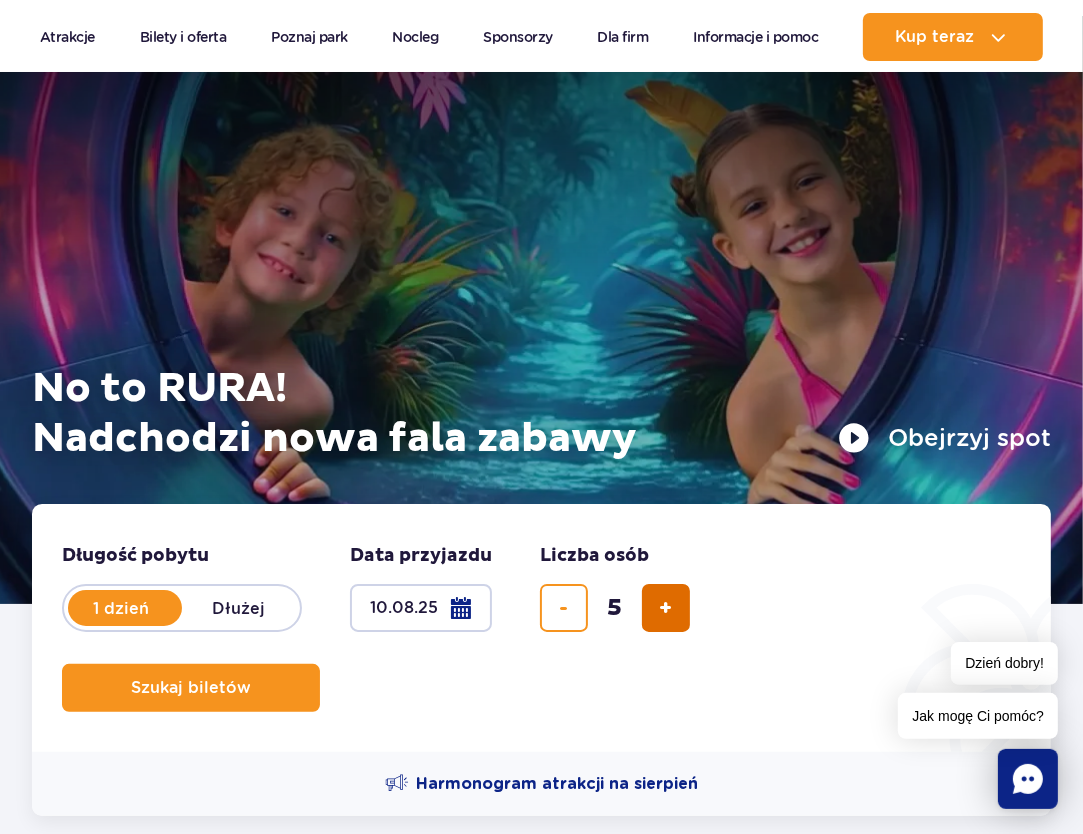 click at bounding box center (666, 608) 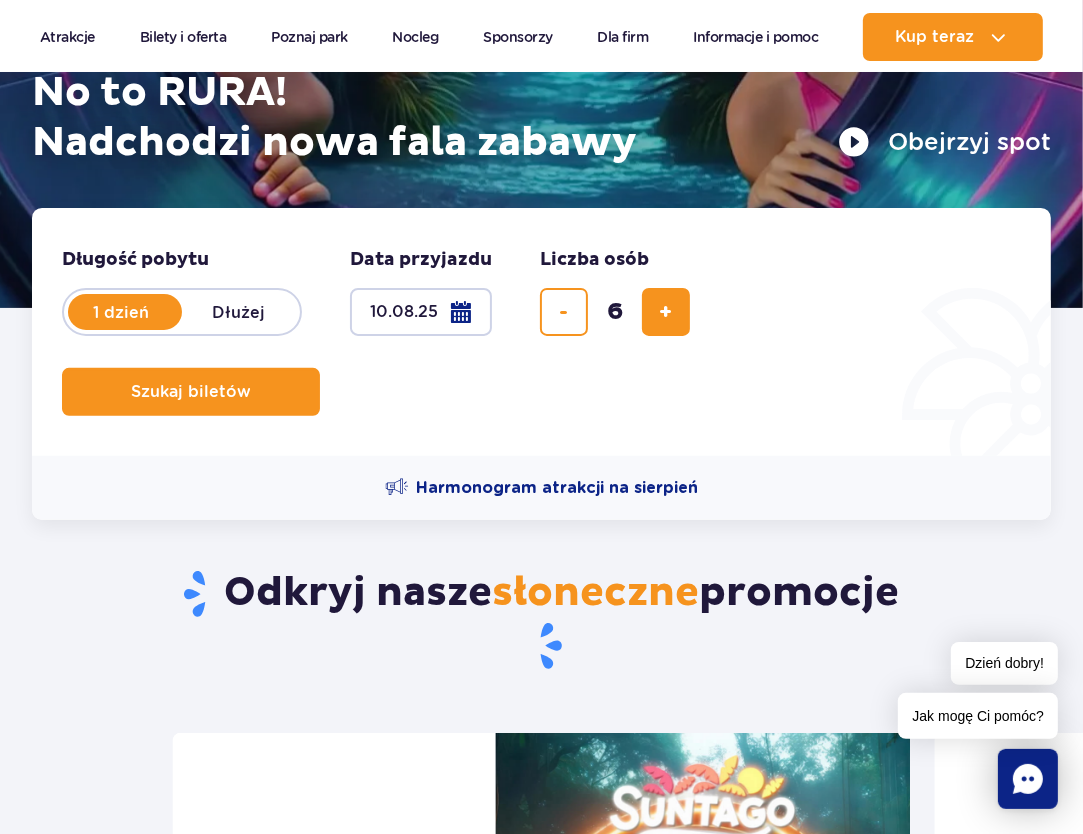 scroll, scrollTop: 329, scrollLeft: 0, axis: vertical 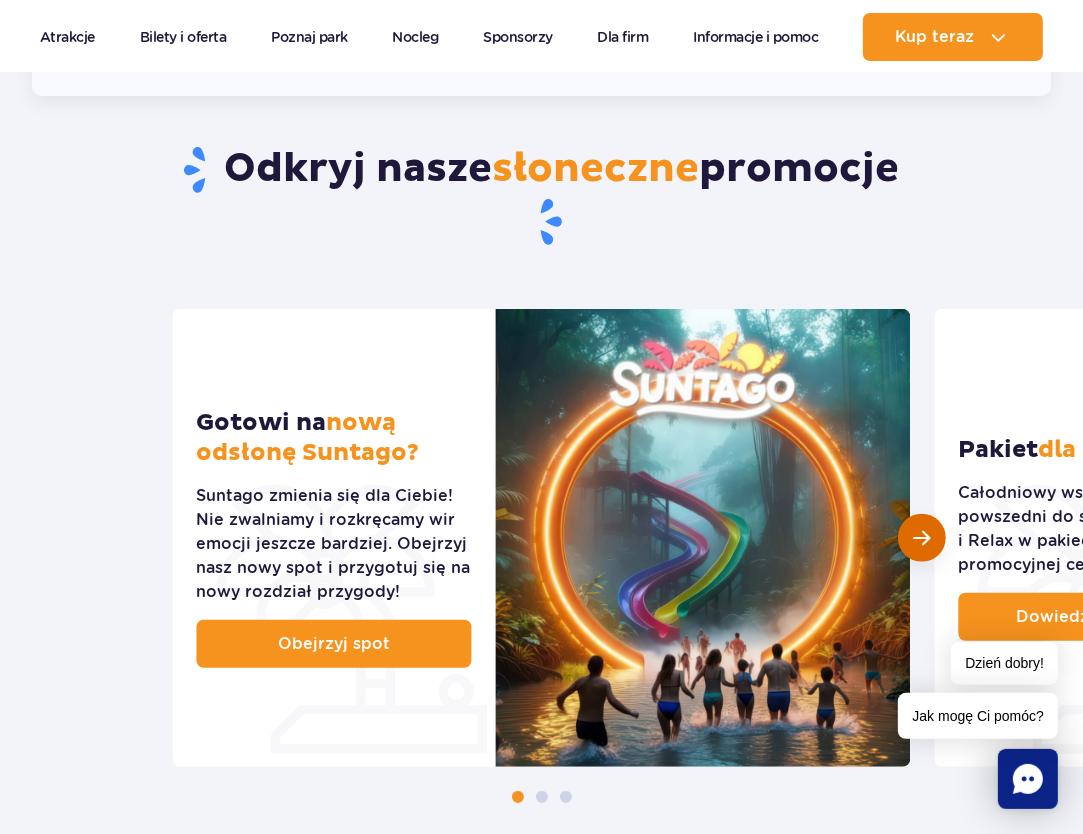 click at bounding box center [921, 538] 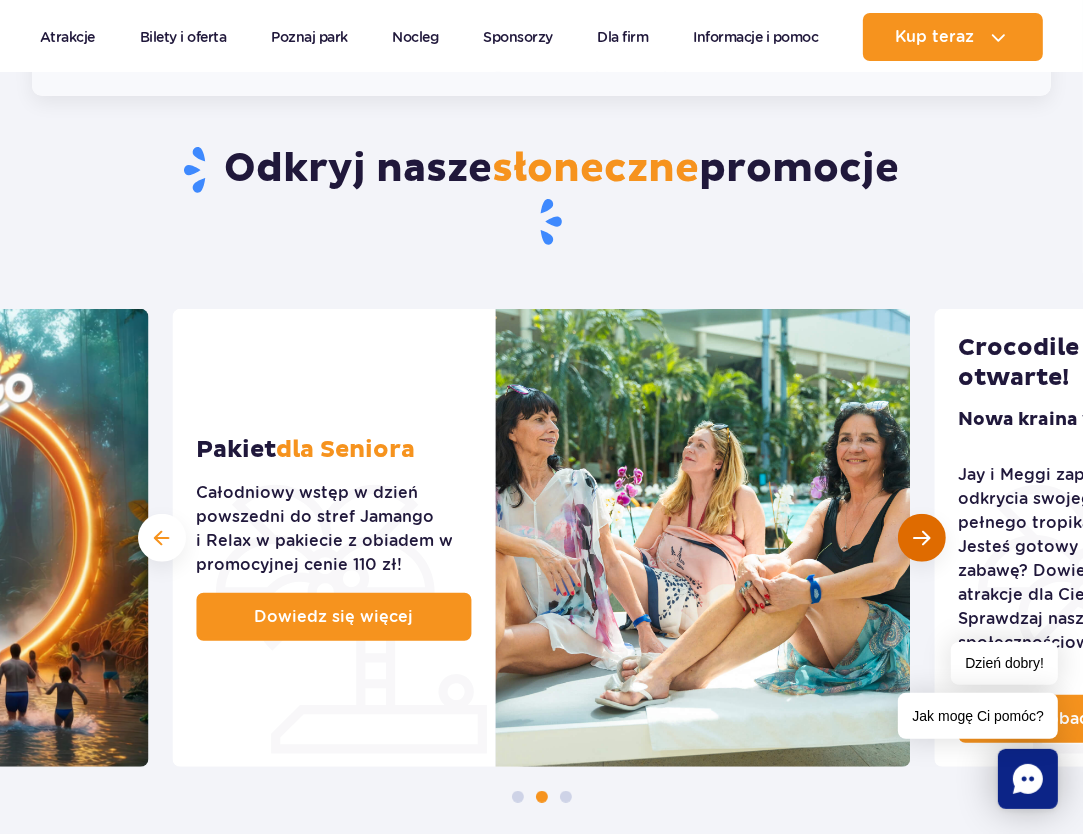 click at bounding box center (921, 538) 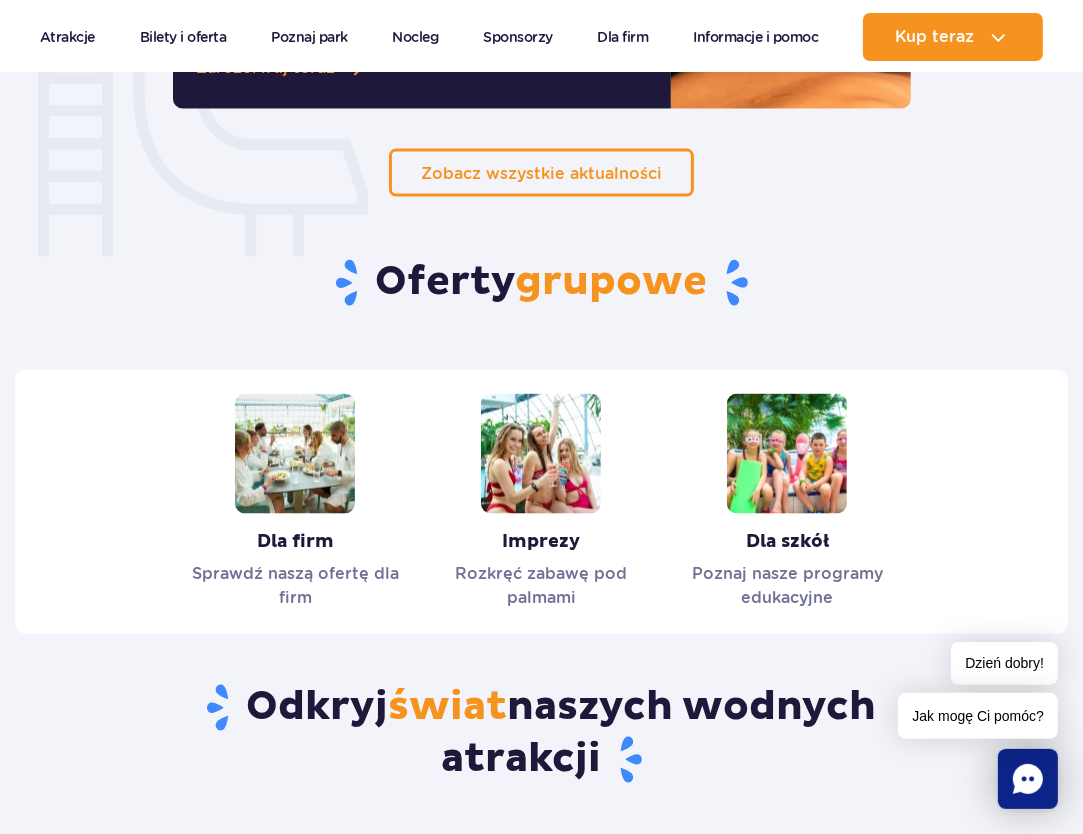 scroll, scrollTop: 1988, scrollLeft: 0, axis: vertical 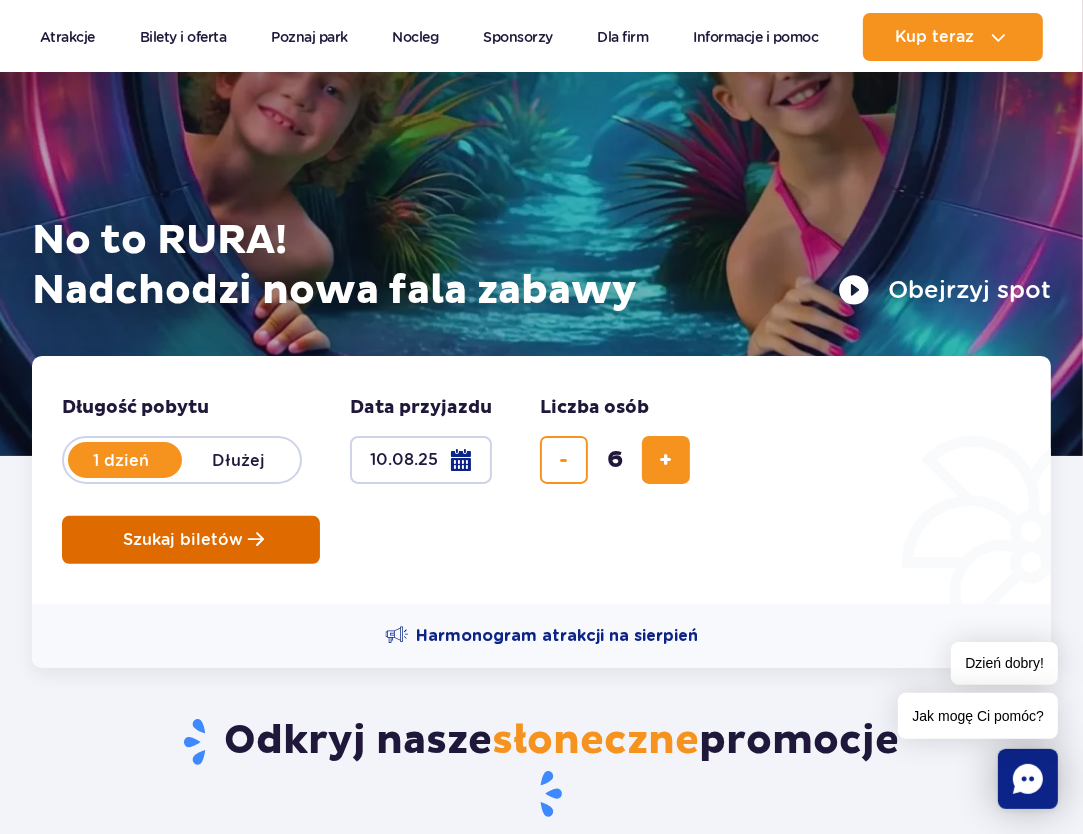 click on "Szukaj biletów" at bounding box center [191, 540] 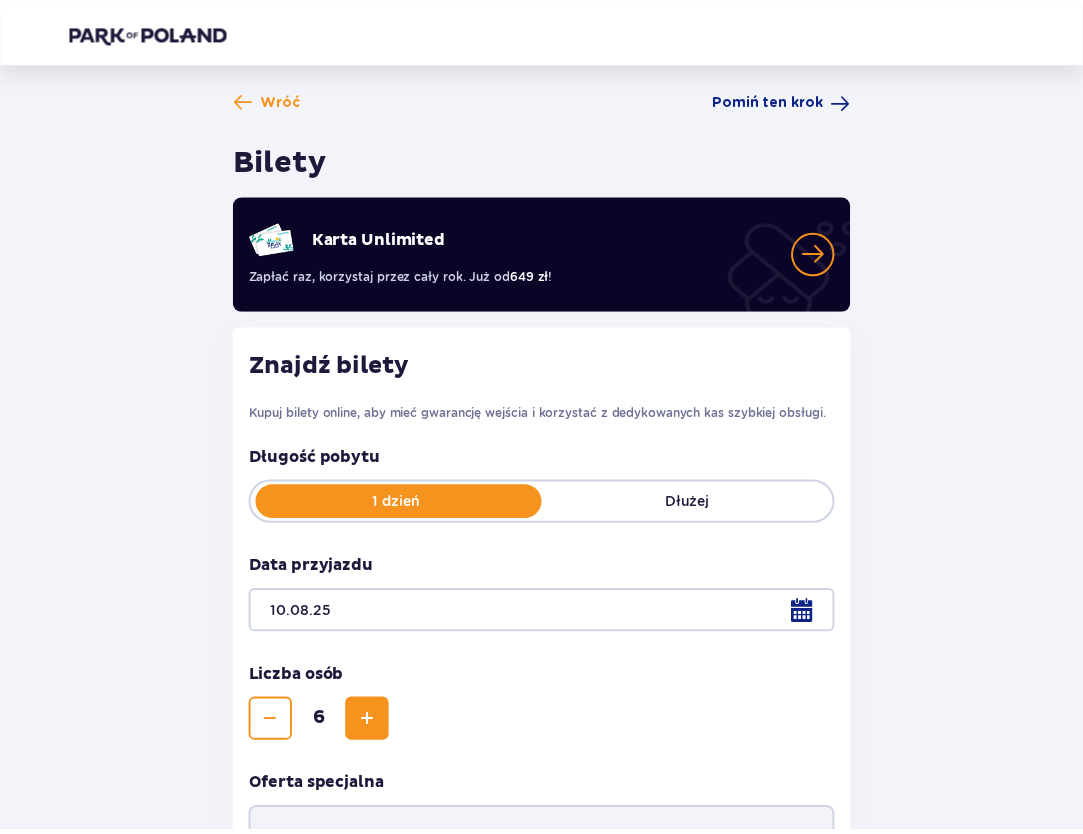 scroll, scrollTop: 183, scrollLeft: 0, axis: vertical 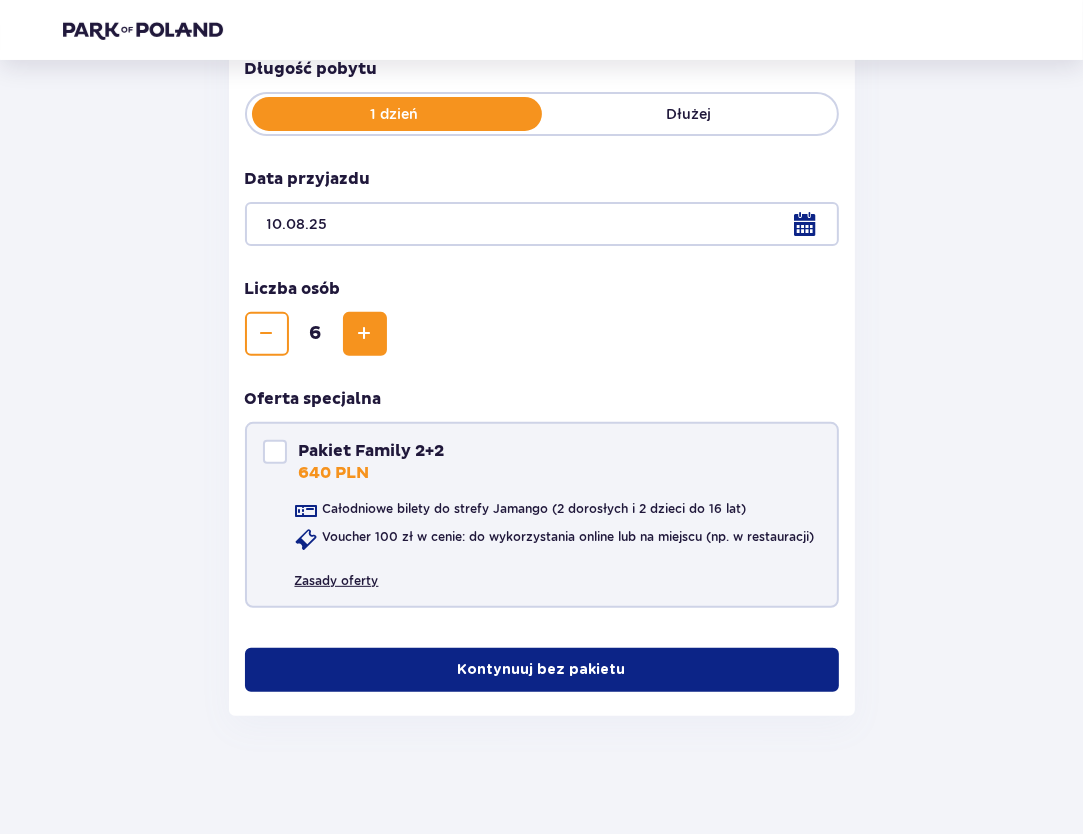 click on "Zasady oferty" at bounding box center [337, 573] 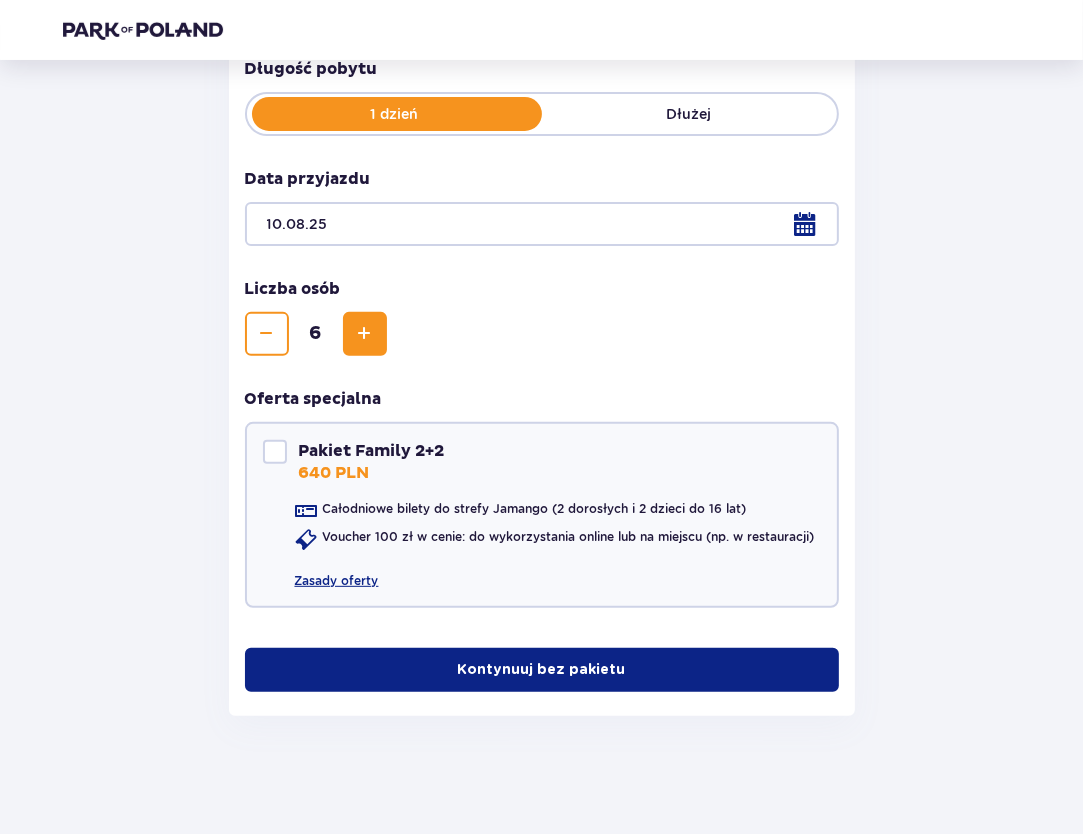 click on "Kontynuuj bez pakietu" at bounding box center [542, 670] 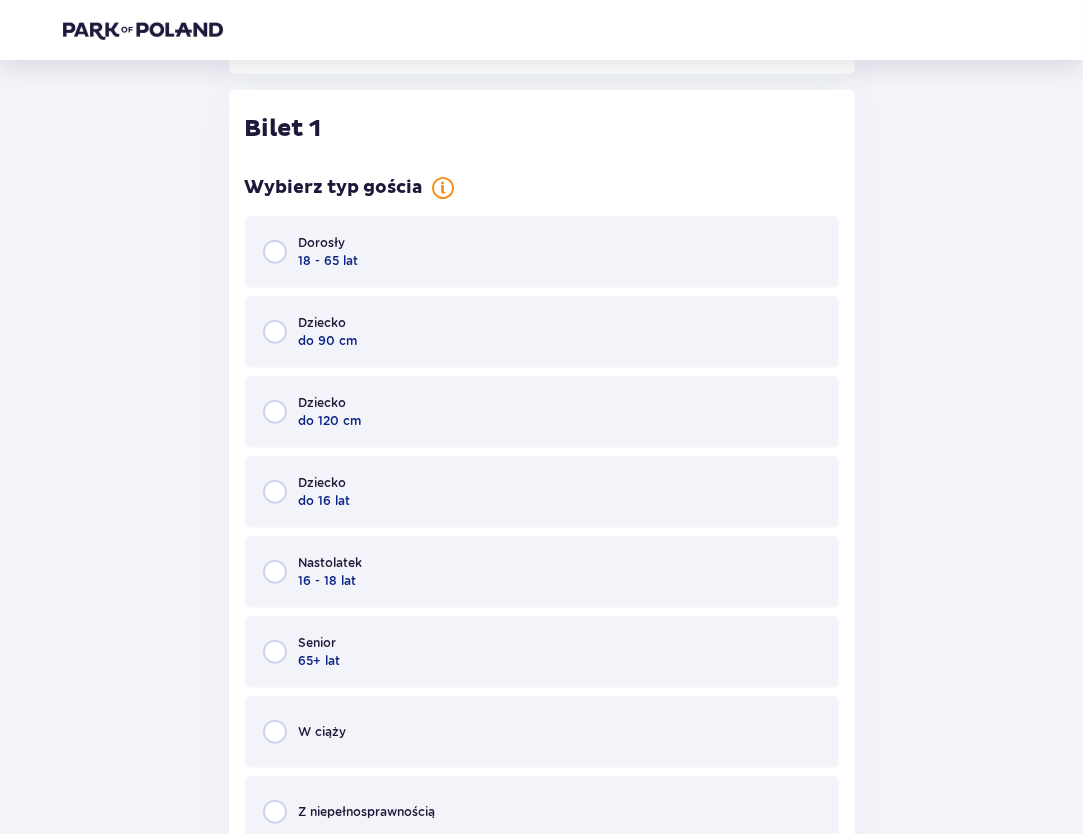 scroll, scrollTop: 1043, scrollLeft: 0, axis: vertical 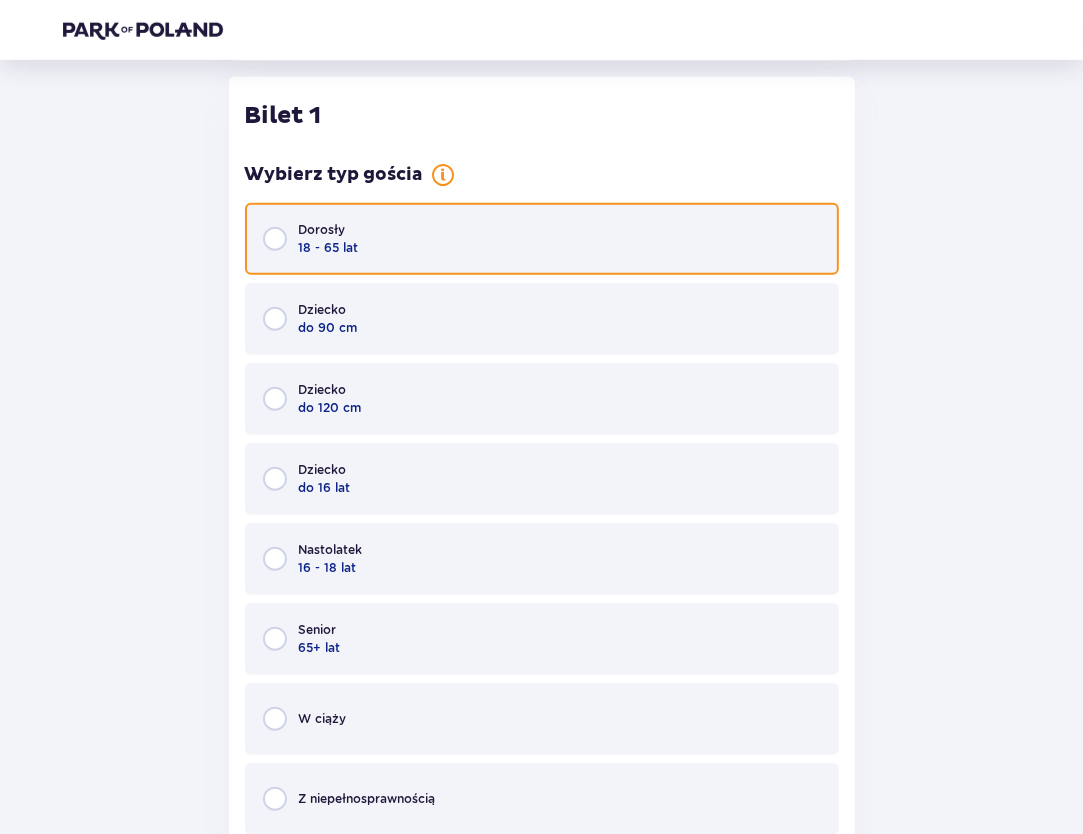 click at bounding box center (275, 239) 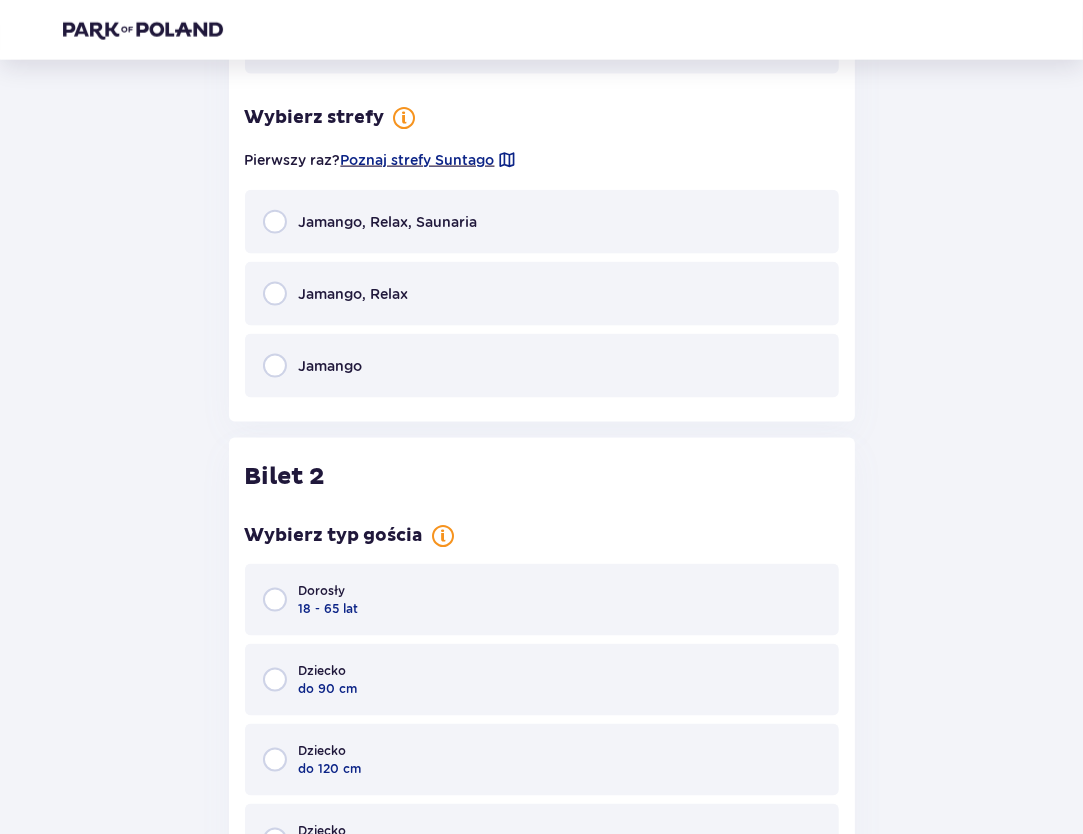scroll, scrollTop: 1833, scrollLeft: 0, axis: vertical 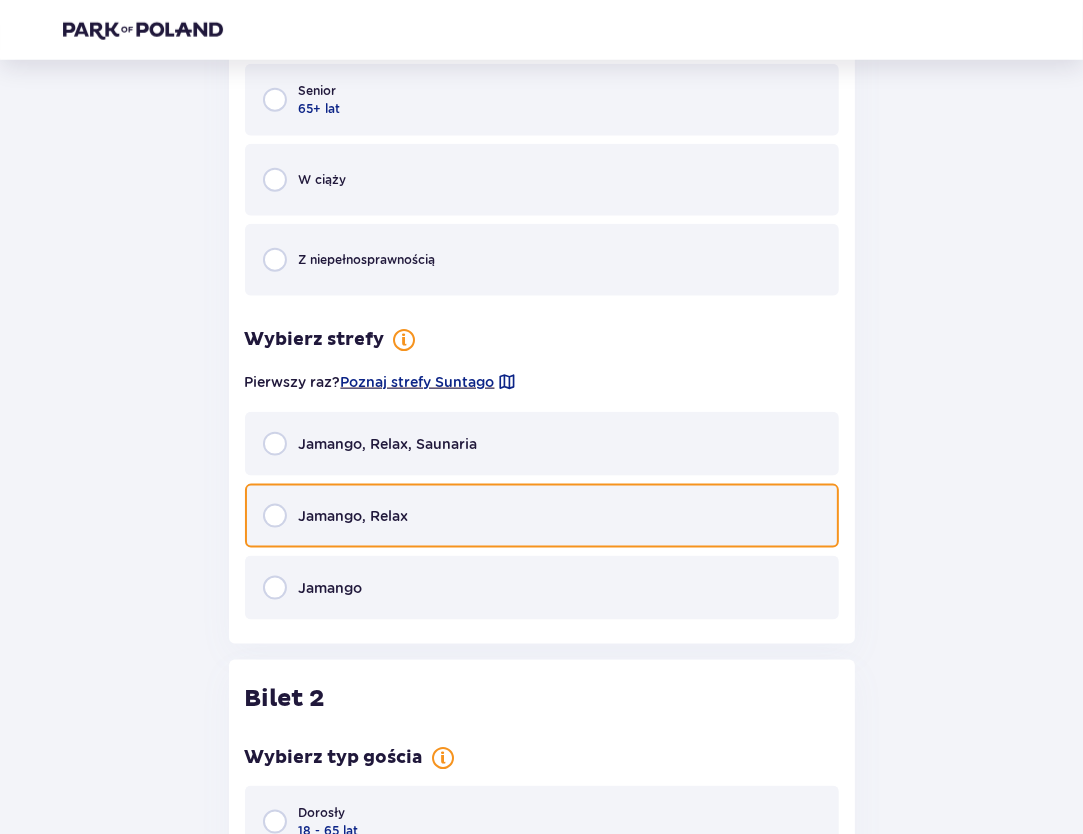 click at bounding box center (275, 516) 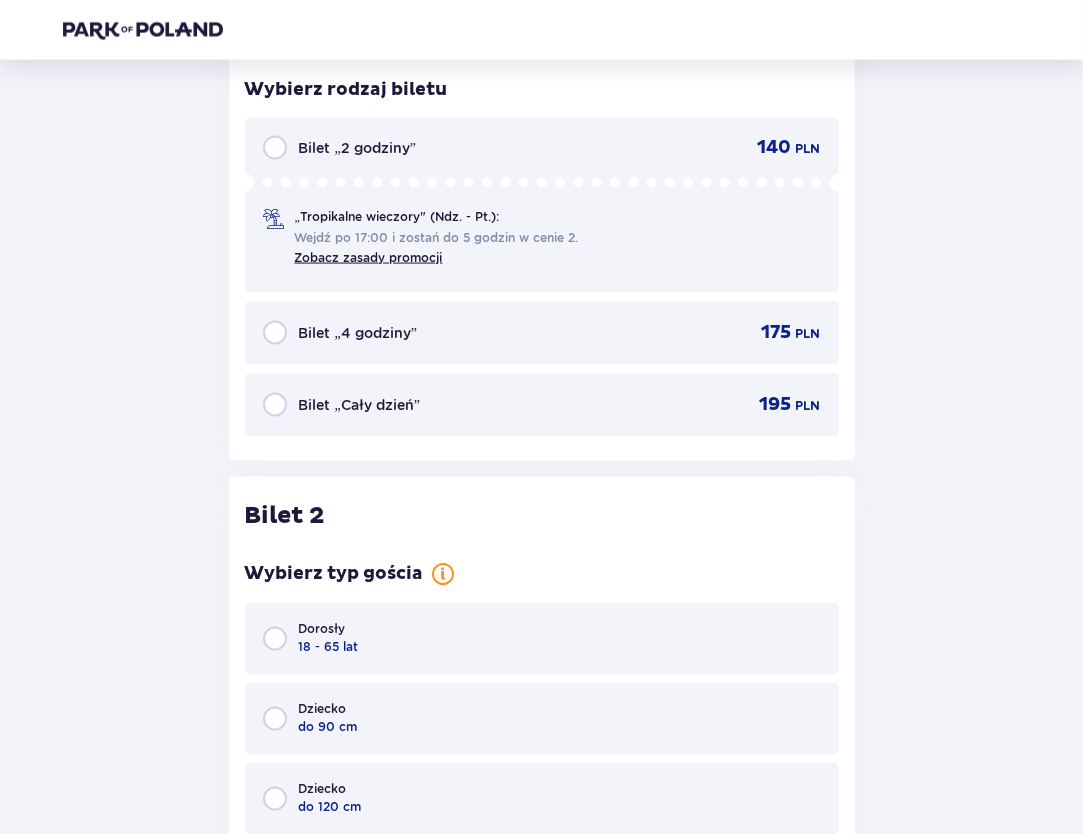 scroll, scrollTop: 2157, scrollLeft: 0, axis: vertical 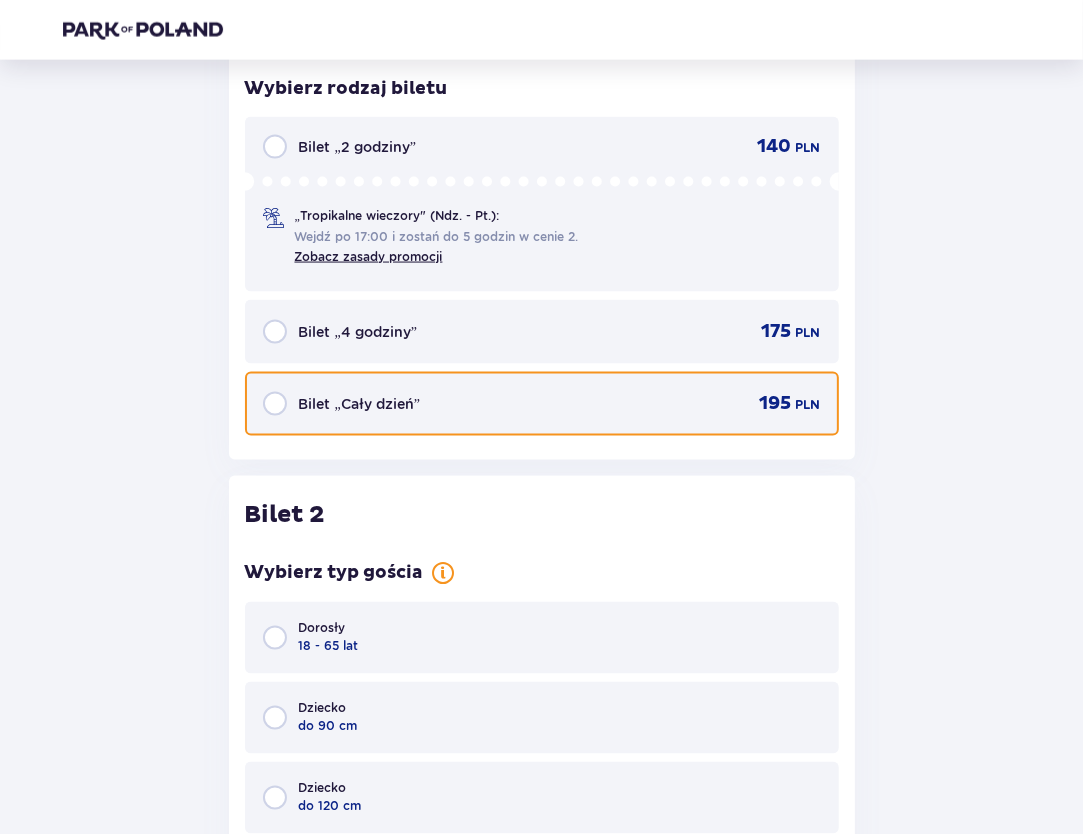 click at bounding box center (275, 404) 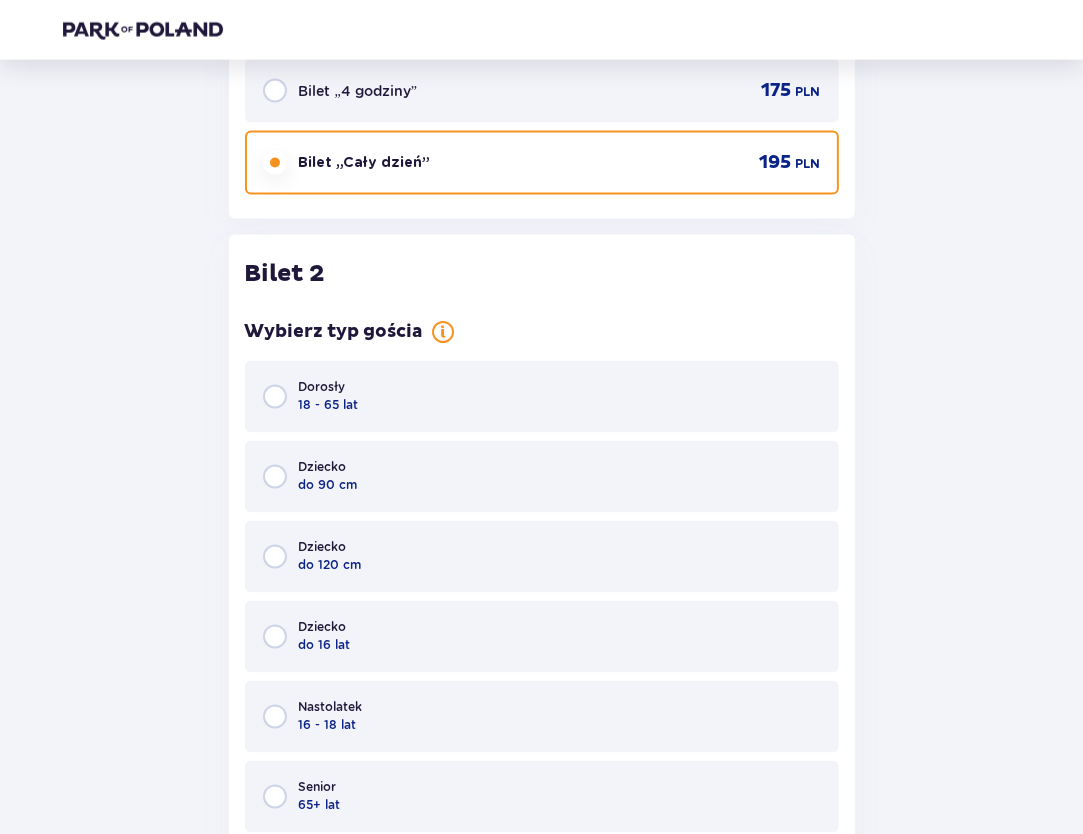 scroll, scrollTop: 2555, scrollLeft: 0, axis: vertical 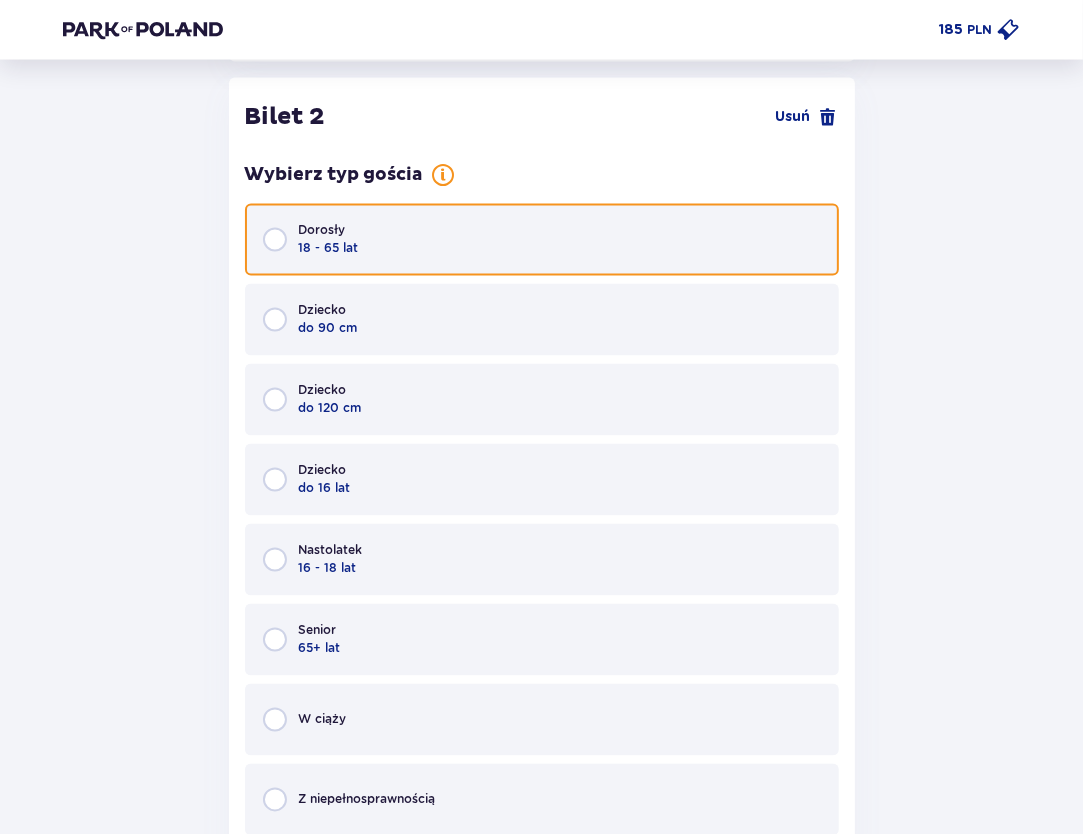 click at bounding box center [275, 240] 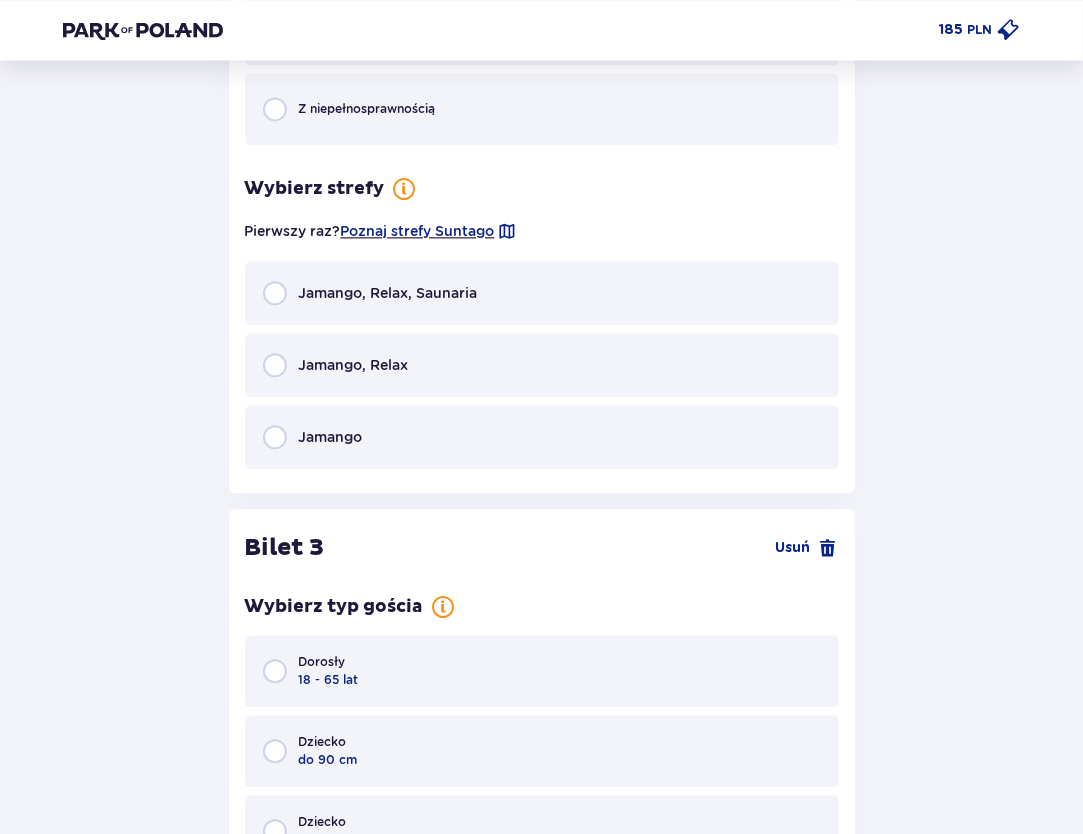 scroll, scrollTop: 3344, scrollLeft: 0, axis: vertical 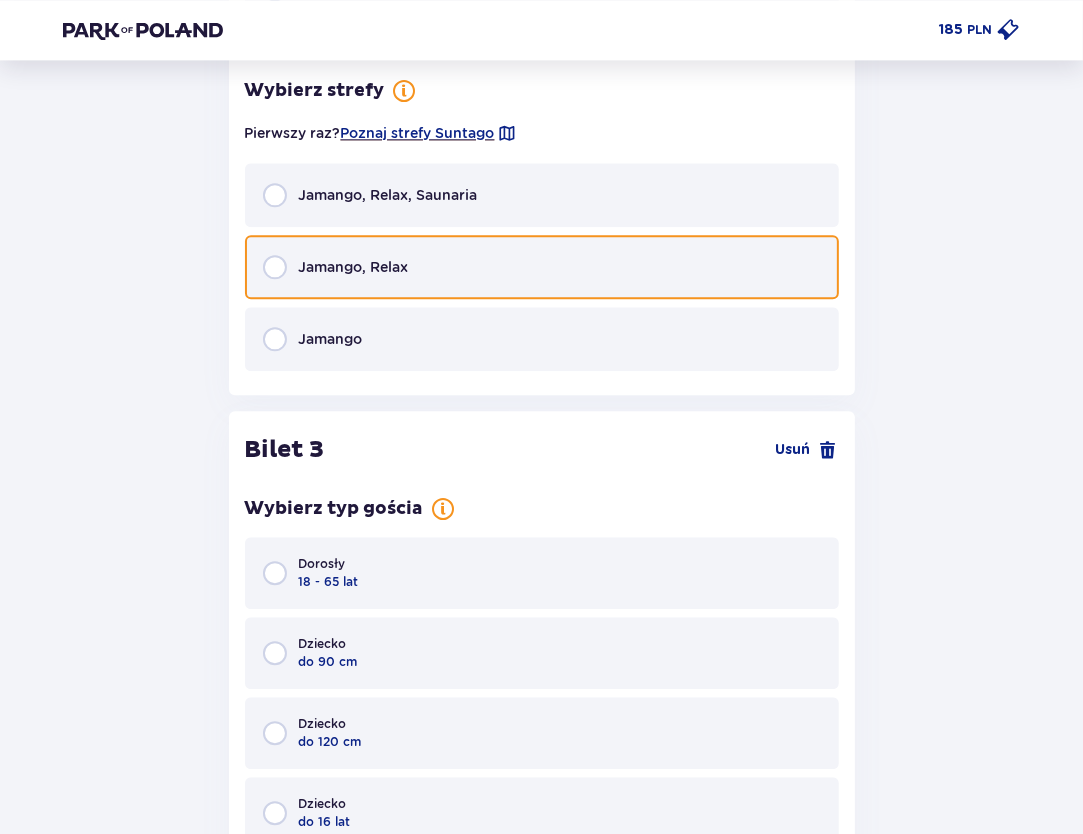 click at bounding box center (275, 267) 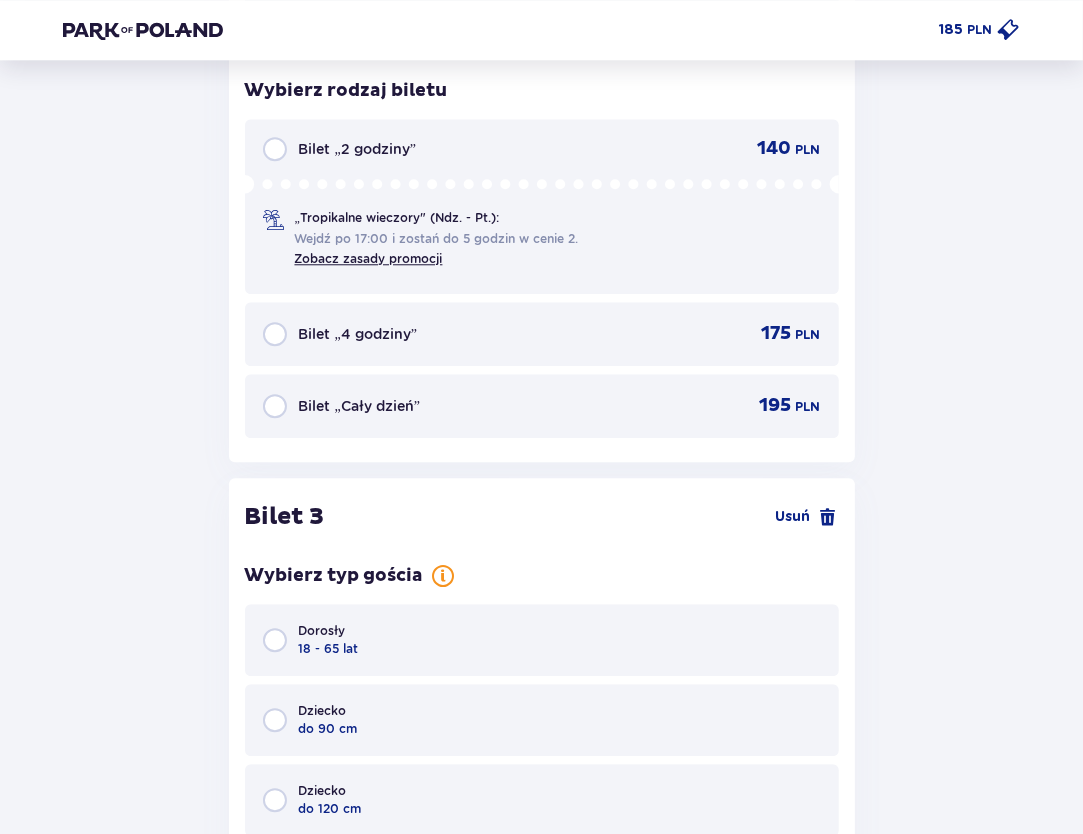 scroll, scrollTop: 3668, scrollLeft: 0, axis: vertical 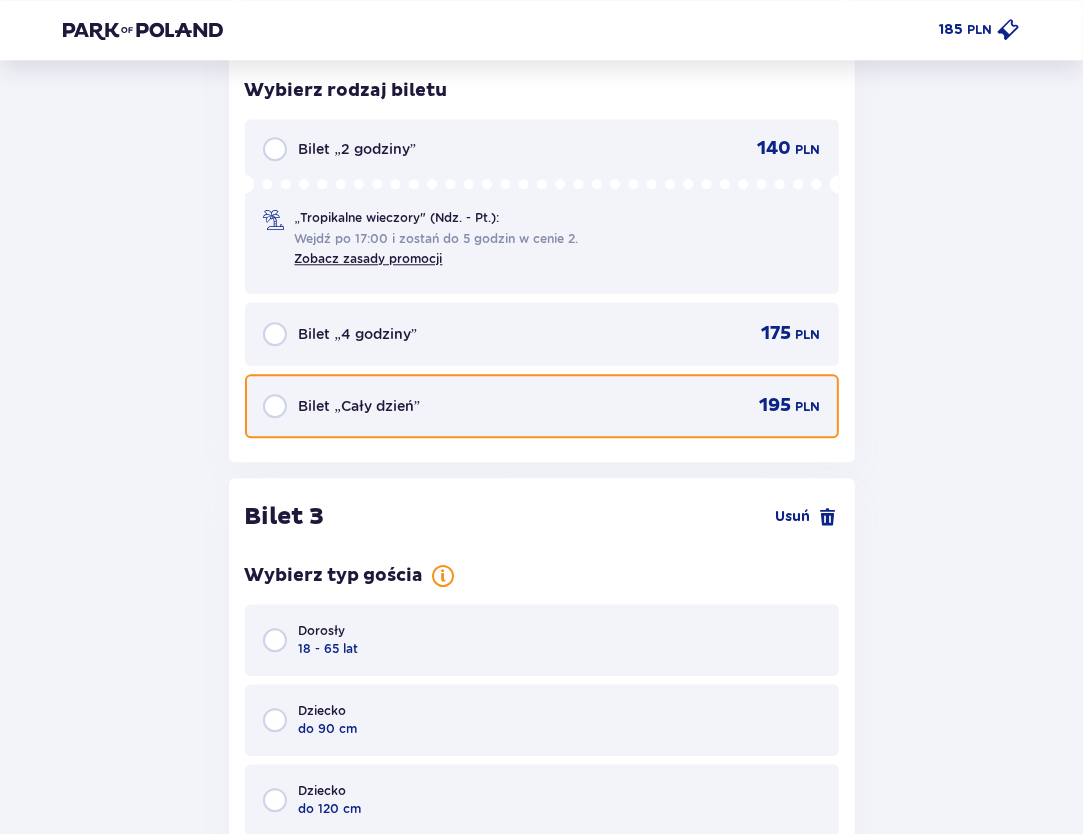 click at bounding box center (275, 406) 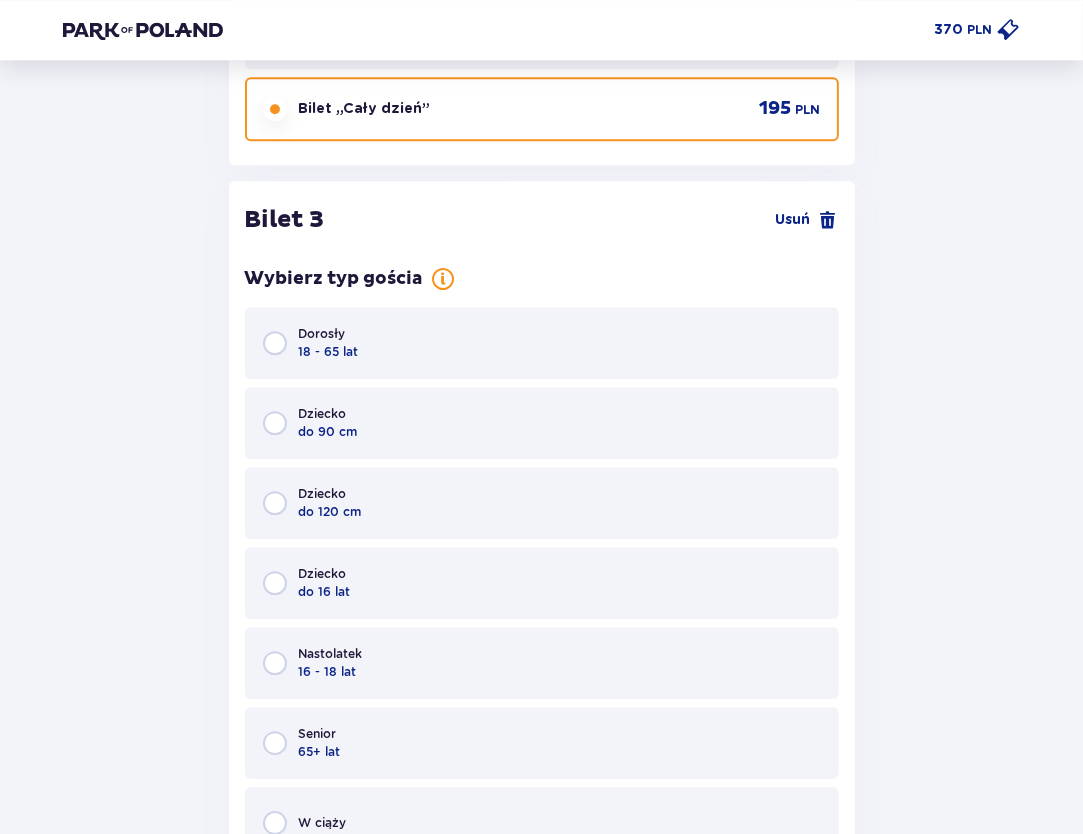 scroll, scrollTop: 4067, scrollLeft: 0, axis: vertical 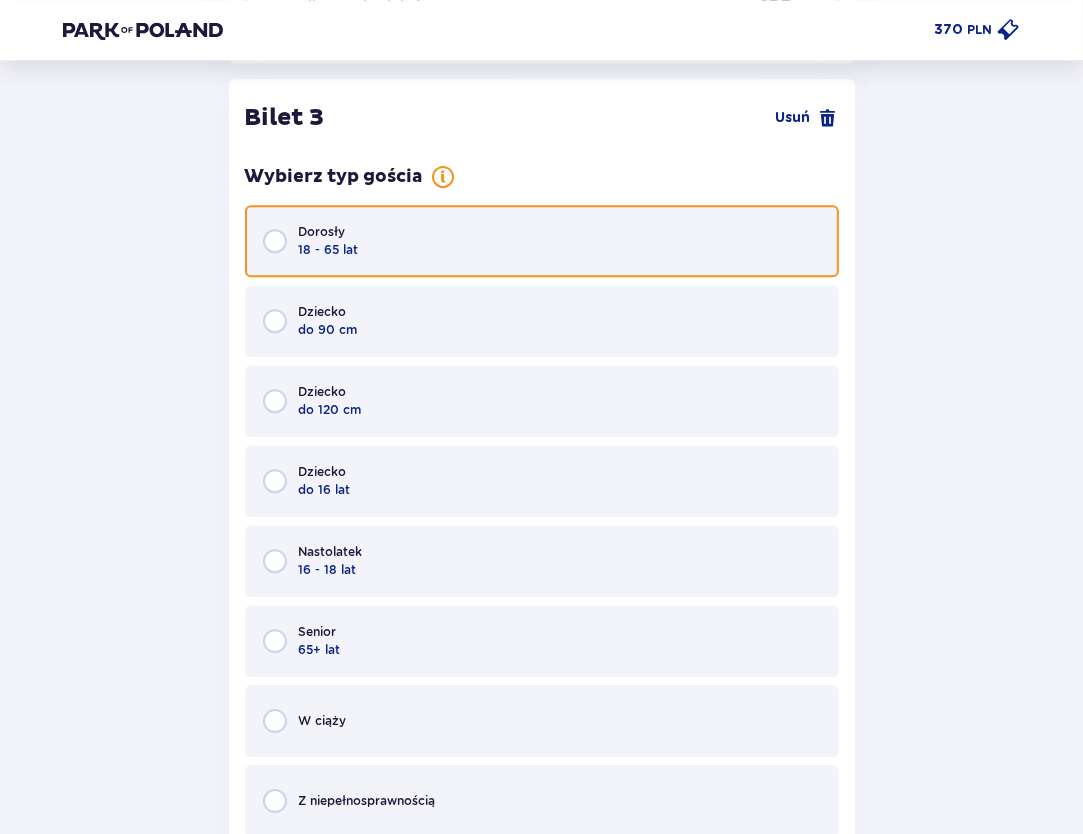 click at bounding box center (275, 241) 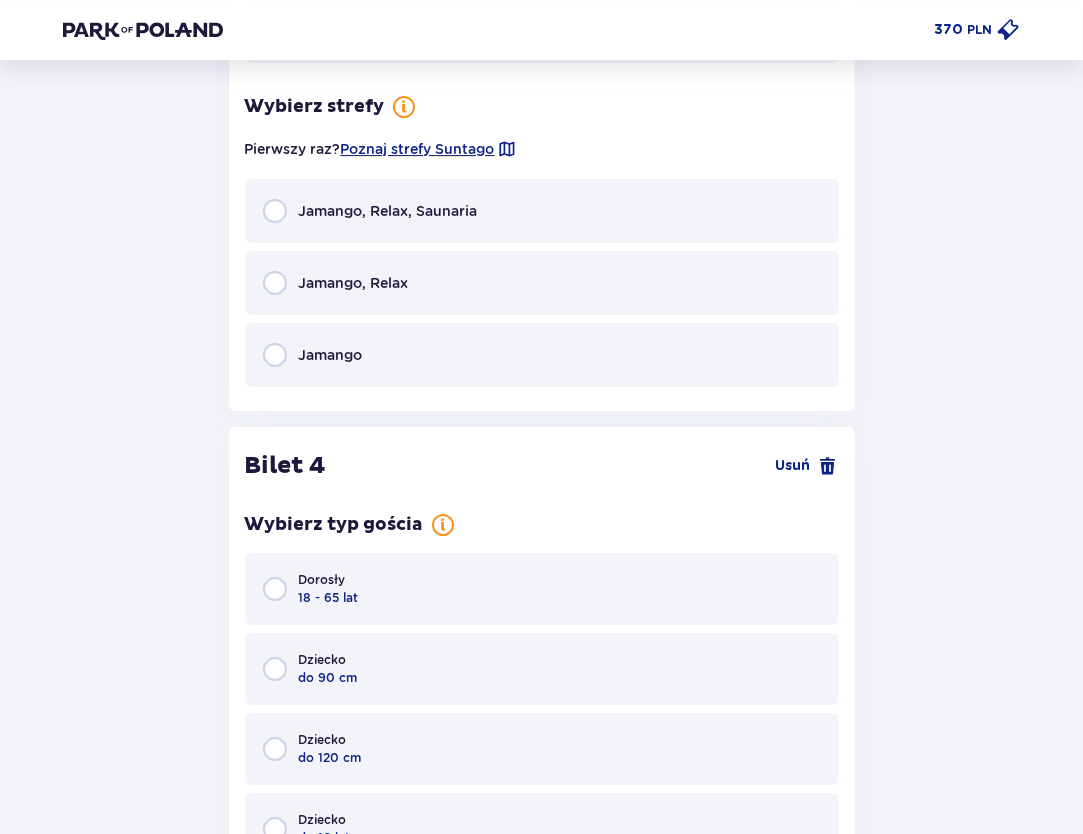 scroll, scrollTop: 4856, scrollLeft: 0, axis: vertical 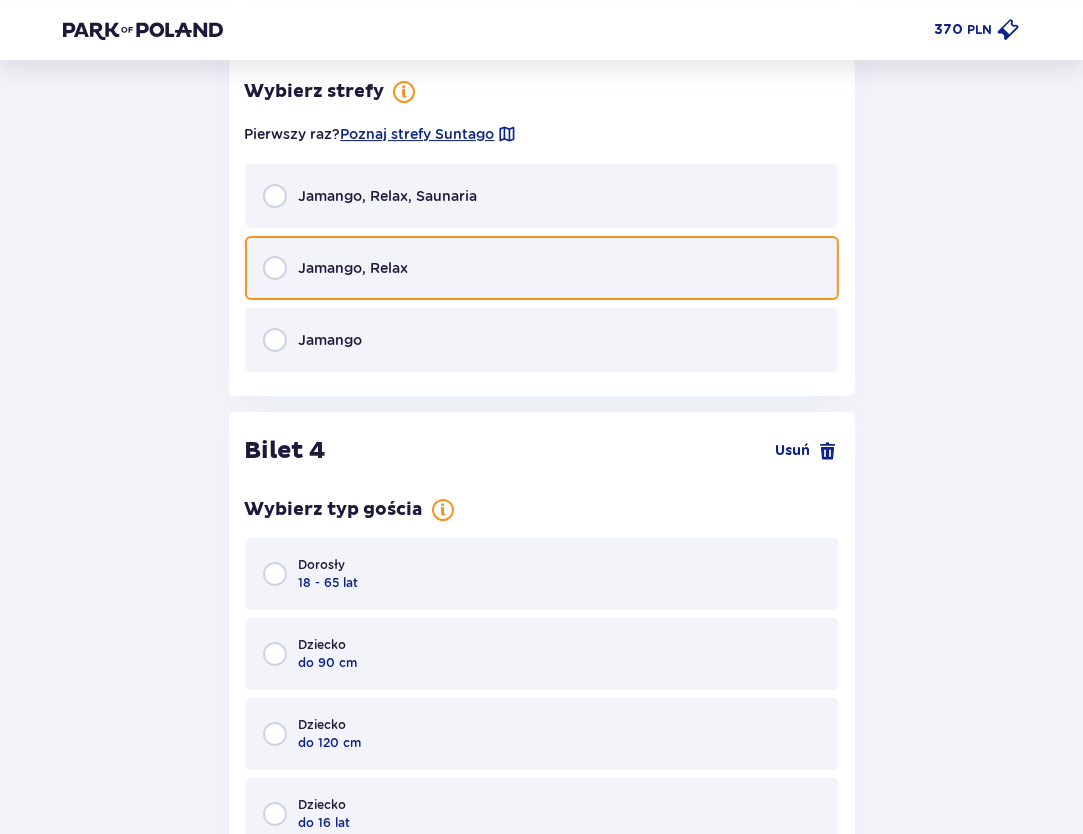 click at bounding box center (275, 268) 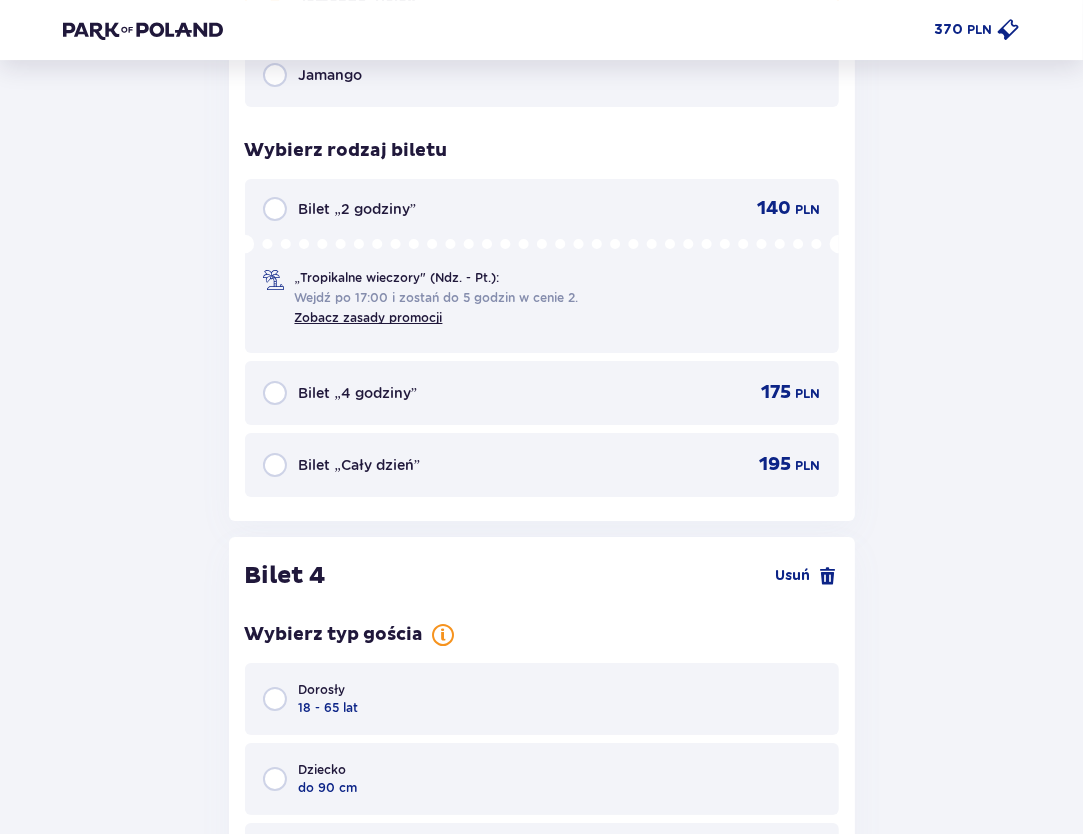 scroll, scrollTop: 5180, scrollLeft: 0, axis: vertical 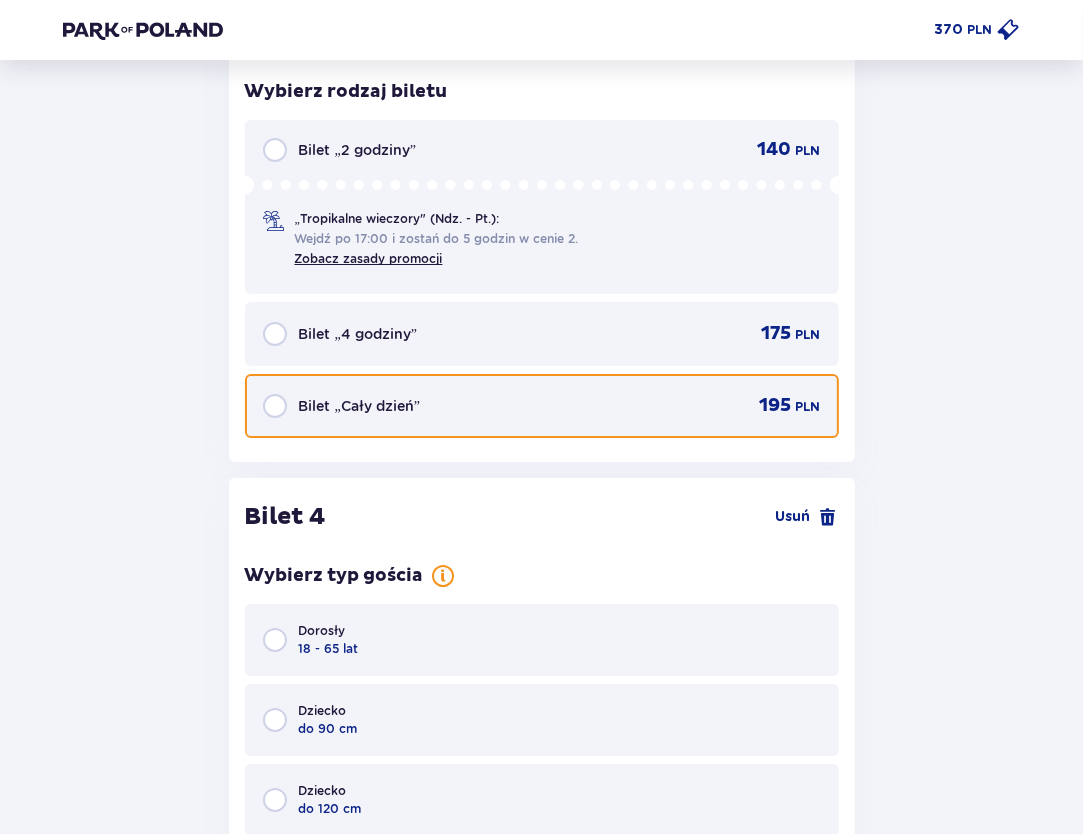 click at bounding box center [275, 406] 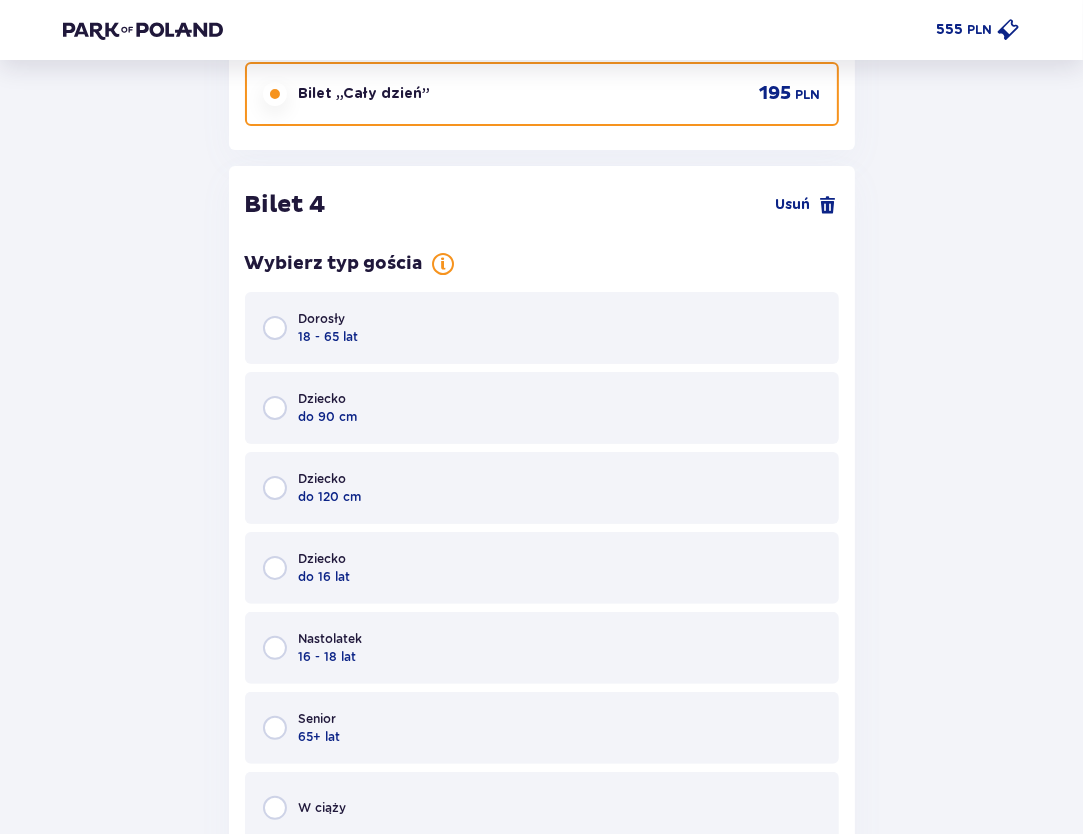 scroll, scrollTop: 5578, scrollLeft: 0, axis: vertical 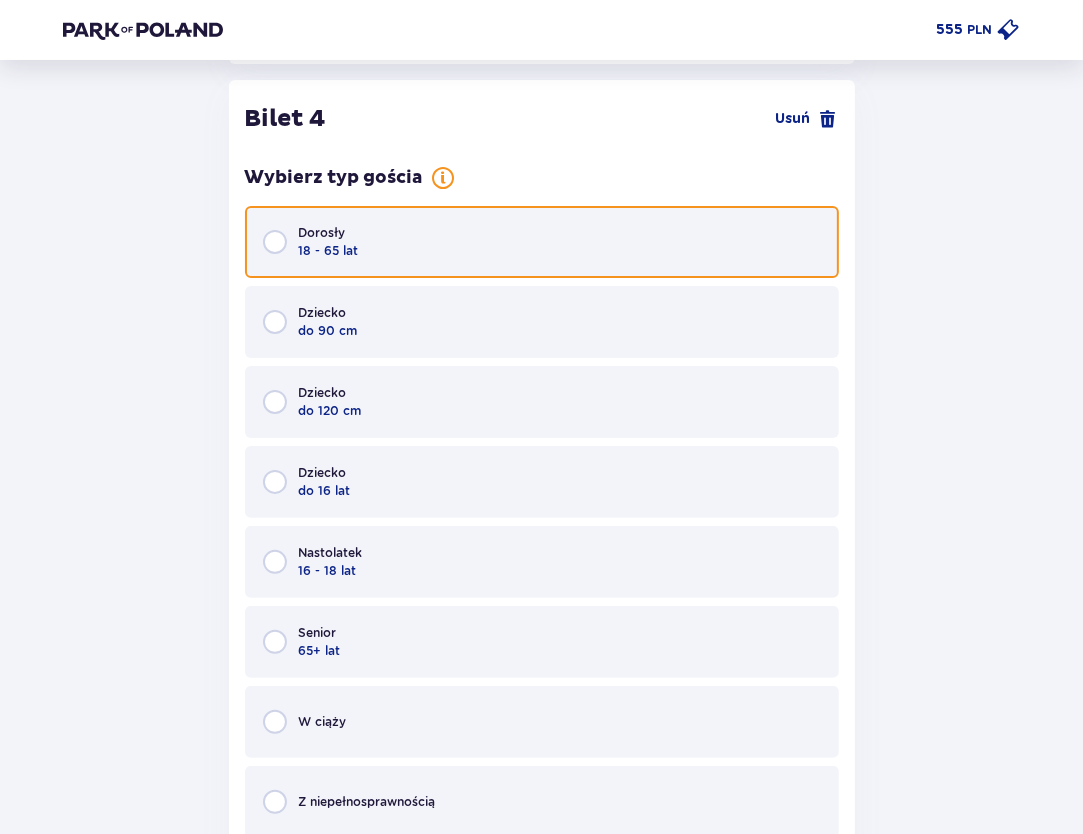 click at bounding box center [275, 242] 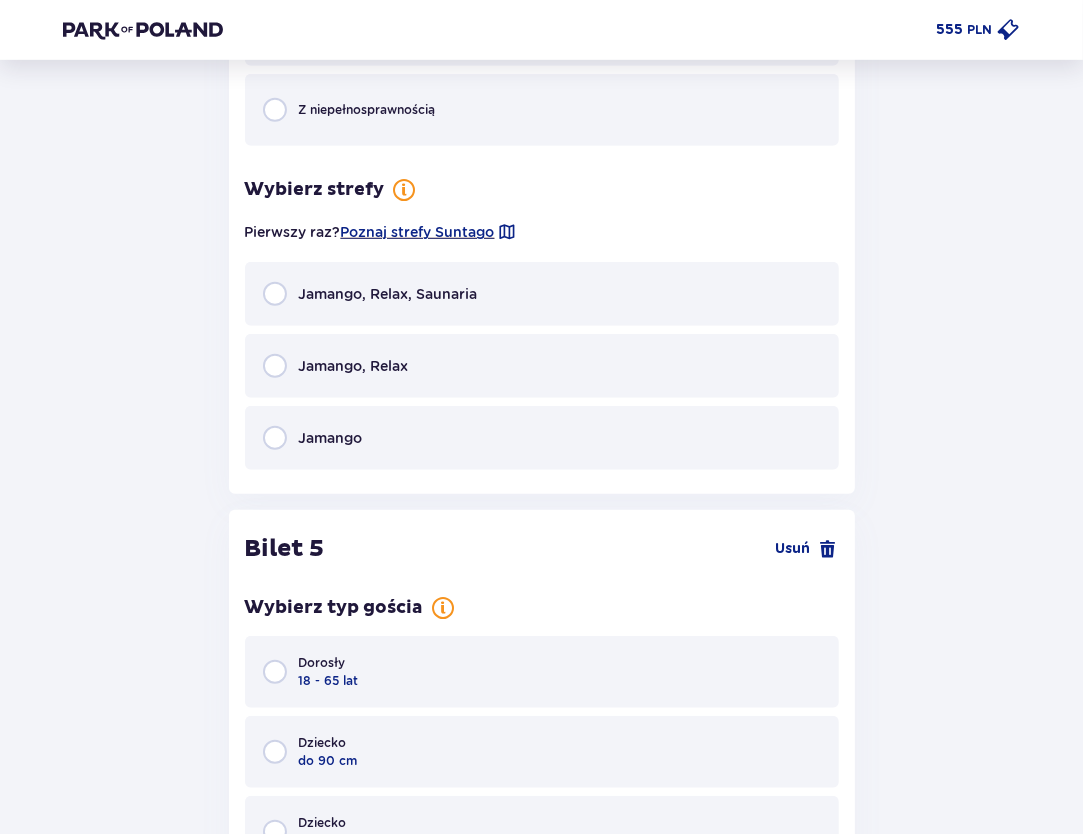 scroll, scrollTop: 6368, scrollLeft: 0, axis: vertical 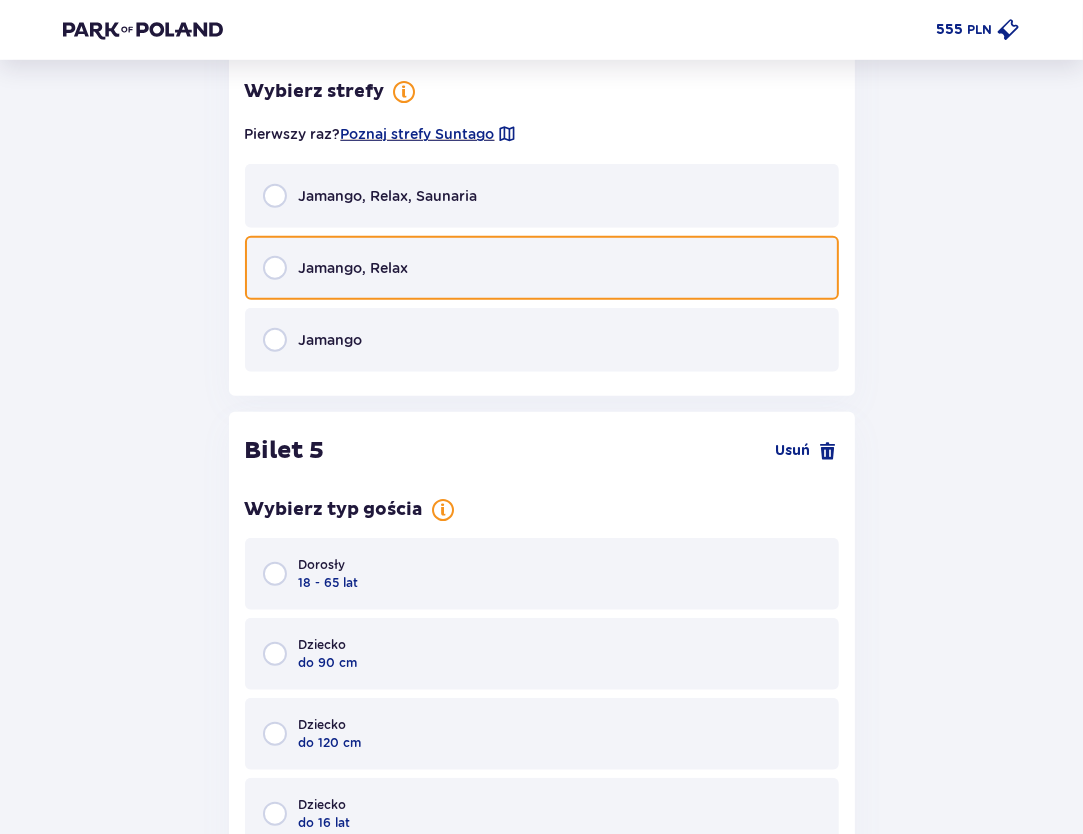 click at bounding box center [275, 268] 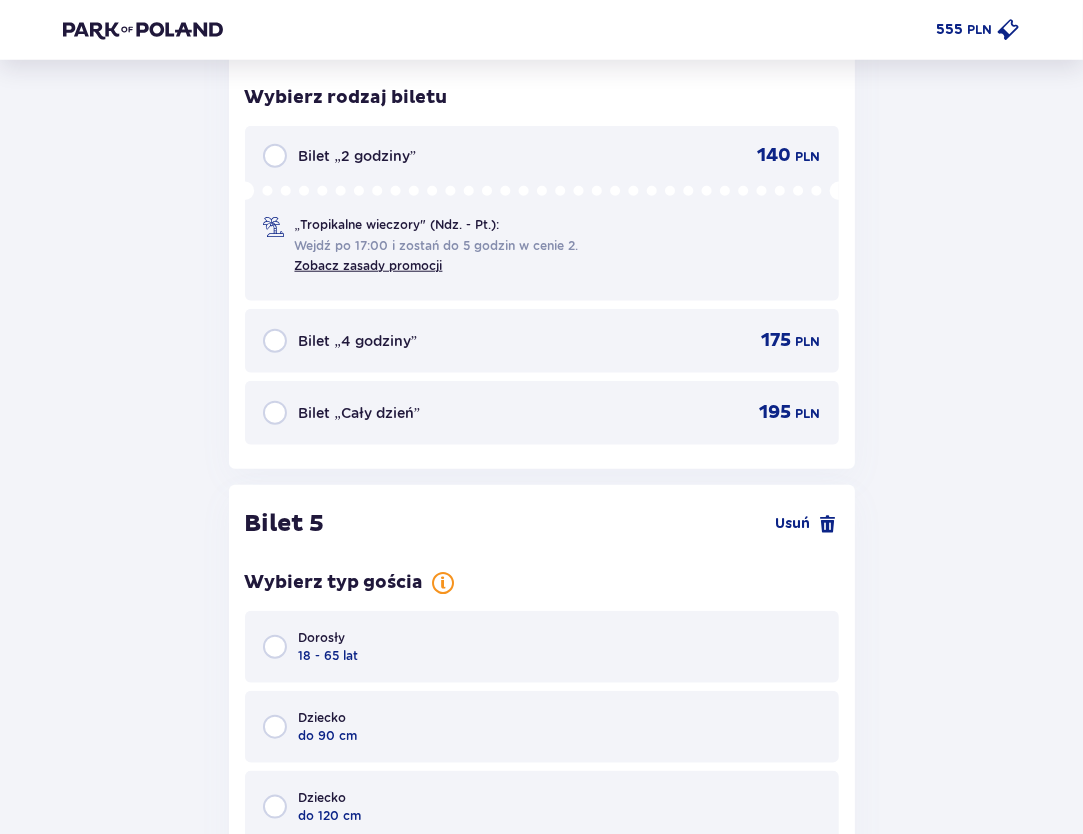 scroll, scrollTop: 6692, scrollLeft: 0, axis: vertical 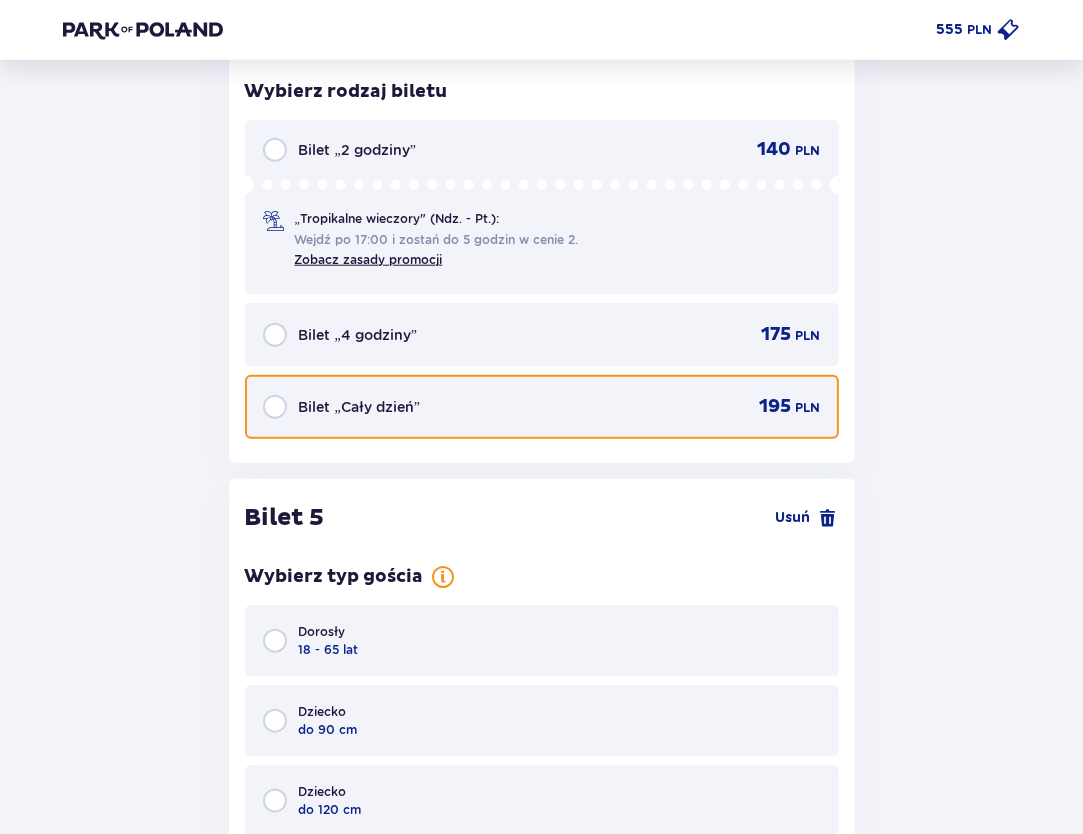 click at bounding box center [275, 407] 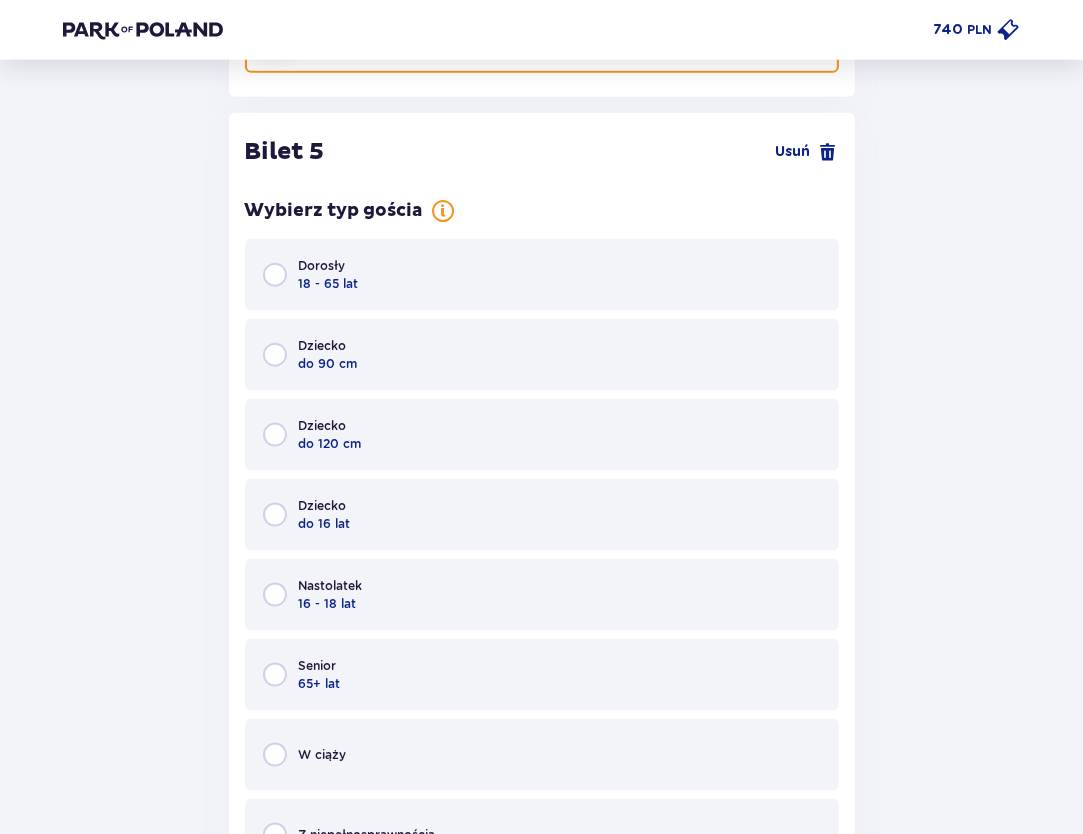 scroll, scrollTop: 7090, scrollLeft: 0, axis: vertical 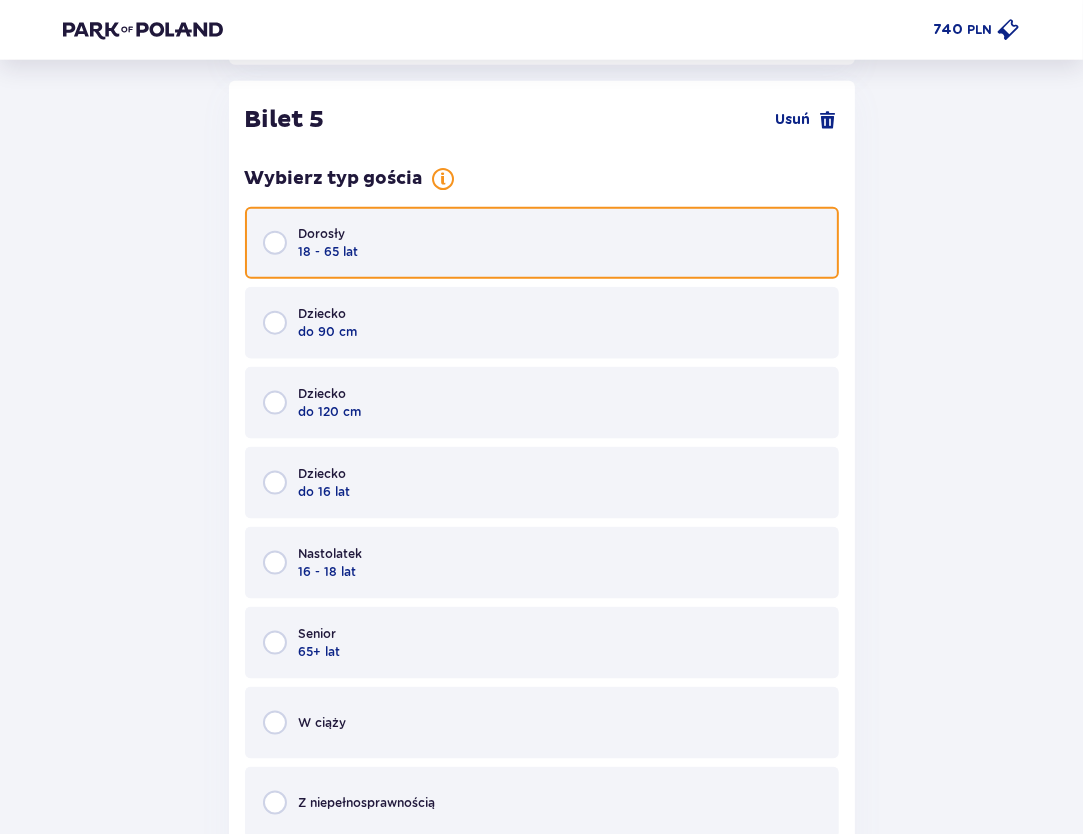 click at bounding box center [275, 243] 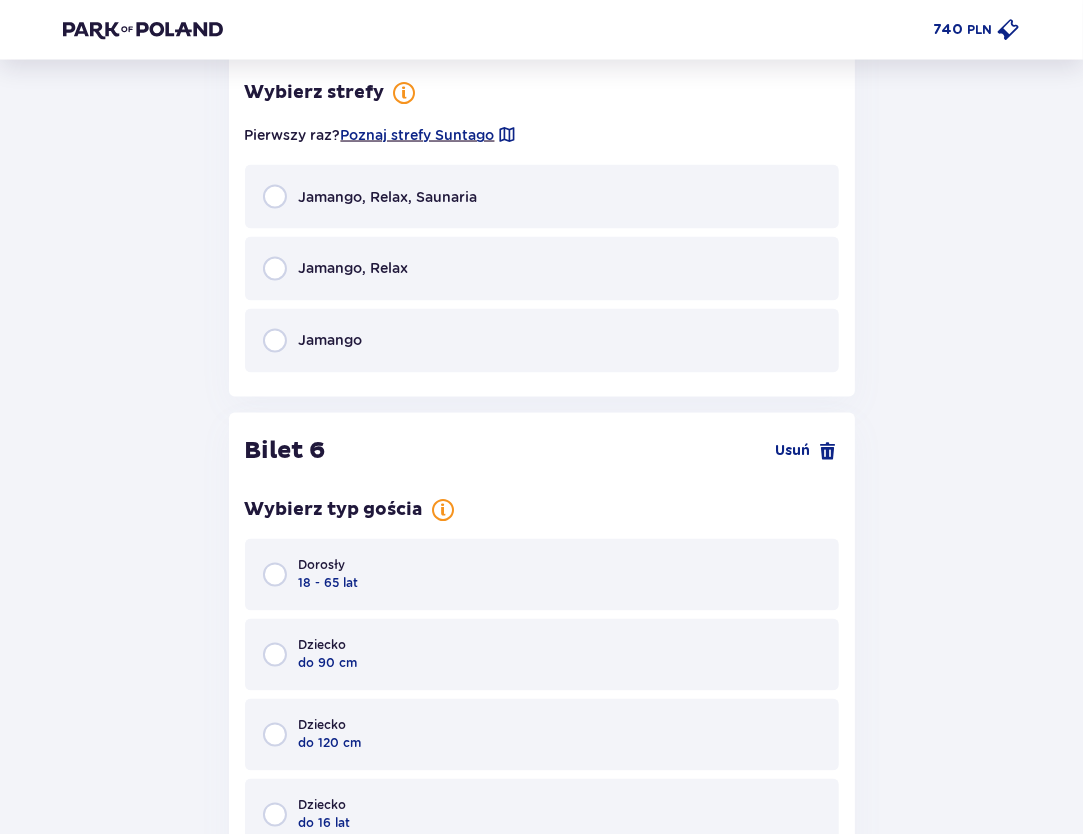 scroll, scrollTop: 7880, scrollLeft: 0, axis: vertical 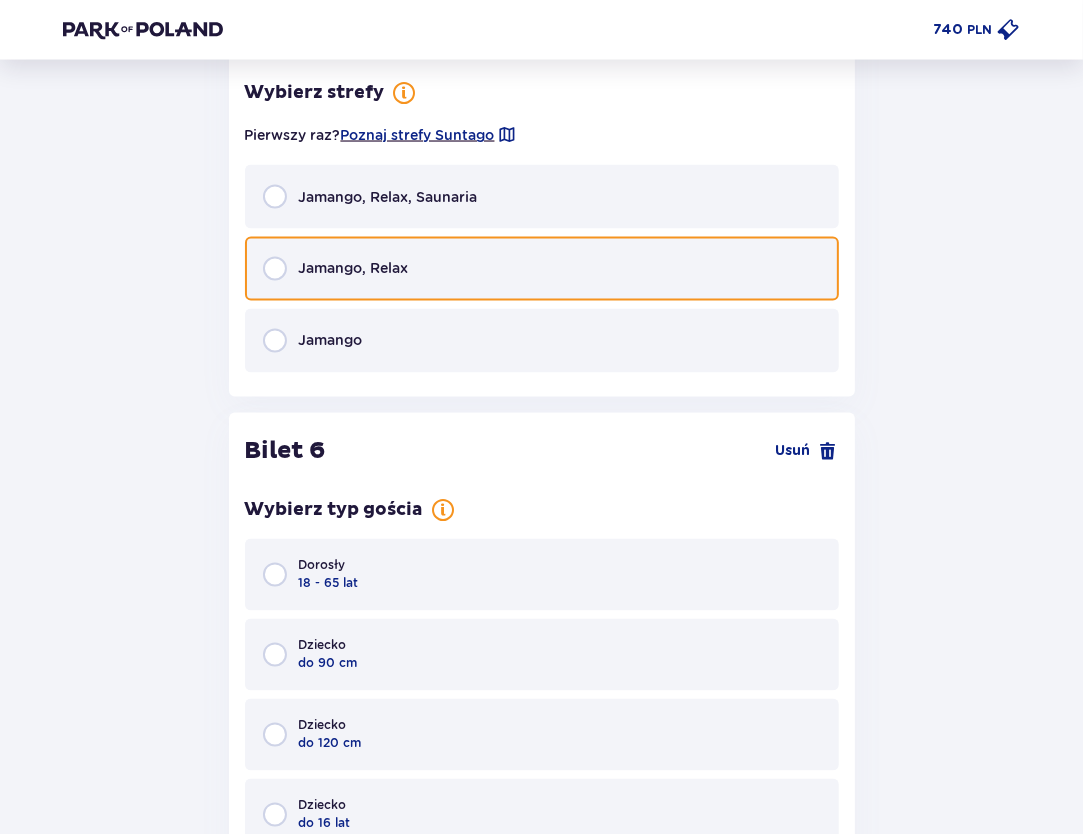 click at bounding box center [275, 269] 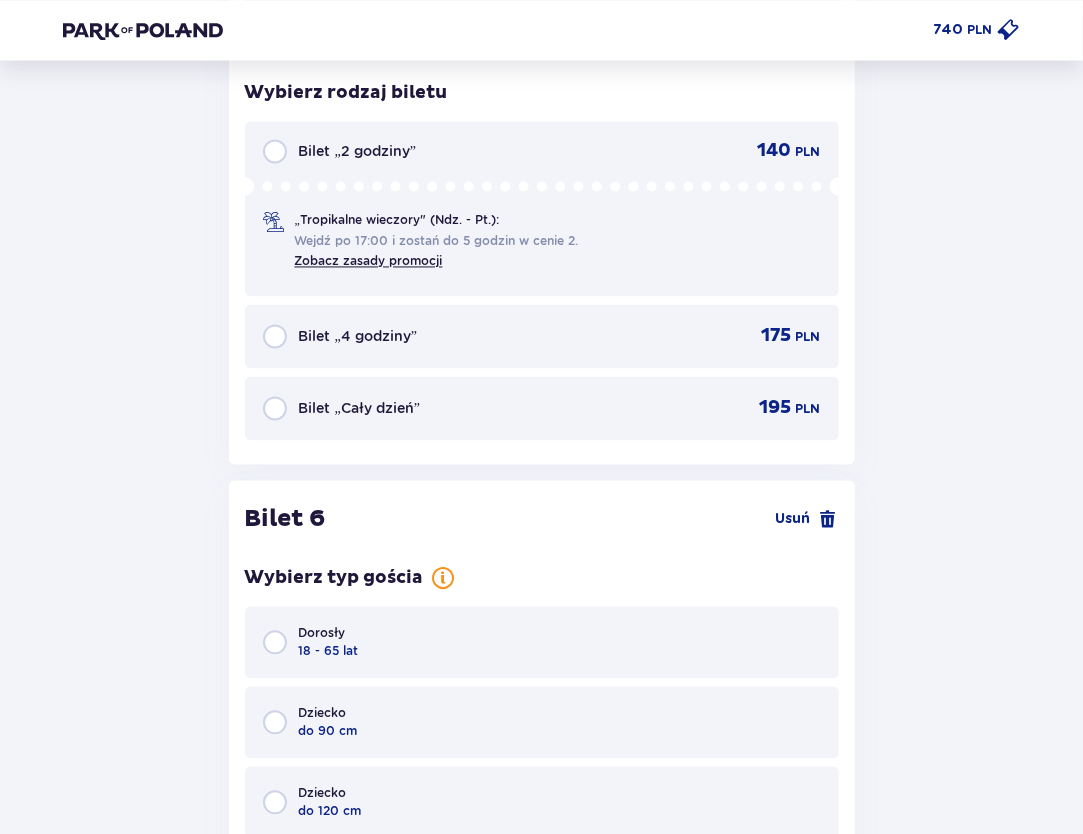 scroll, scrollTop: 8204, scrollLeft: 0, axis: vertical 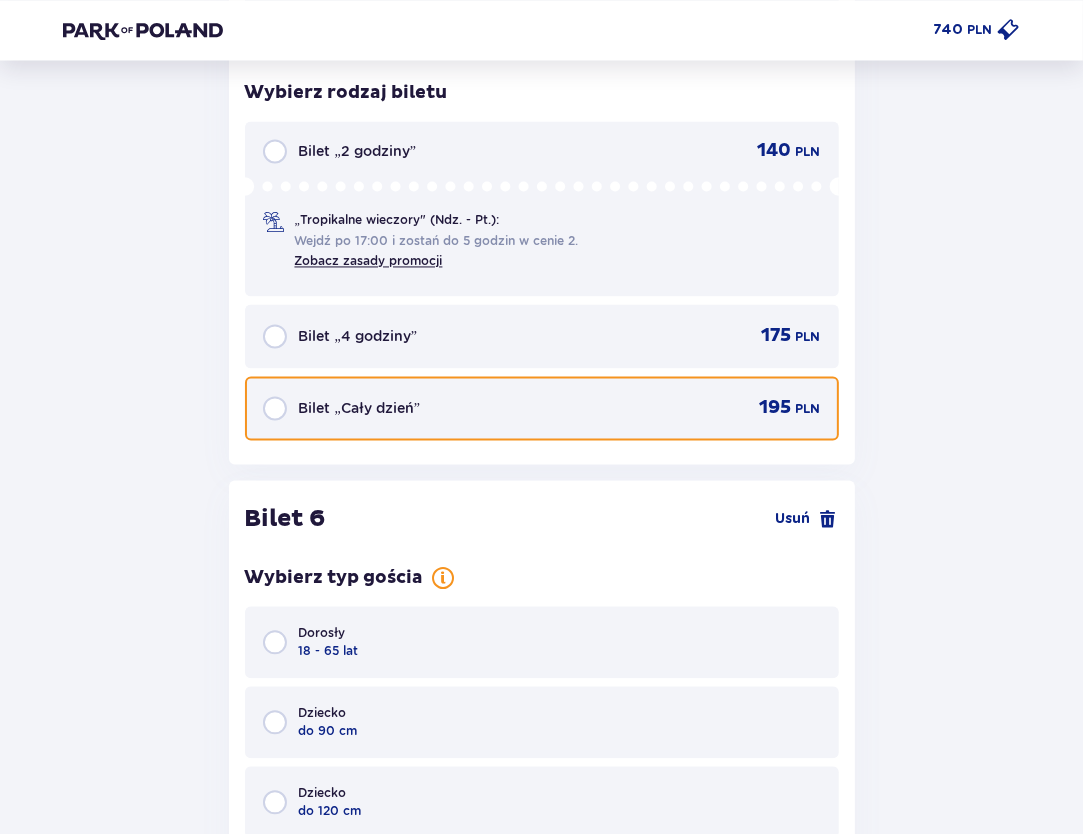 click at bounding box center [275, 408] 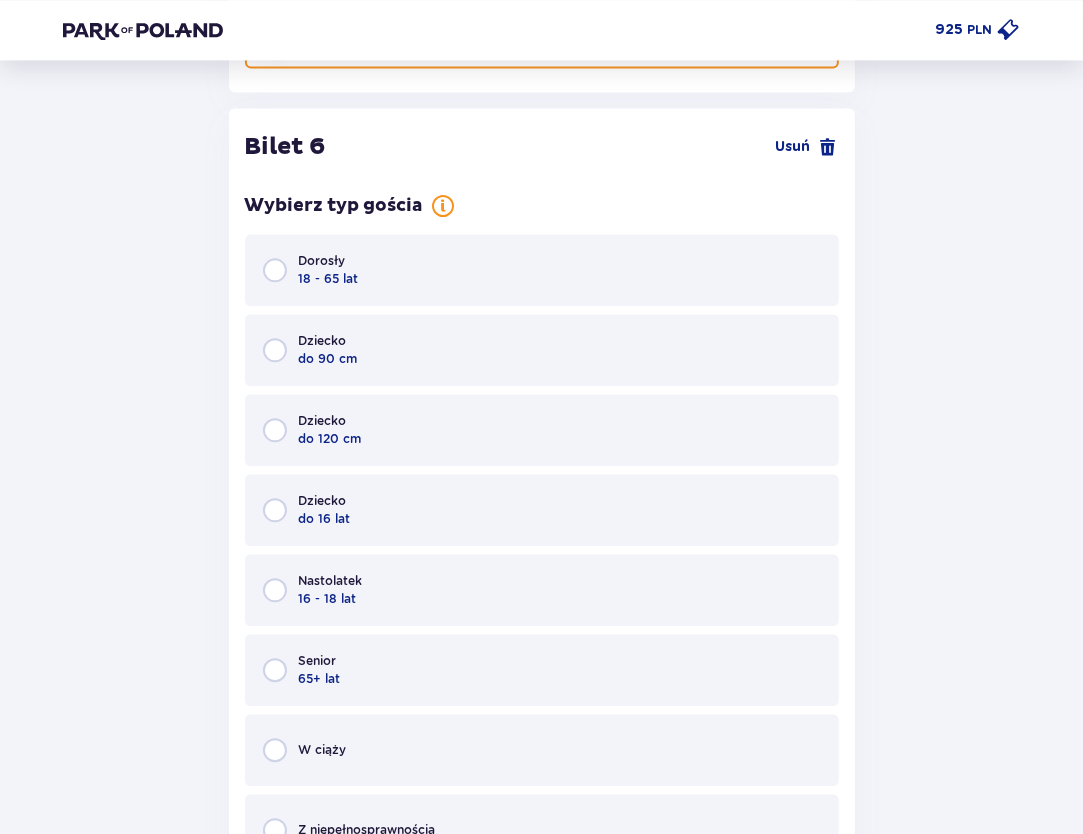 scroll, scrollTop: 8602, scrollLeft: 0, axis: vertical 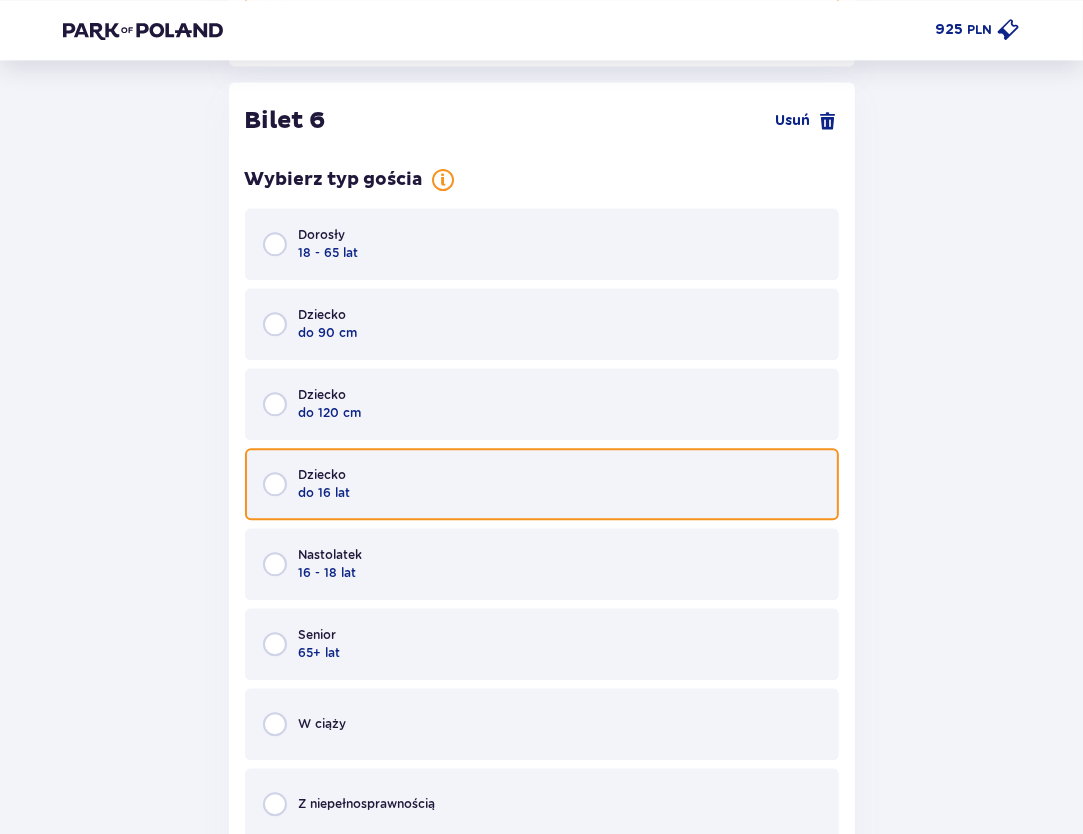 click at bounding box center [275, 484] 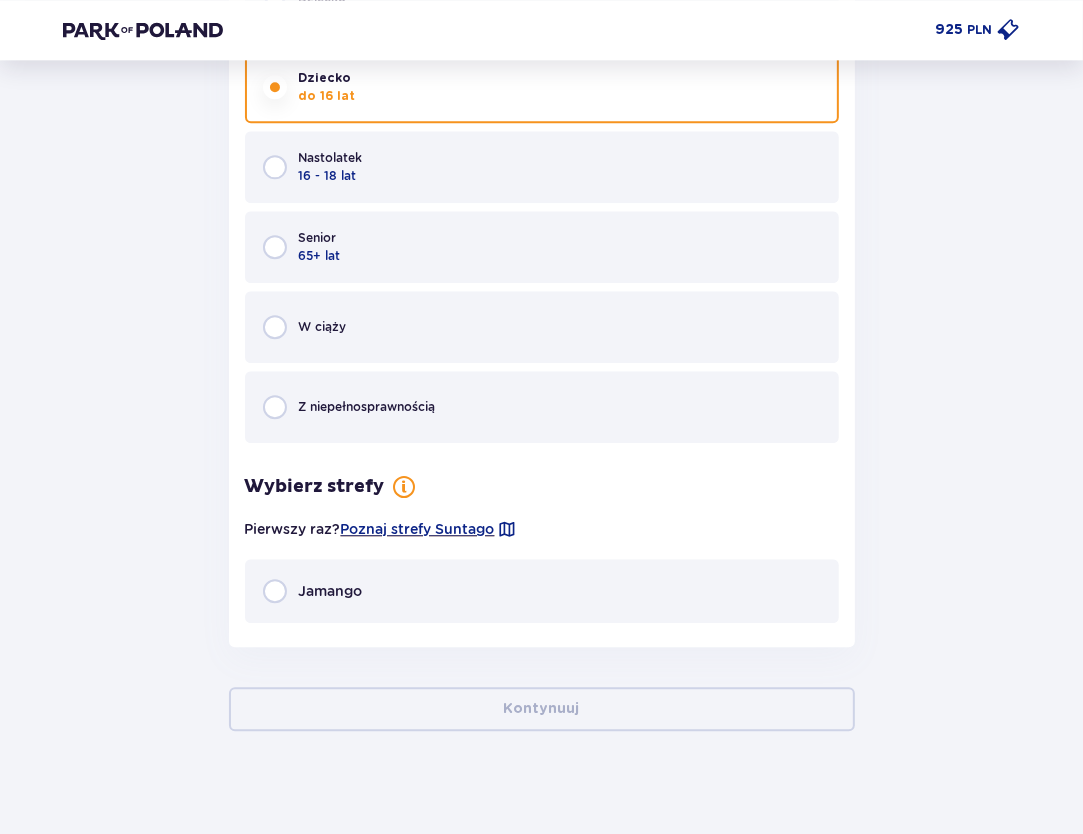 scroll, scrollTop: 9009, scrollLeft: 0, axis: vertical 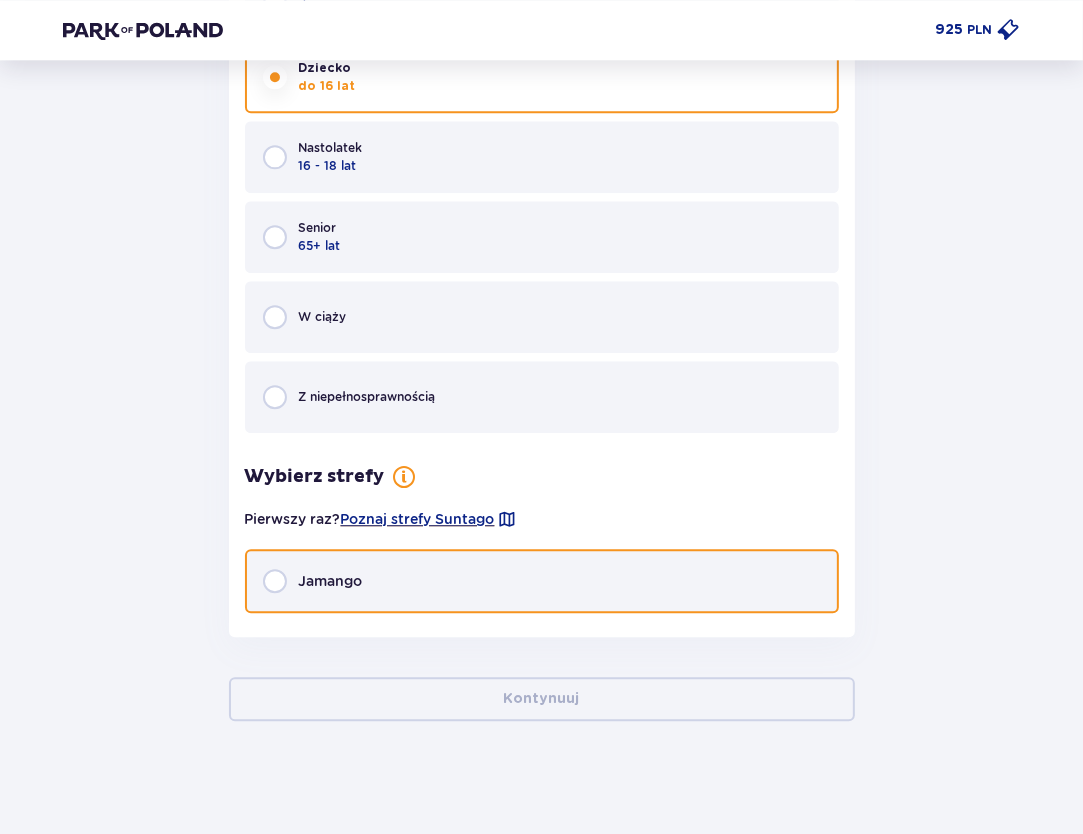 click at bounding box center [275, 581] 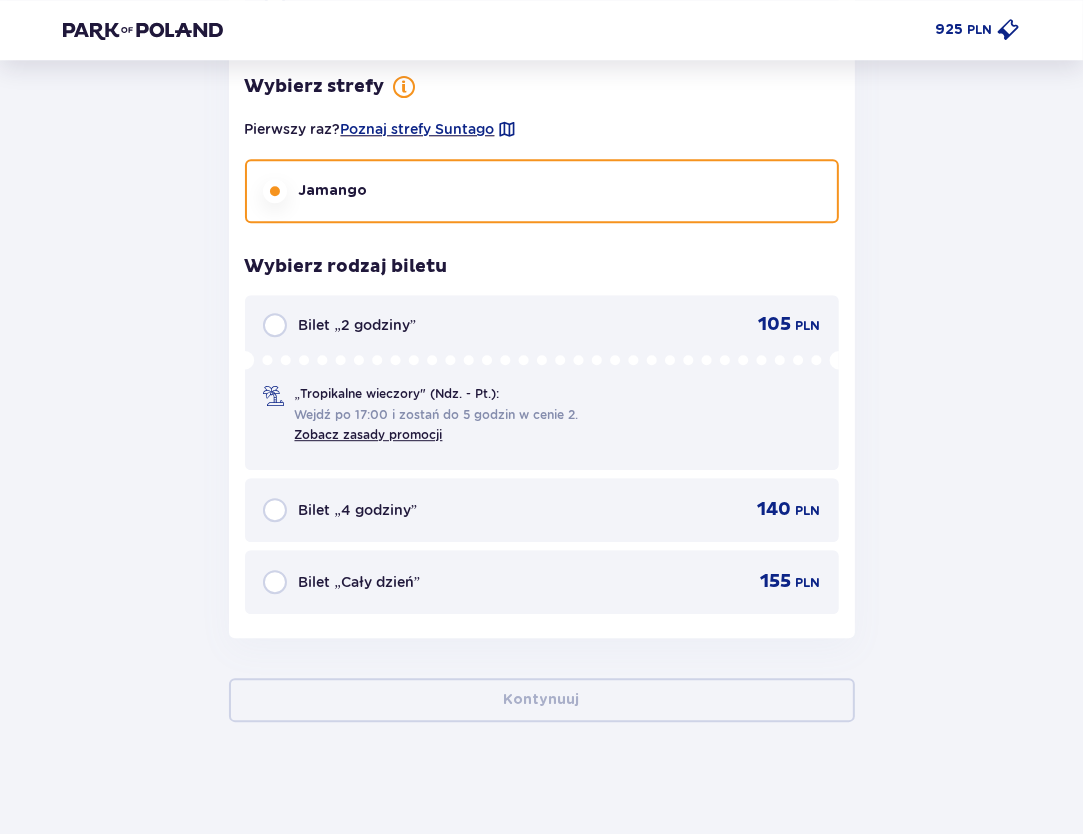 scroll, scrollTop: 9400, scrollLeft: 0, axis: vertical 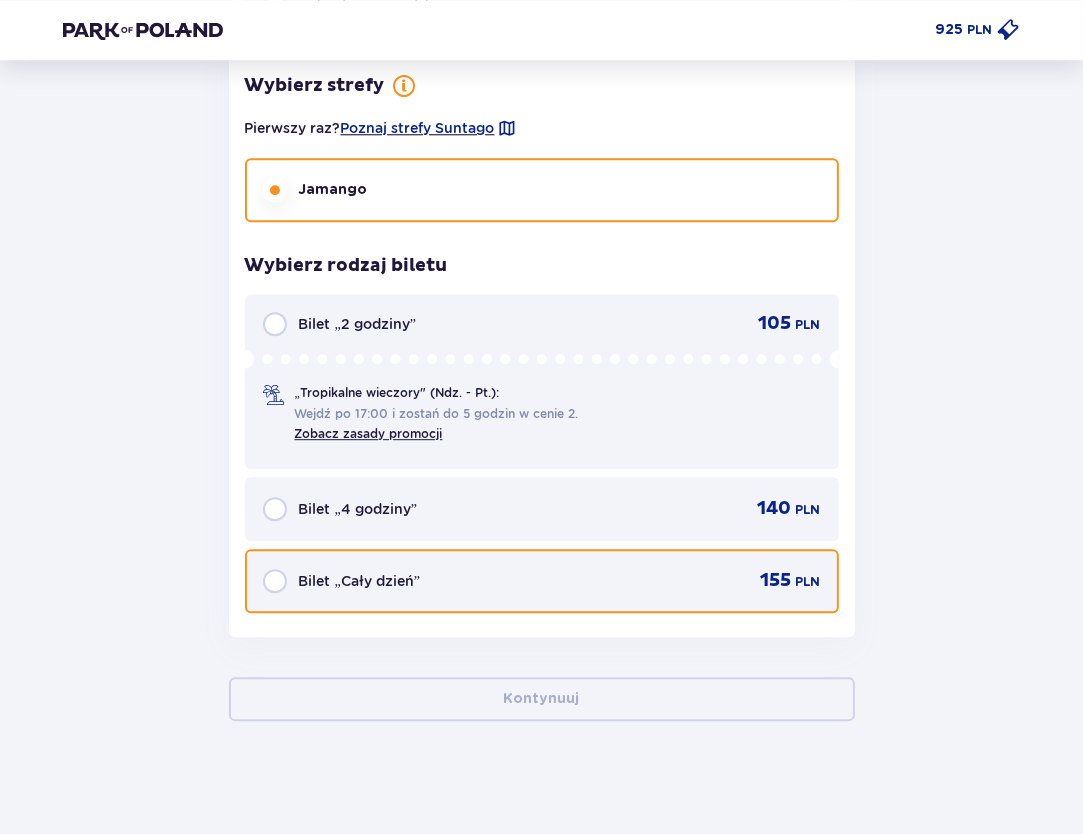 click at bounding box center (275, 581) 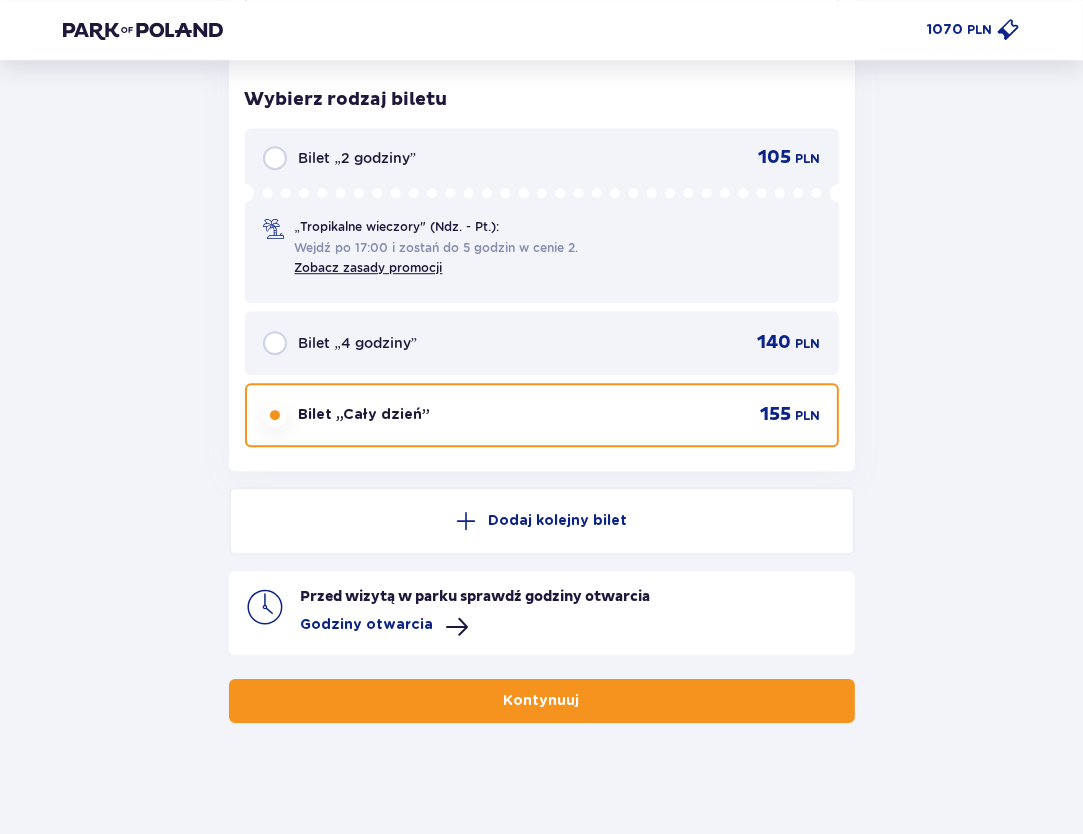 scroll, scrollTop: 9567, scrollLeft: 0, axis: vertical 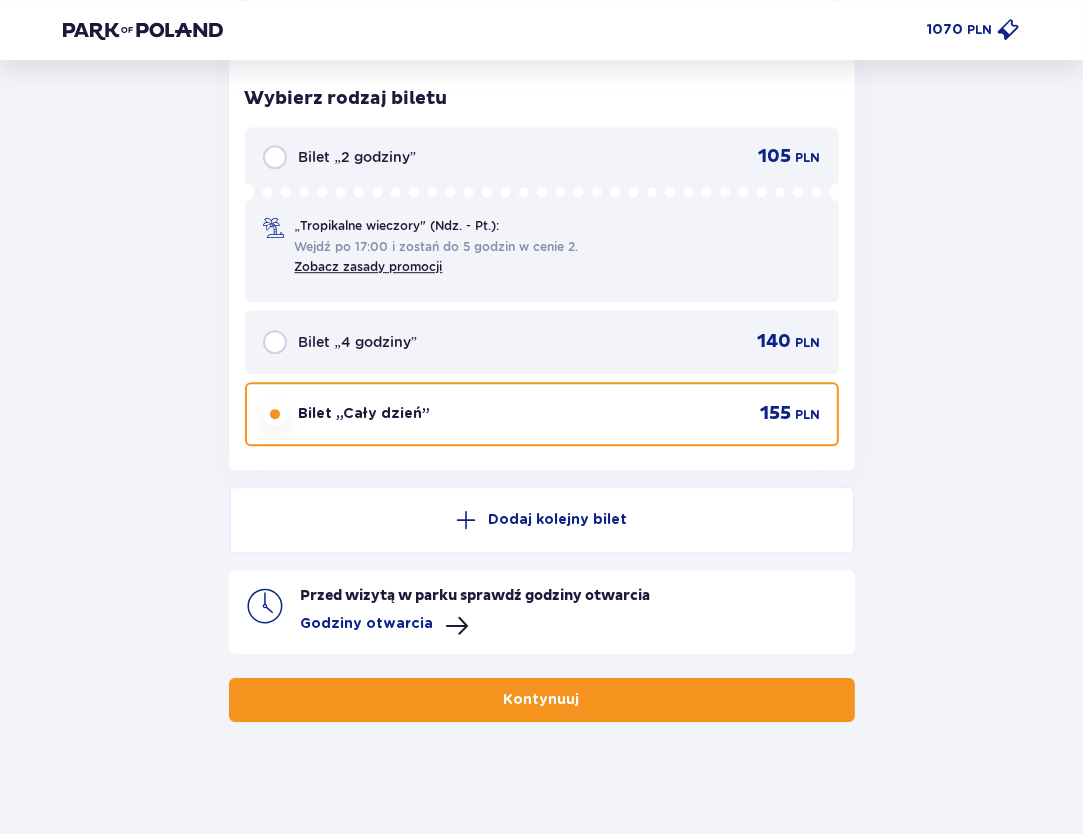 click at bounding box center (584, 700) 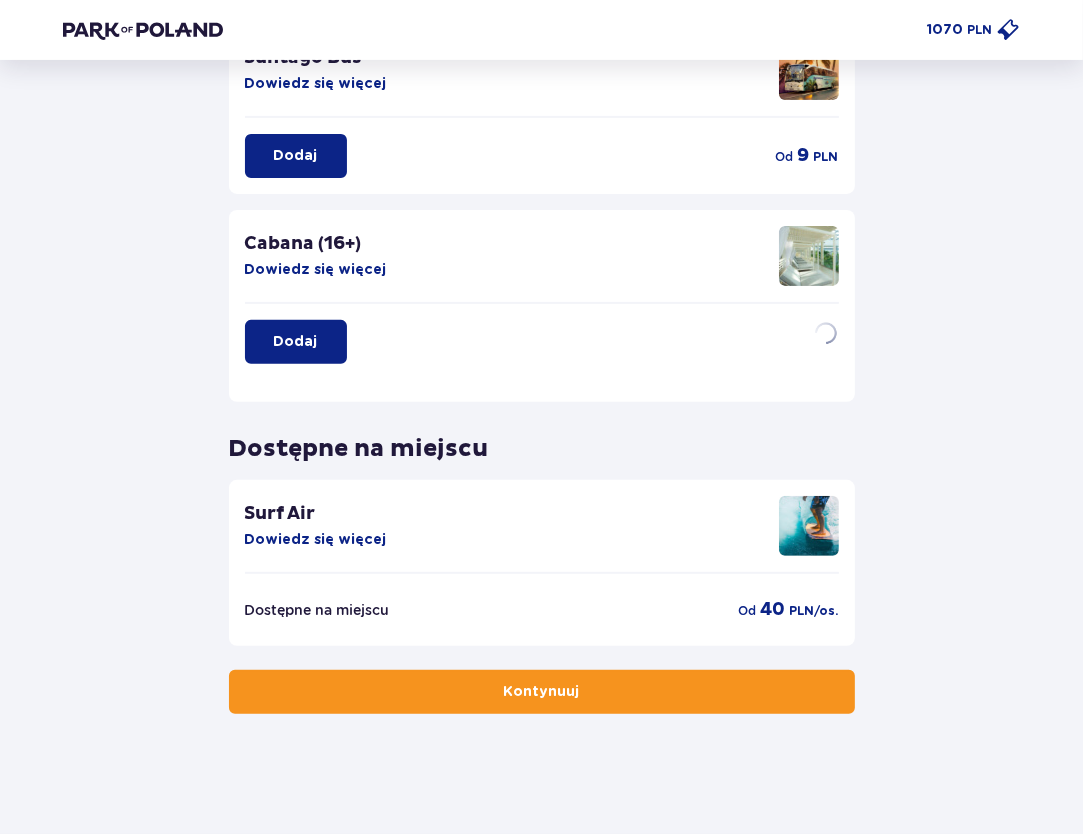 scroll, scrollTop: 0, scrollLeft: 0, axis: both 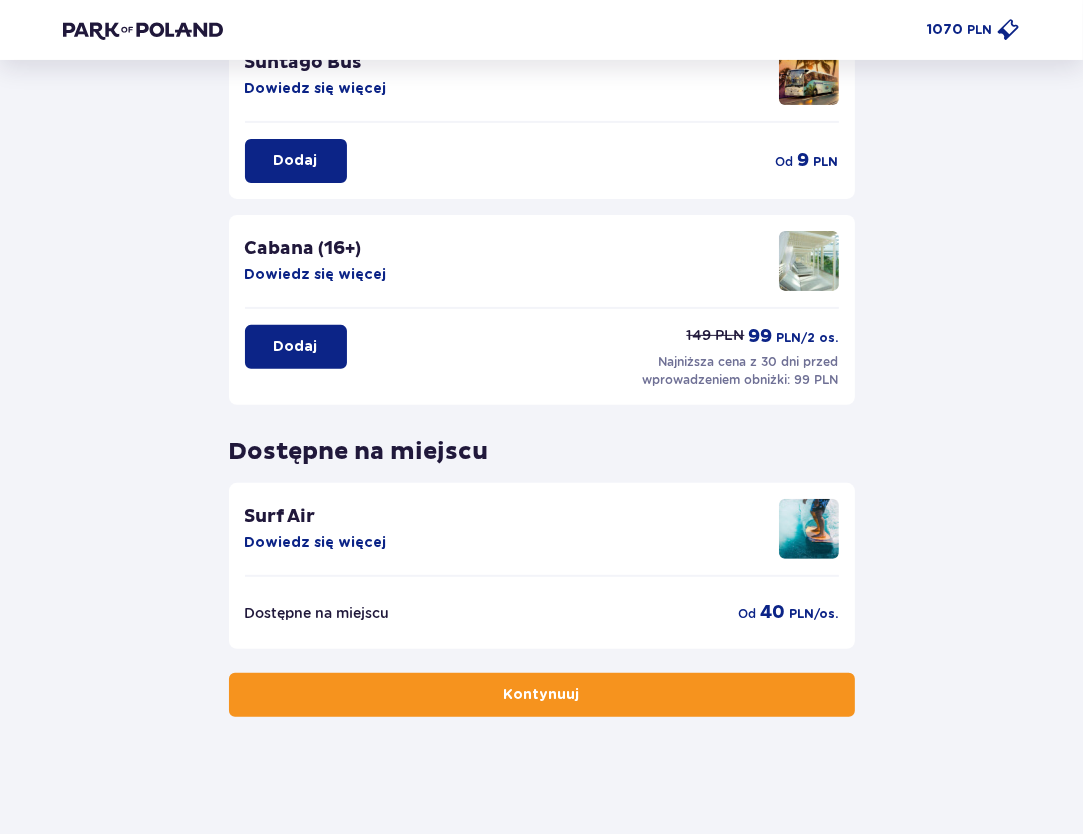 click on "Kontynuuj" at bounding box center [542, 695] 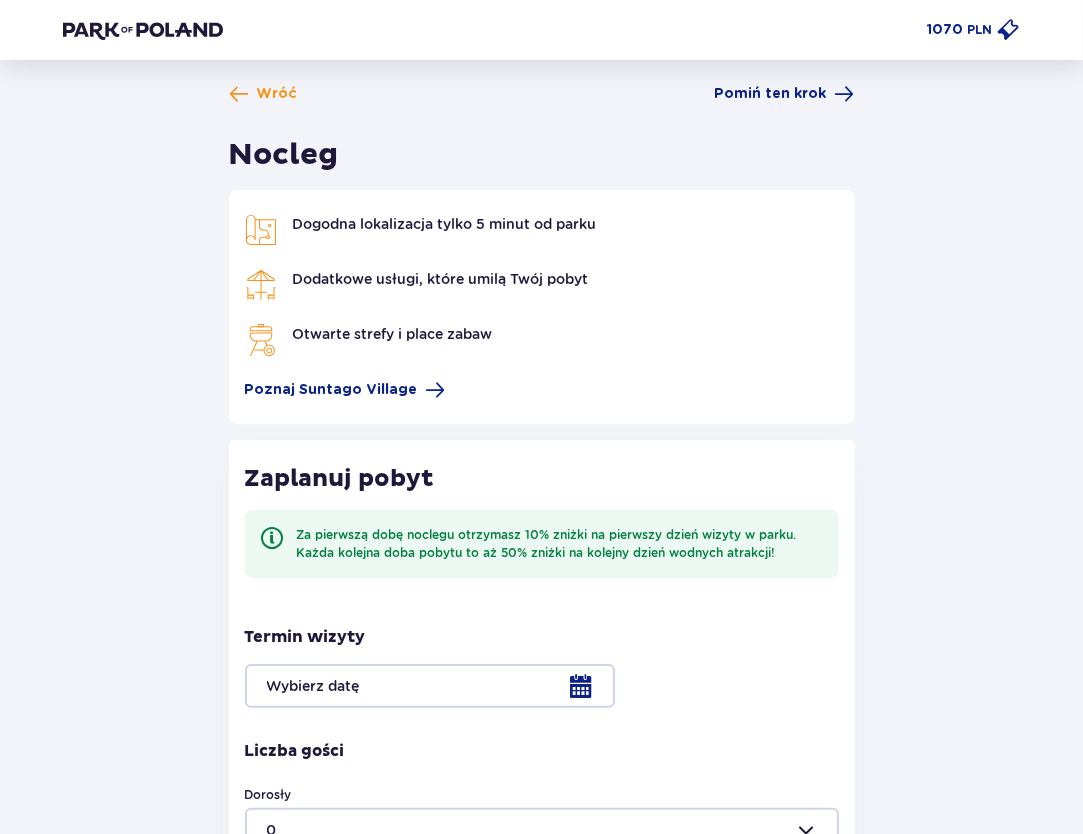 scroll, scrollTop: 0, scrollLeft: 0, axis: both 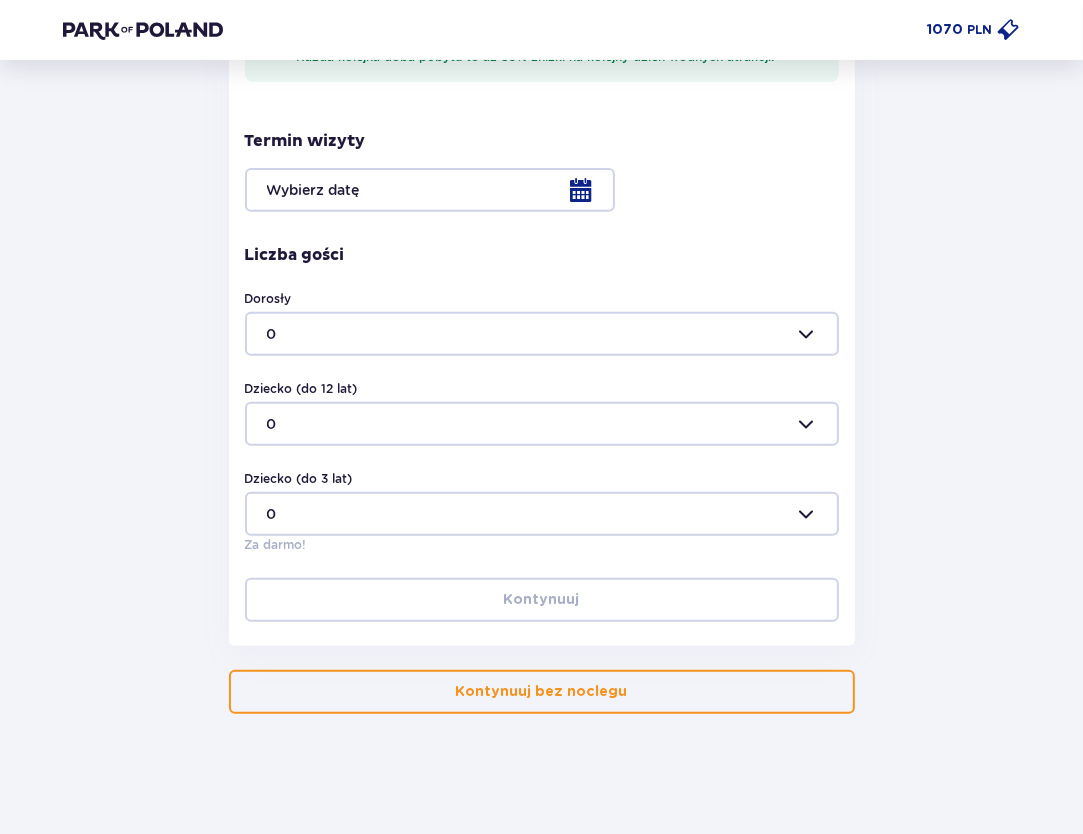 click on "Kontynuuj bez noclegu" at bounding box center (542, 692) 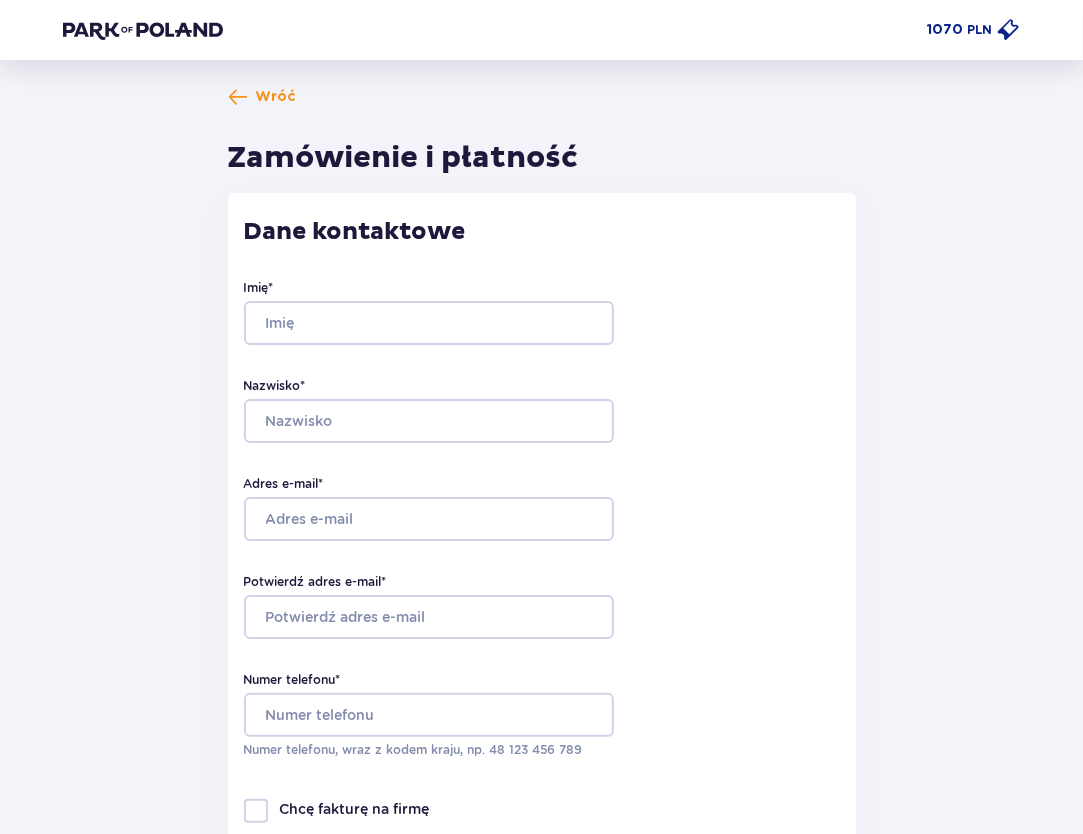scroll, scrollTop: 0, scrollLeft: 0, axis: both 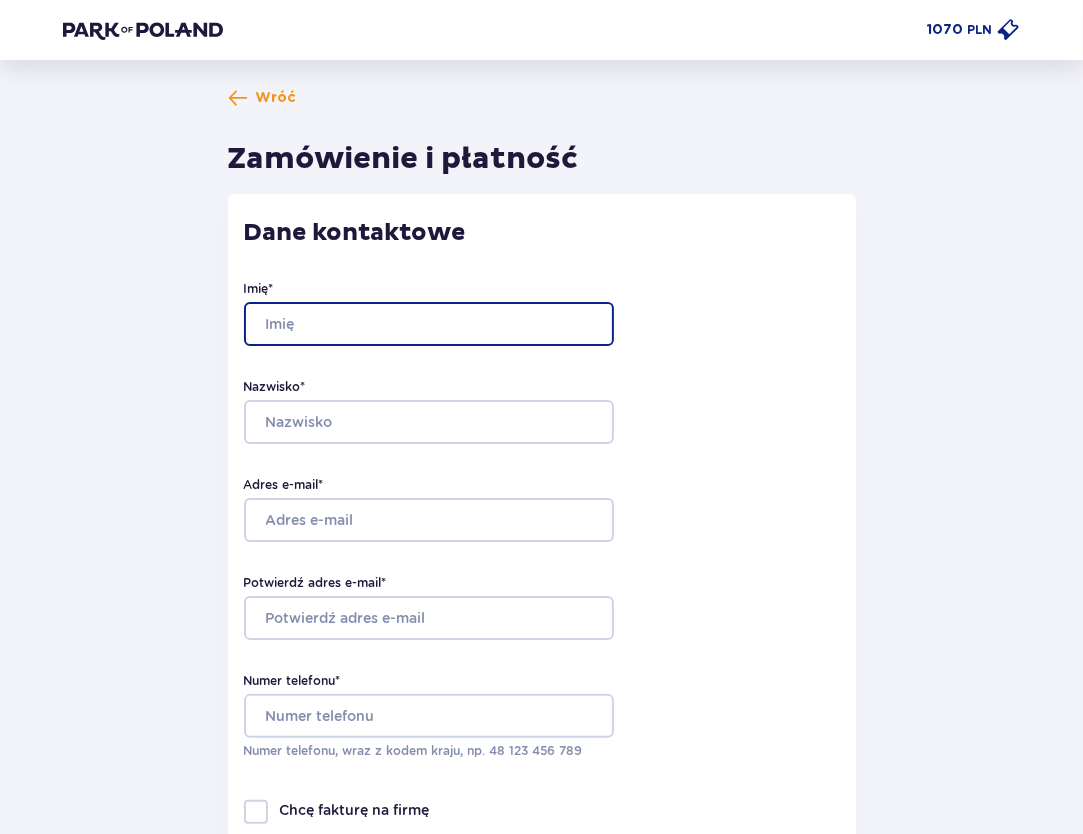click on "Imię *" at bounding box center [429, 324] 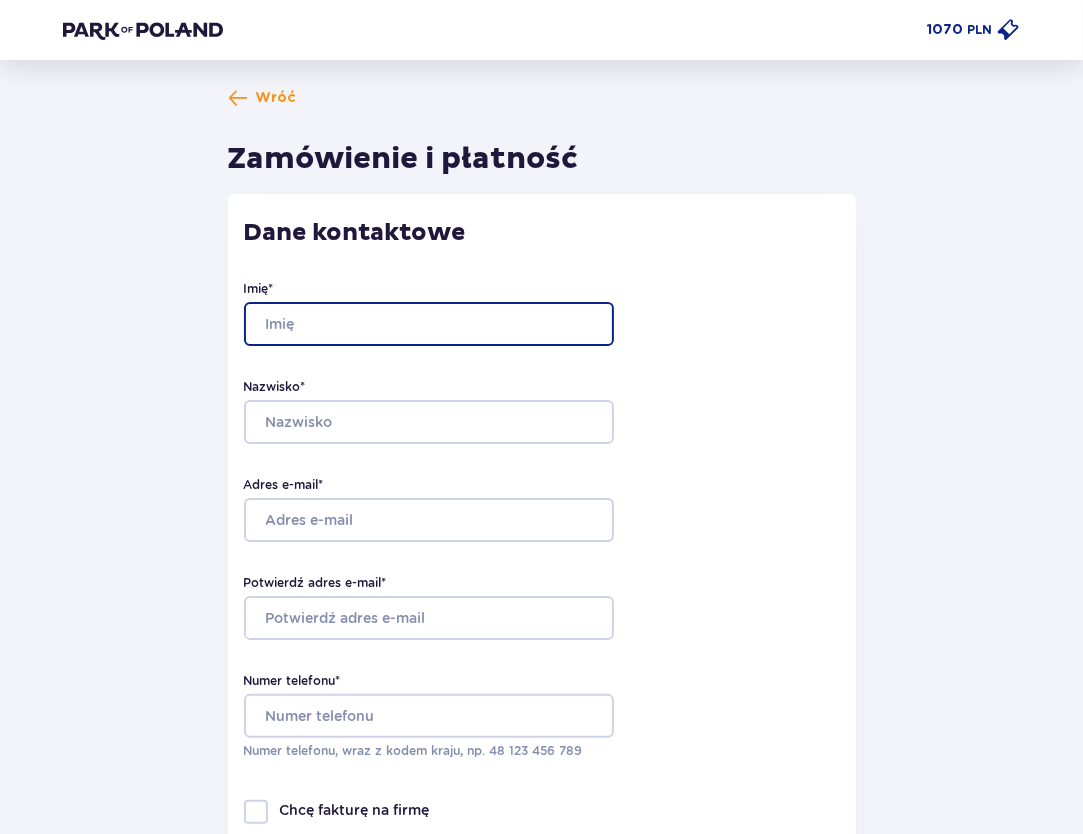 type on "Jacek" 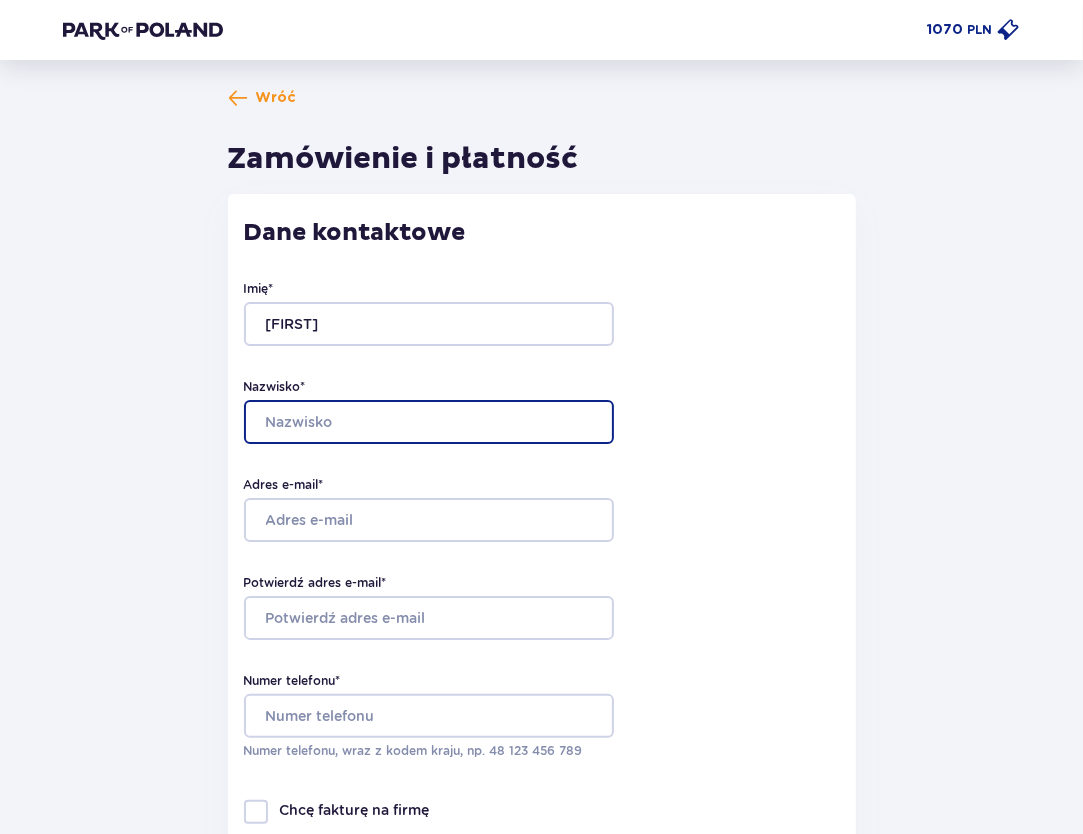 type on "Mierzwa" 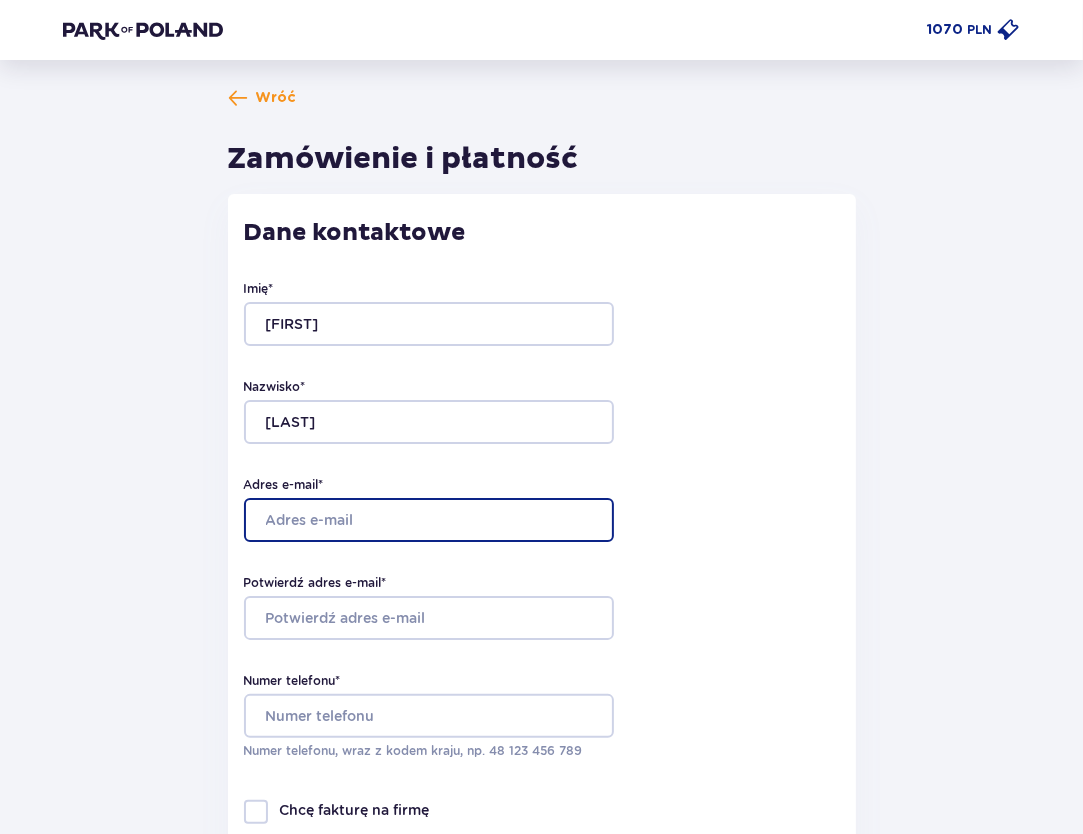 type on "[USERNAME]@[DOMAIN]" 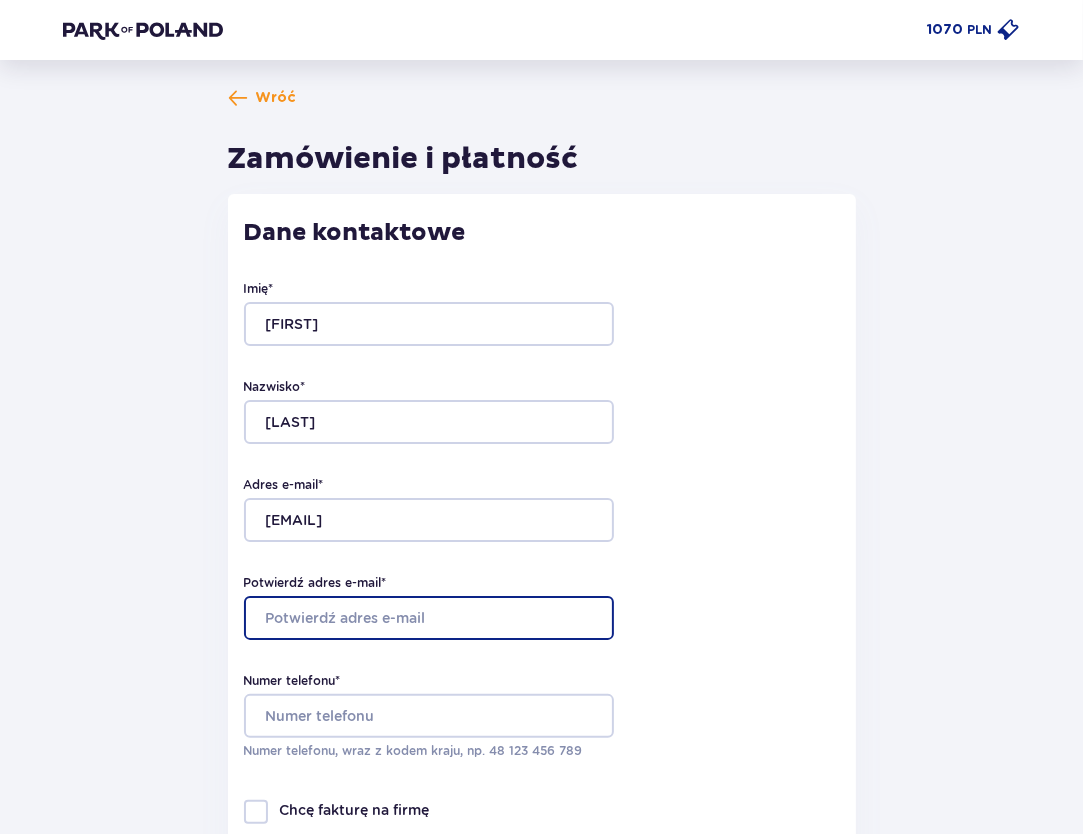 type on "[USERNAME]@[DOMAIN]" 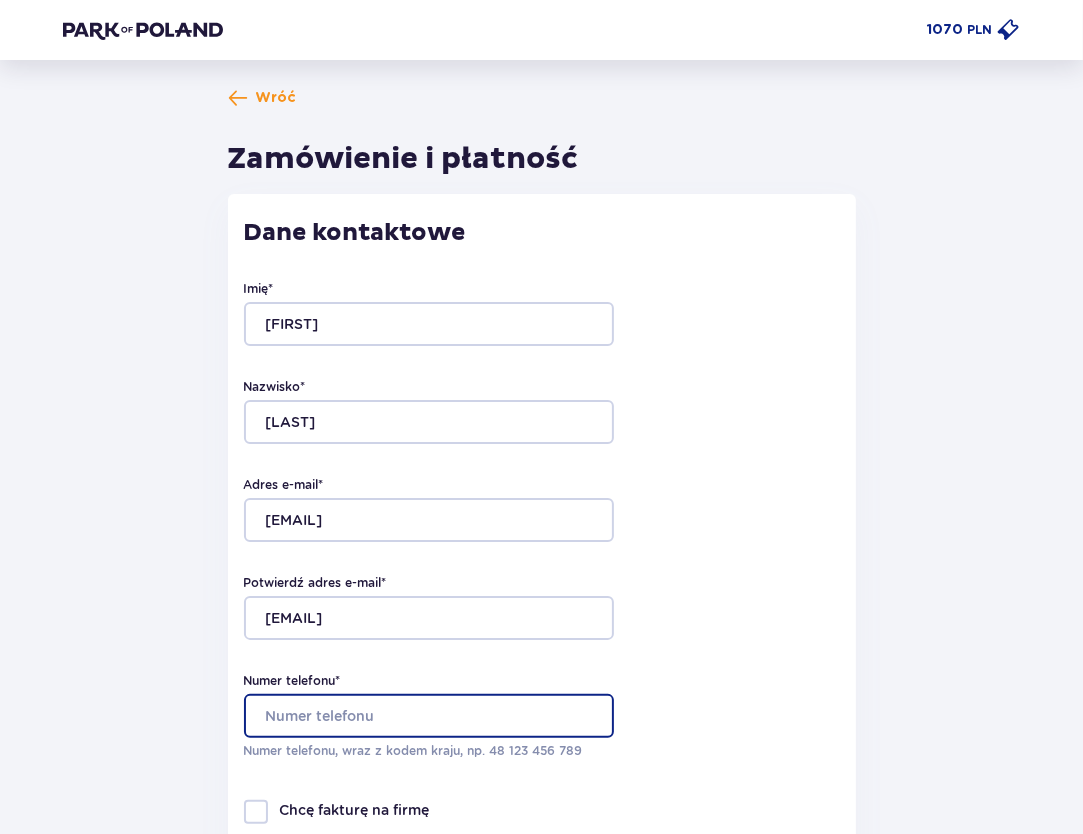 type on "574133978" 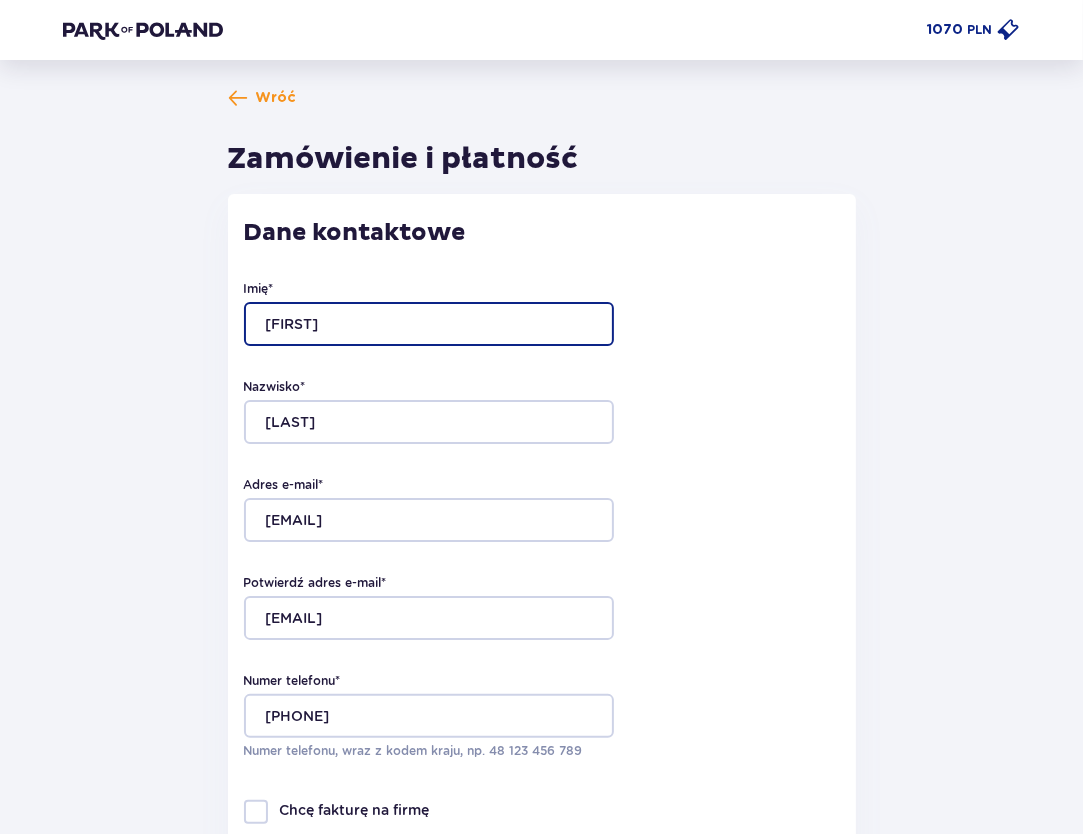 type on "Jacek" 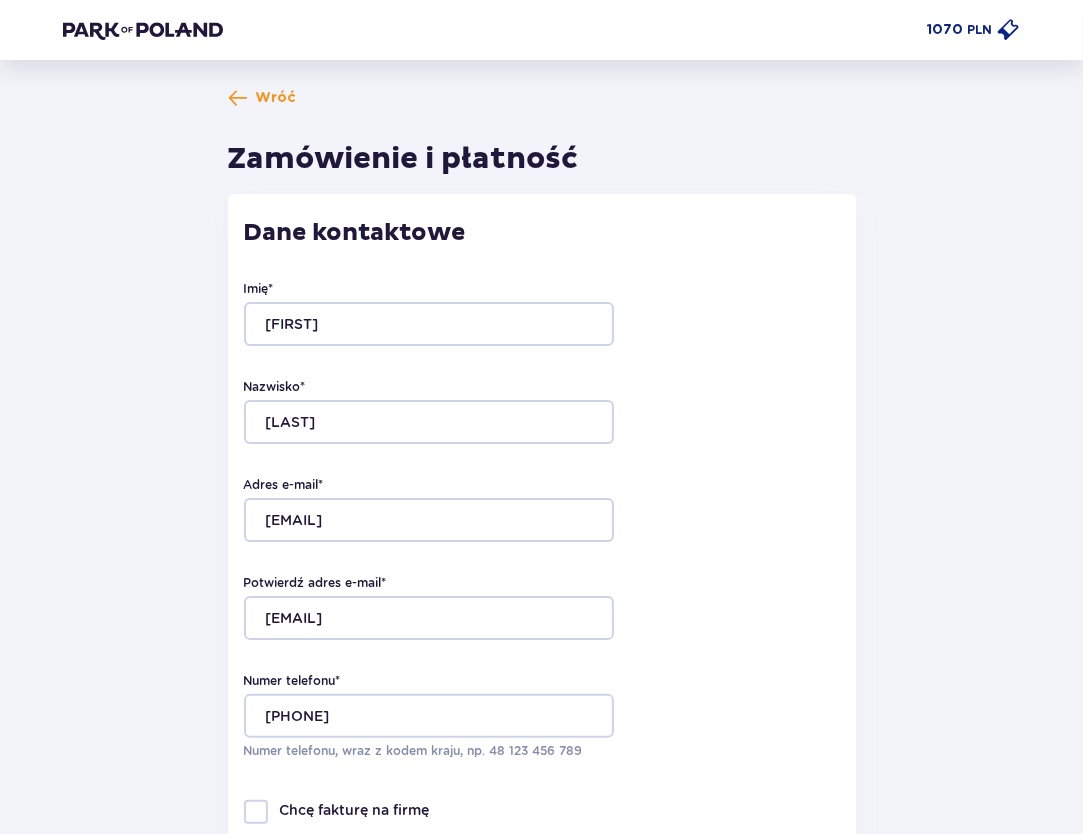 click on "Dane kontaktowe Imię * Jacek Nazwisko * Mierzwa Adres e-mail * lopezzz17@wp.pl Potwierdź adres e-mail * lopezzz17@wp.pl Numer telefonu * 574133978 Numer telefonu, wraz z kodem kraju, np. 48 ​123 ​456 ​789 Chcę fakturę na firmę Jeśli nie prowadzisz działalności gospodarczej lub innej spółki, automatycznie wystawimy Ci fakturę imienną. Dodaj adres do faktury imiennej" at bounding box center (542, 556) 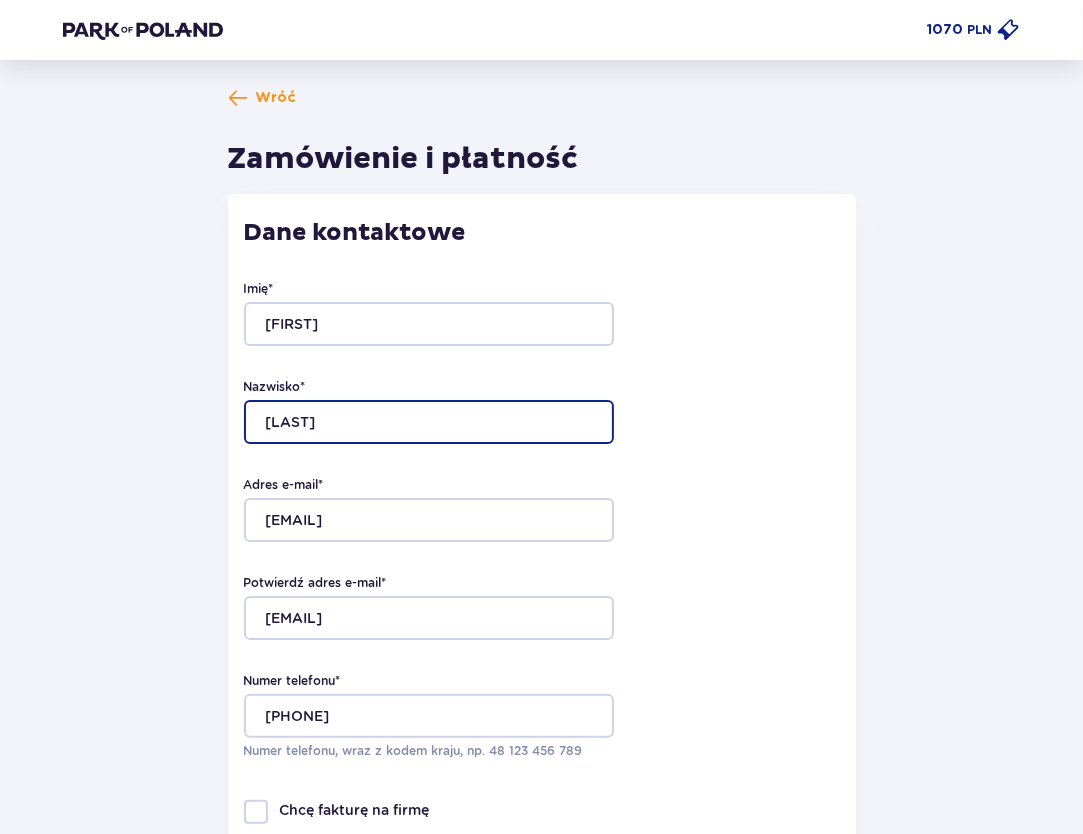click on "Mierzwa" at bounding box center (429, 422) 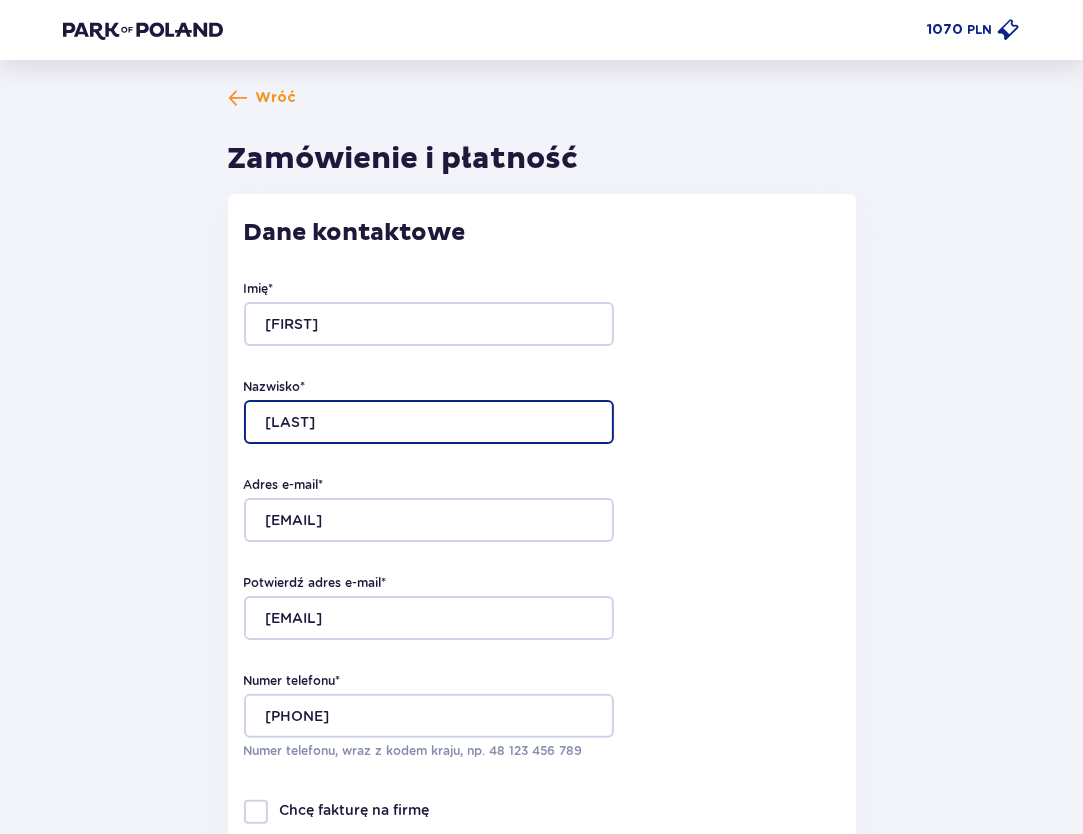 type on "Mierzwa" 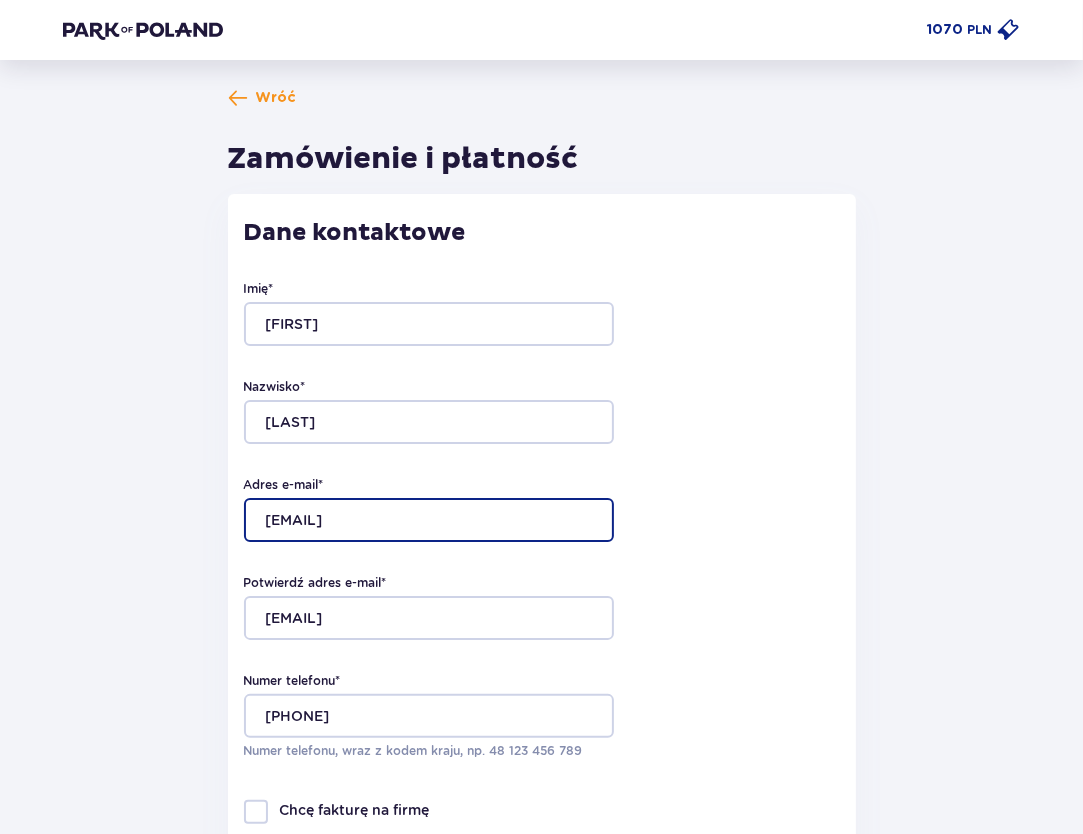click on "[USERNAME]@[DOMAIN]" at bounding box center (429, 520) 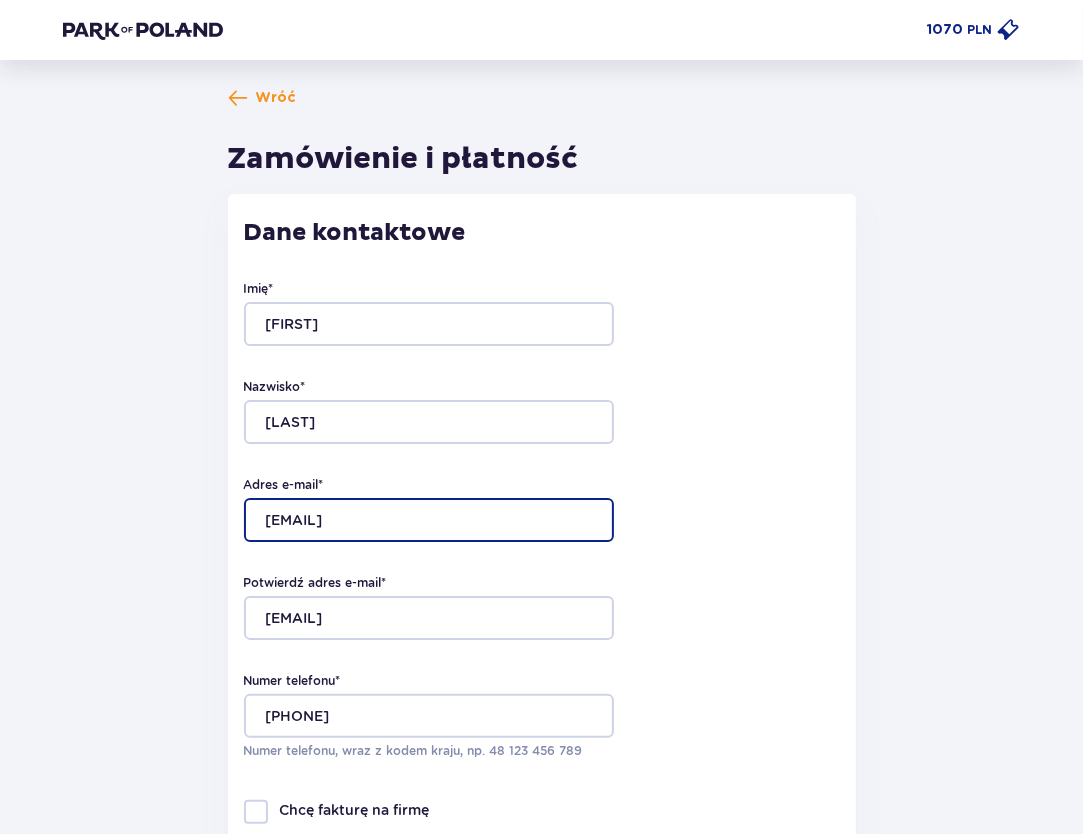 click on "[USERNAME]@[DOMAIN]" at bounding box center (429, 520) 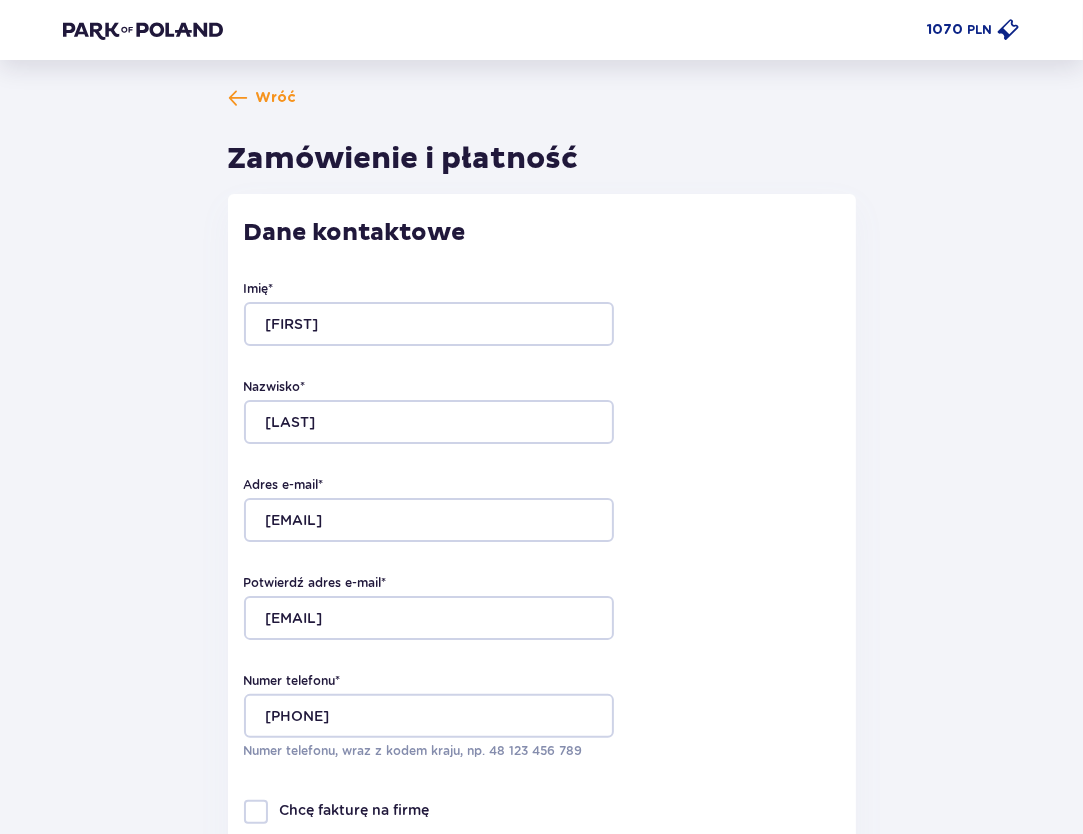 click on "Adres e-mail * lopezzz17@wp.pl" at bounding box center [542, 509] 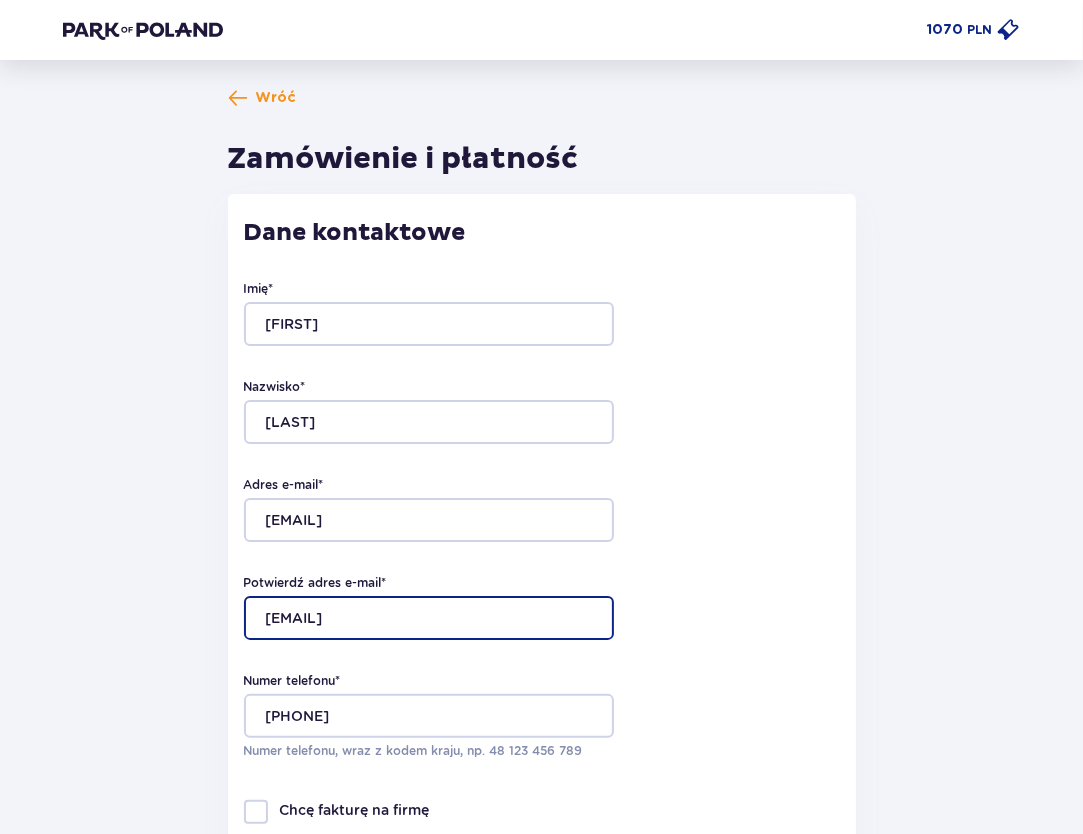 click on "[USERNAME]@[DOMAIN]" at bounding box center (429, 618) 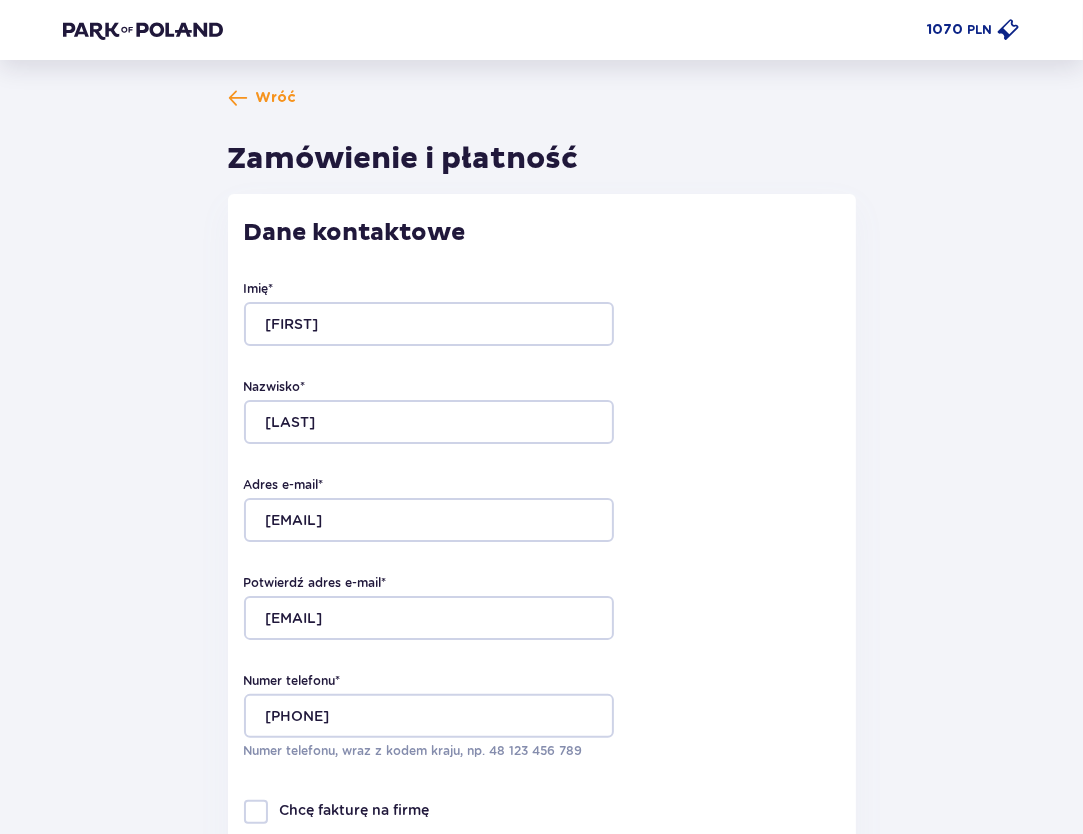 click on "Potwierdź adres e-mail * lopezzz17@wp.pl" at bounding box center [542, 607] 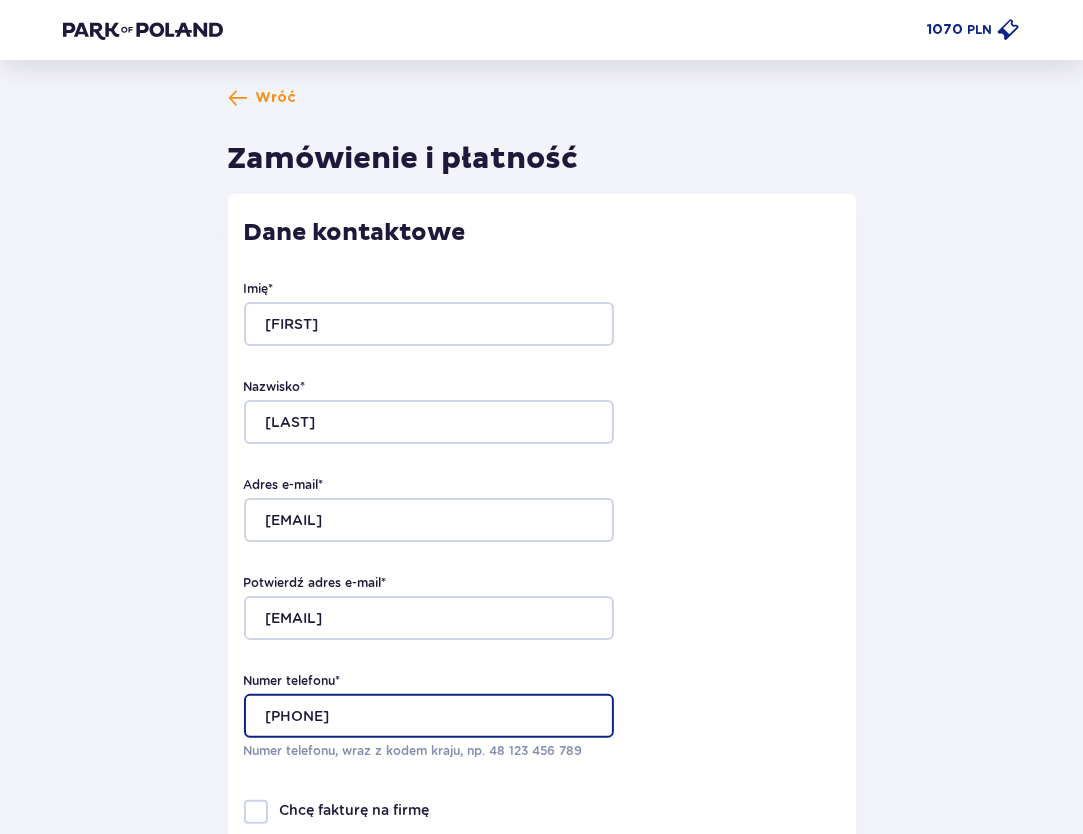 click on "574133978" at bounding box center [429, 716] 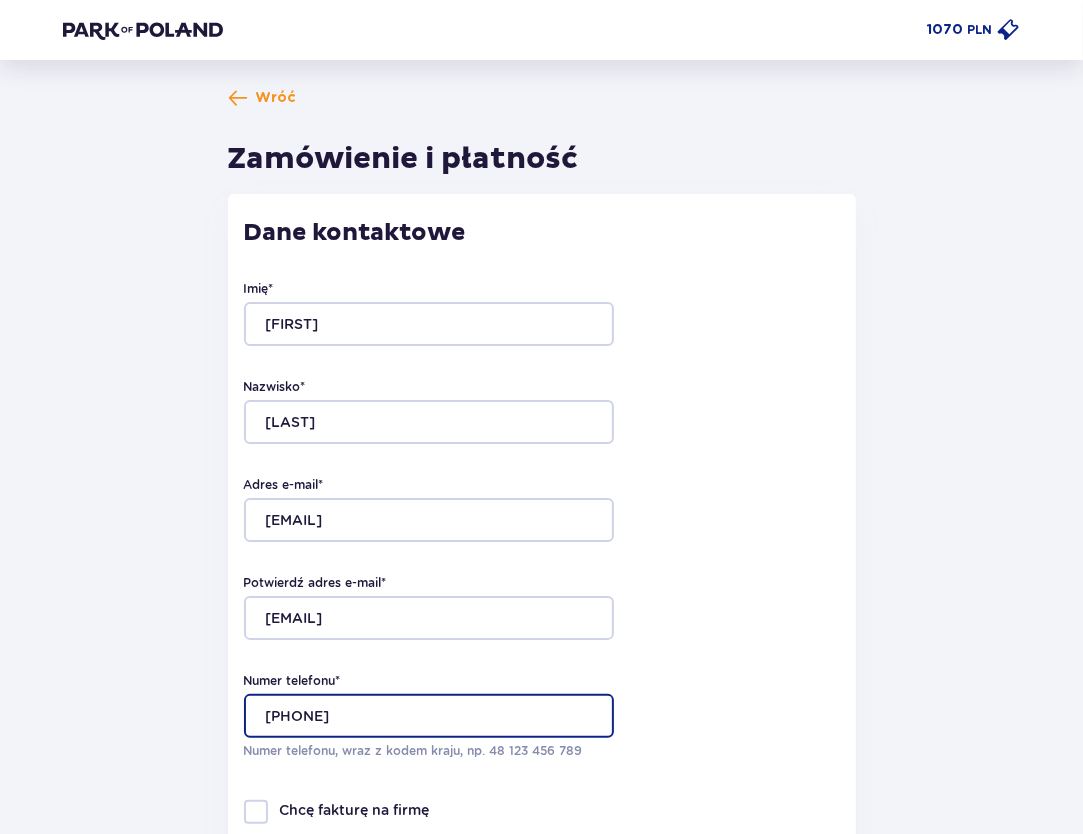 type on "574133978" 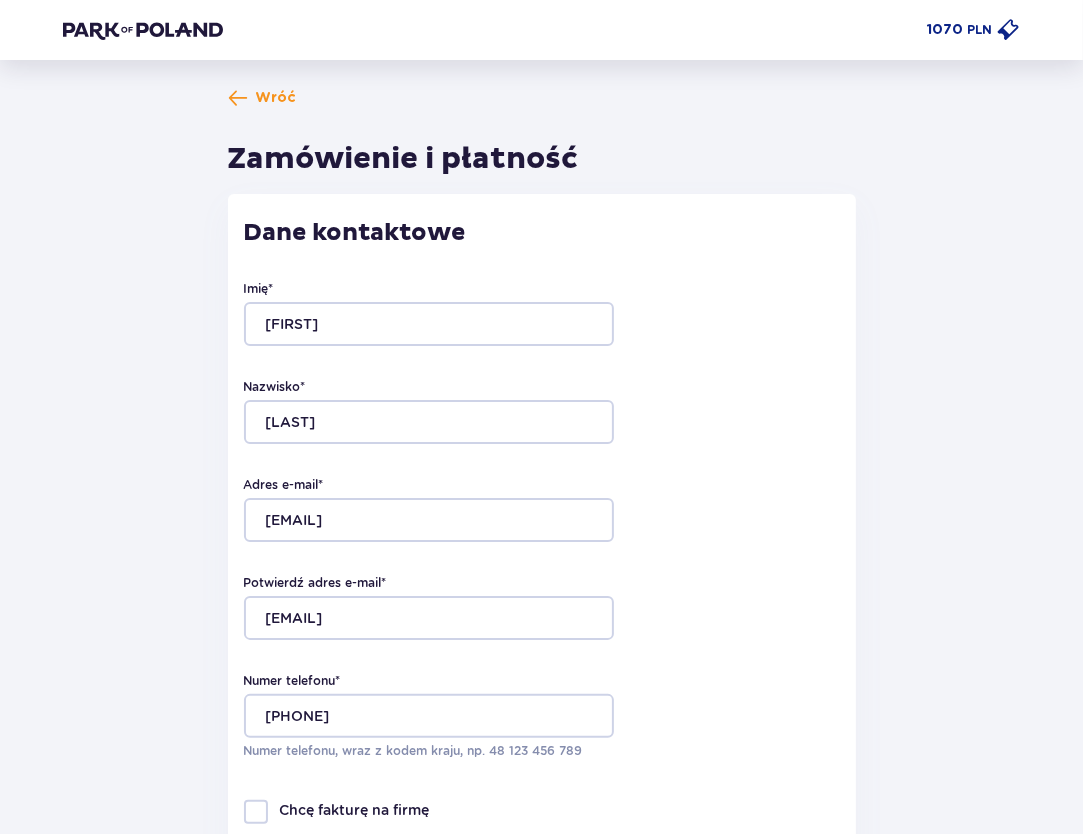 click on "Imię * Jacek Nazwisko * Mierzwa Adres e-mail * lopezzz17@wp.pl Potwierdź adres e-mail * lopezzz17@wp.pl Numer telefonu * 574133978 Numer telefonu, wraz z kodem kraju, np. 48 ​123 ​456 ​789" at bounding box center (542, 524) 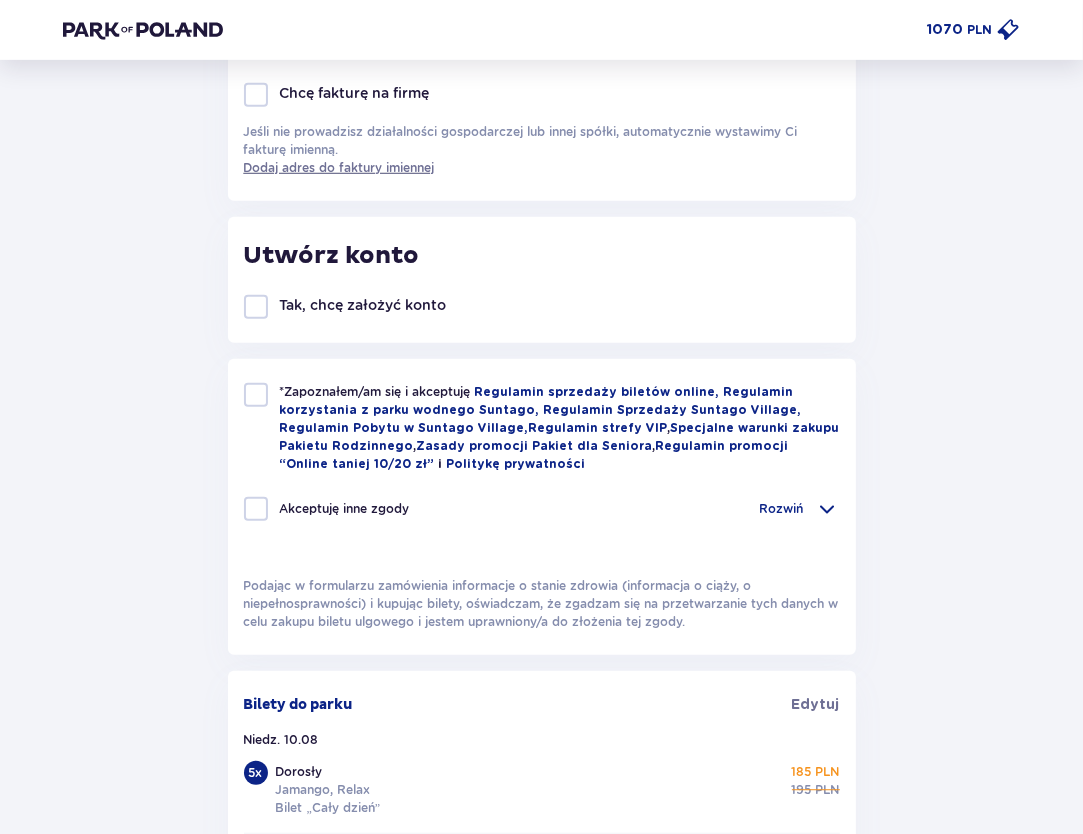 scroll, scrollTop: 725, scrollLeft: 0, axis: vertical 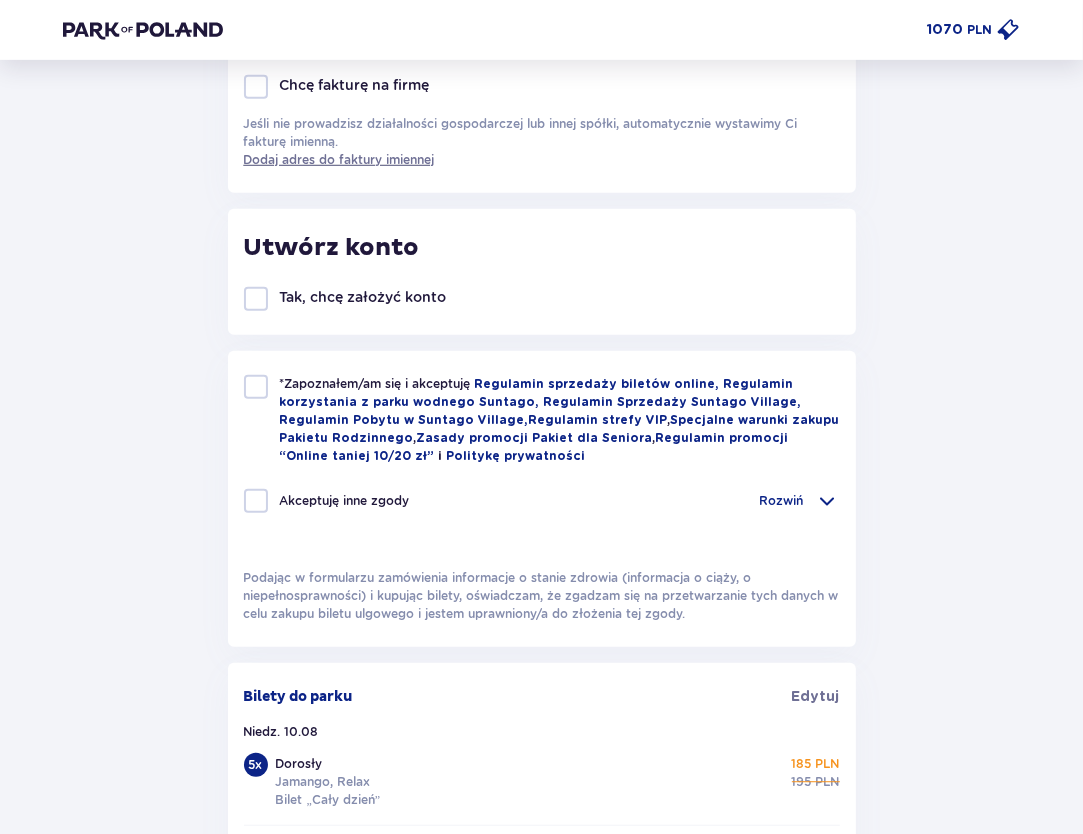 click at bounding box center [256, 387] 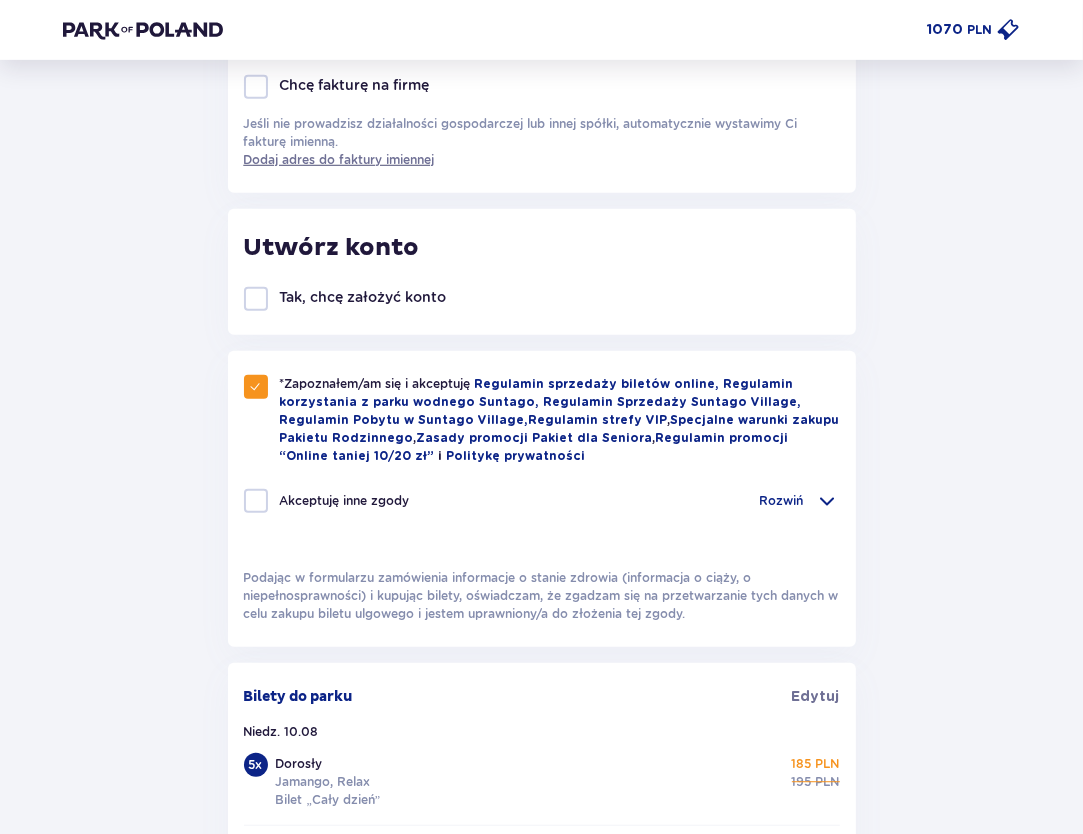 click at bounding box center (828, 501) 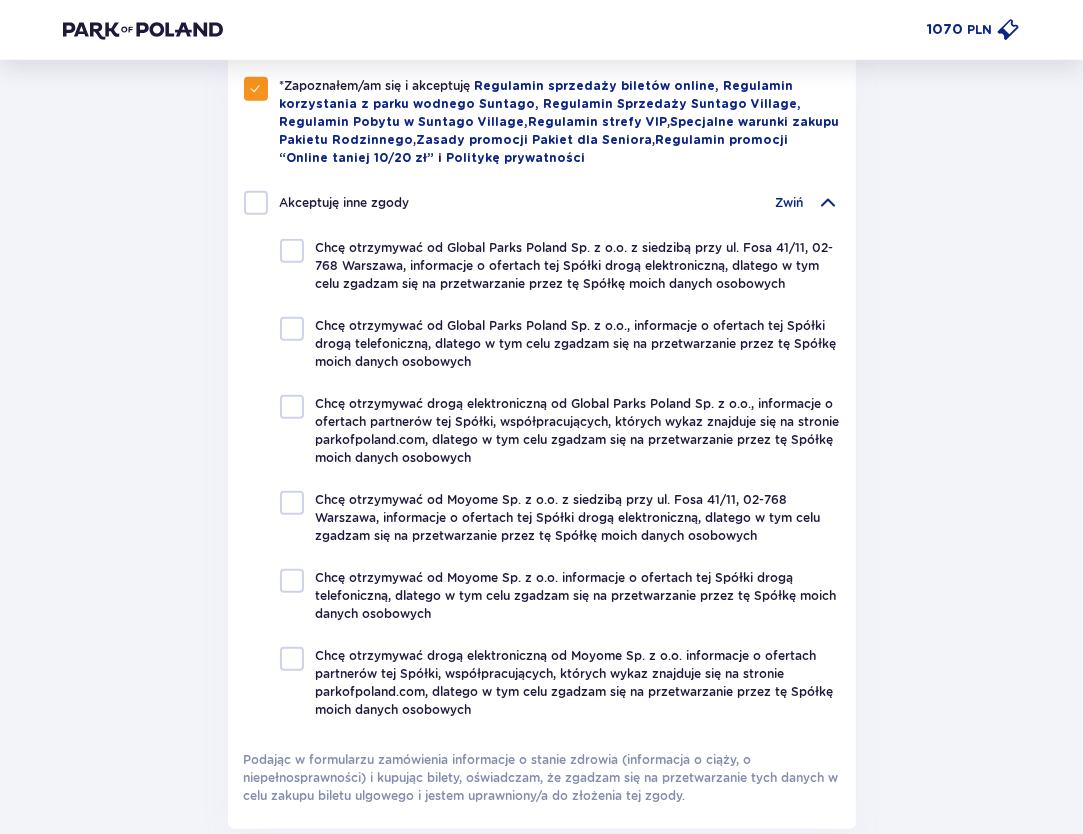 scroll, scrollTop: 1042, scrollLeft: 0, axis: vertical 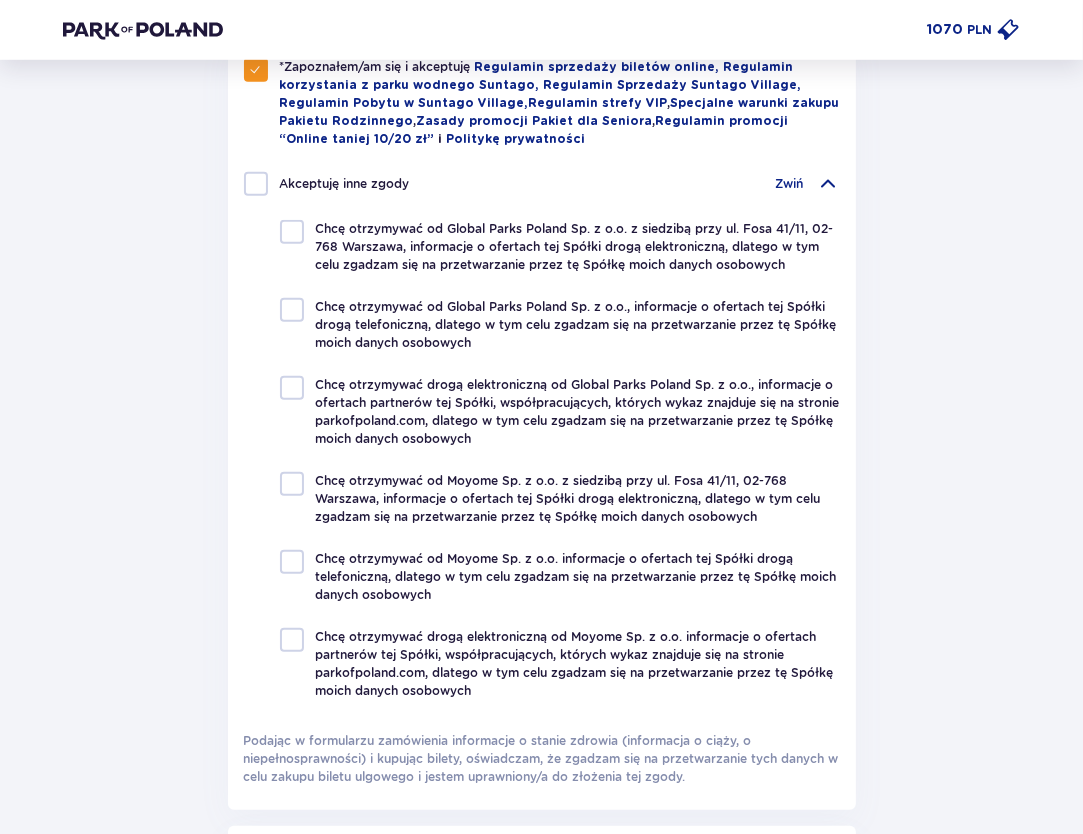 click at bounding box center [828, 184] 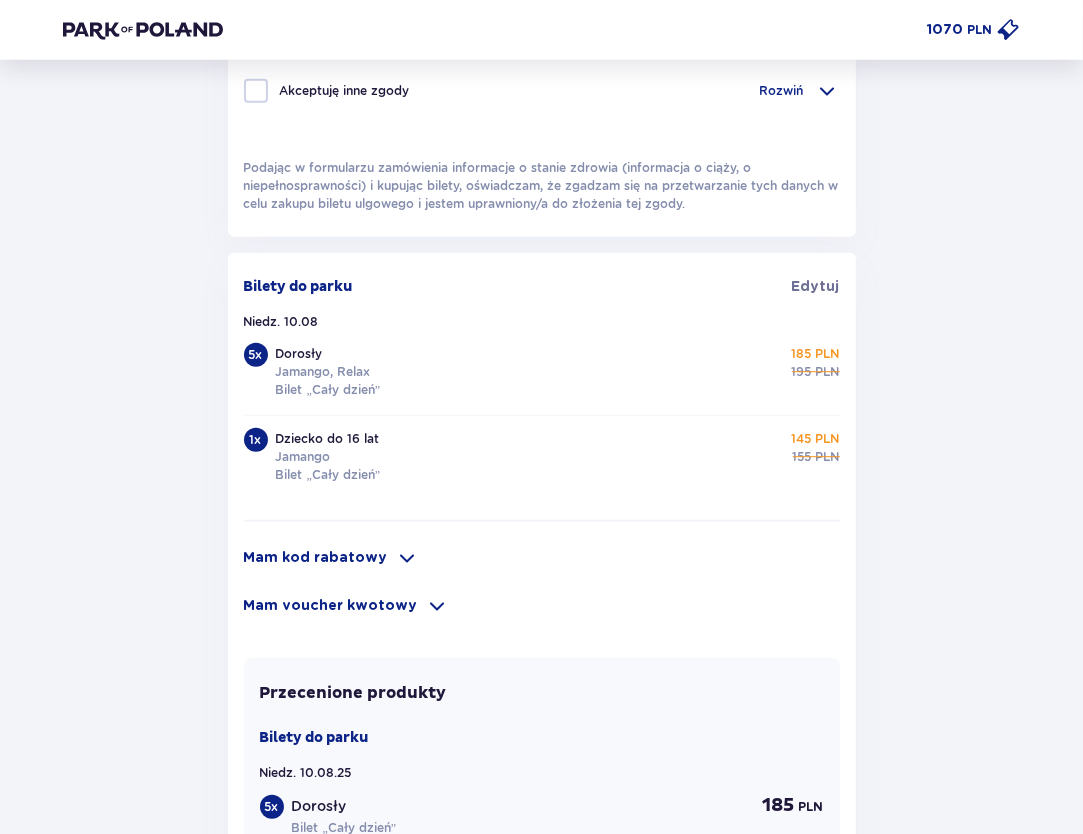 scroll, scrollTop: 1140, scrollLeft: 0, axis: vertical 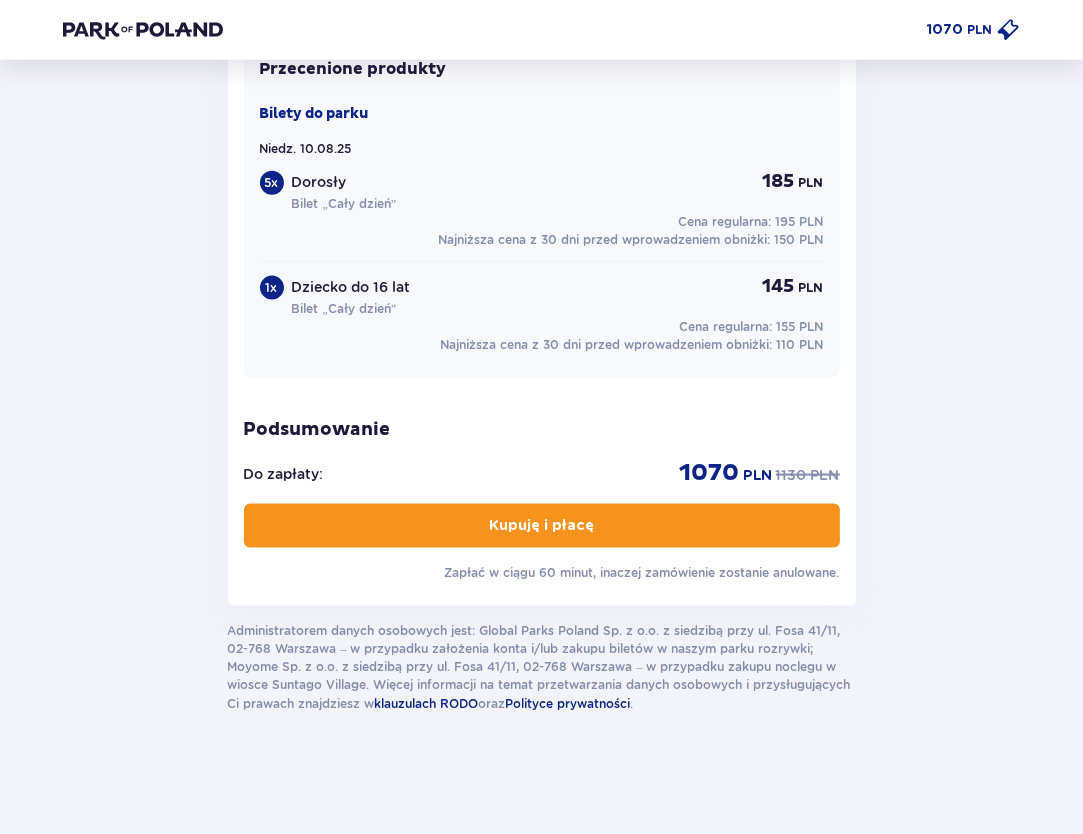 click on "Kupuję i płacę" at bounding box center (541, 526) 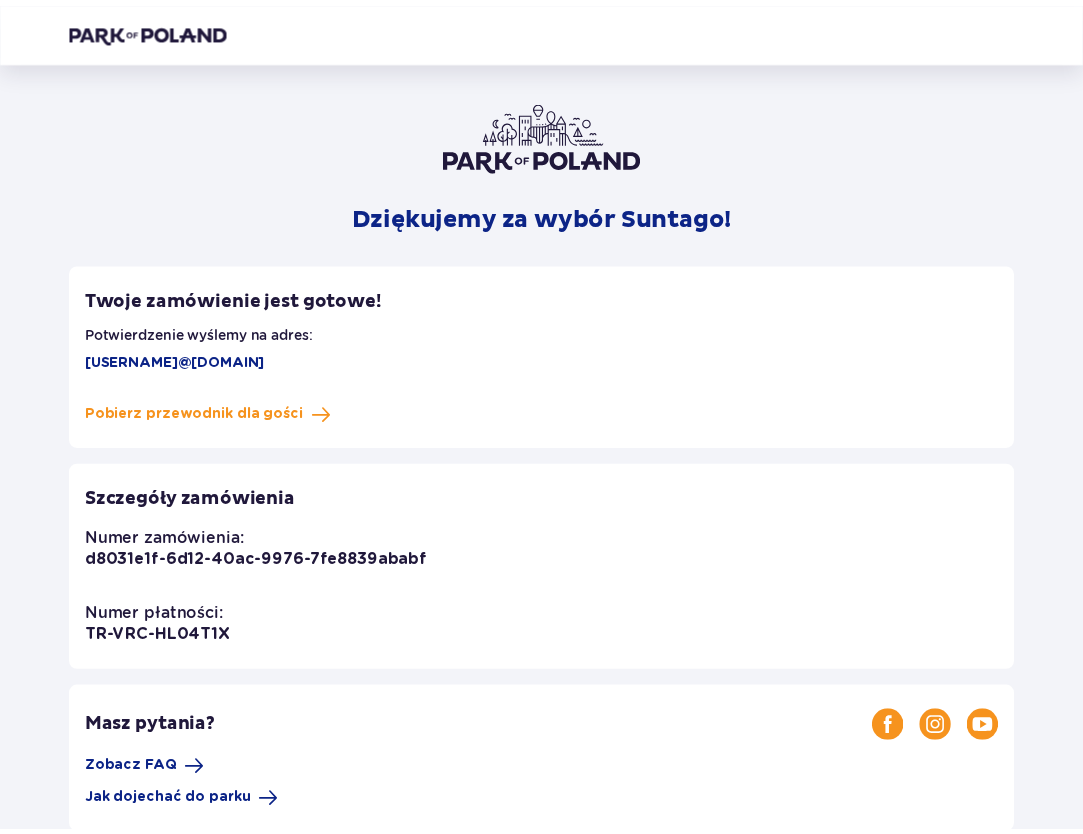 scroll, scrollTop: 0, scrollLeft: 0, axis: both 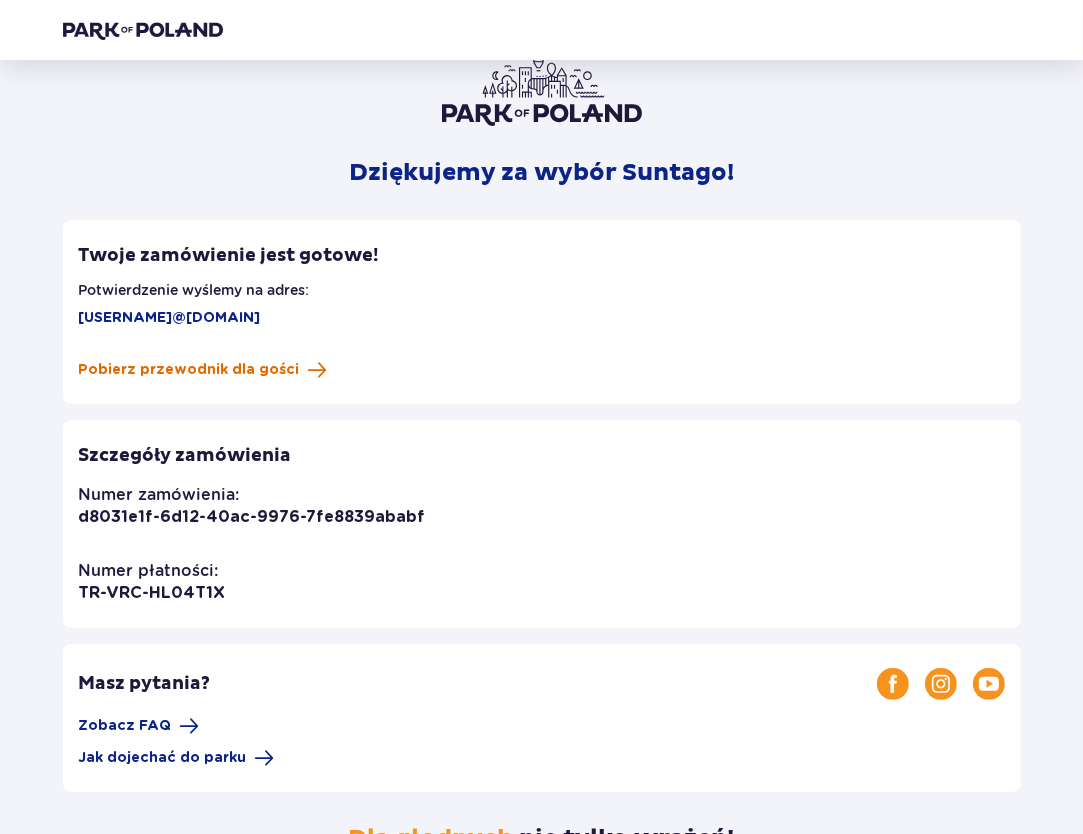 click at bounding box center (318, 370) 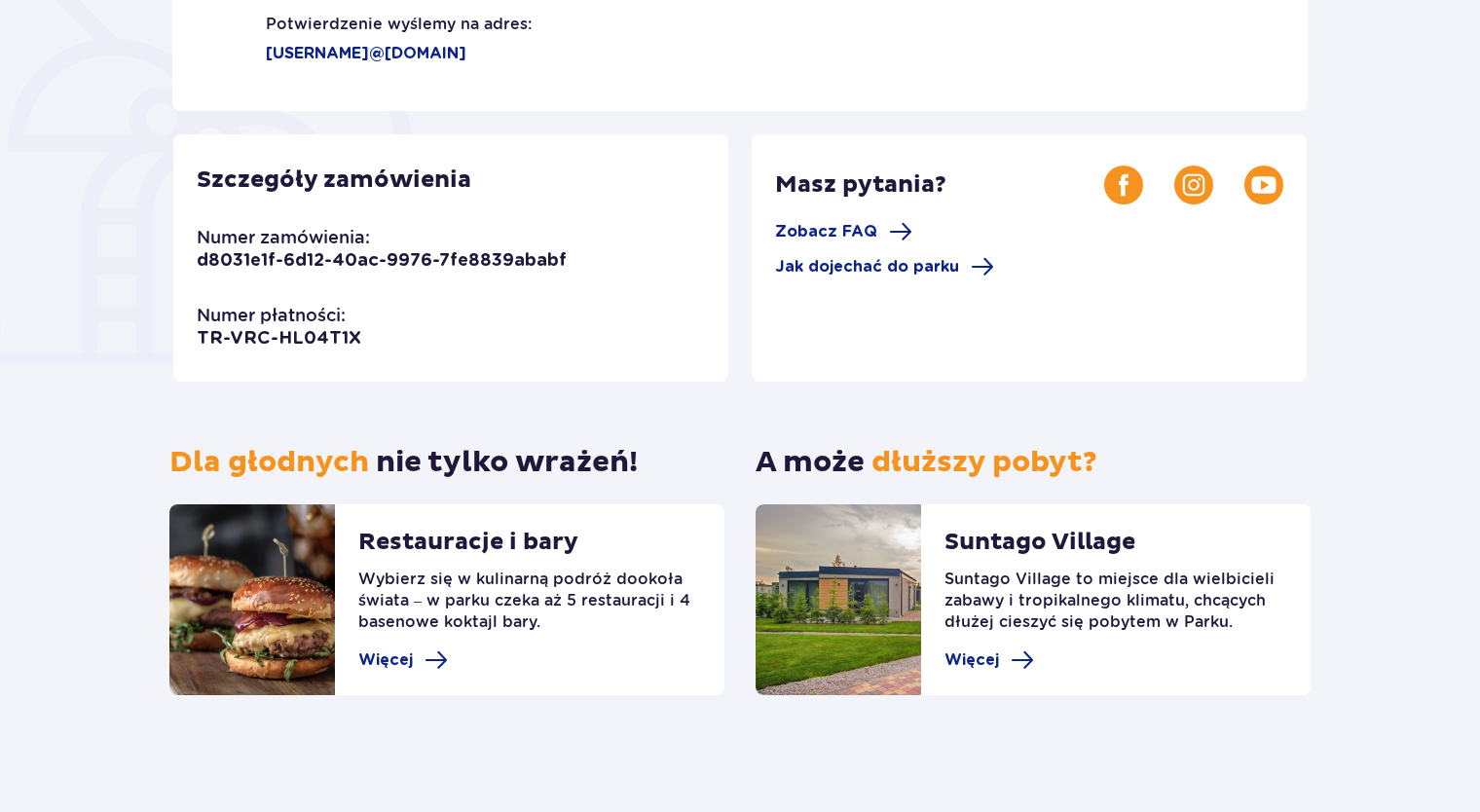 scroll, scrollTop: 0, scrollLeft: 0, axis: both 